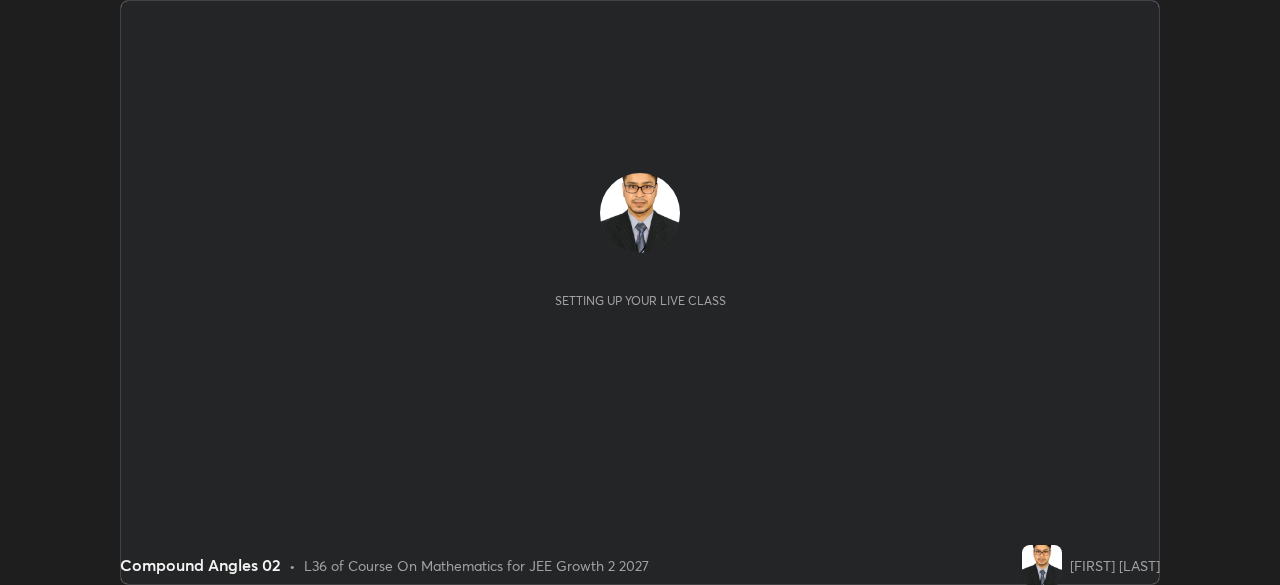 scroll, scrollTop: 0, scrollLeft: 0, axis: both 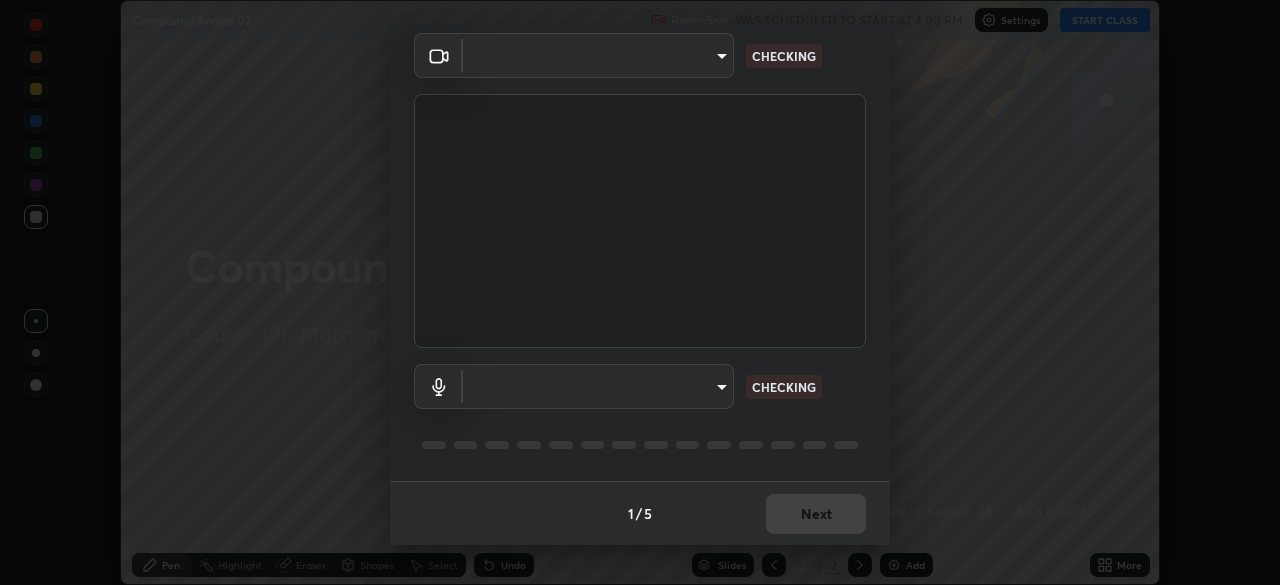 type on "7b92a674a35f0025a587bd0b893f1a0554834cc6a3f109c1d2a23a21a5ebc9d9" 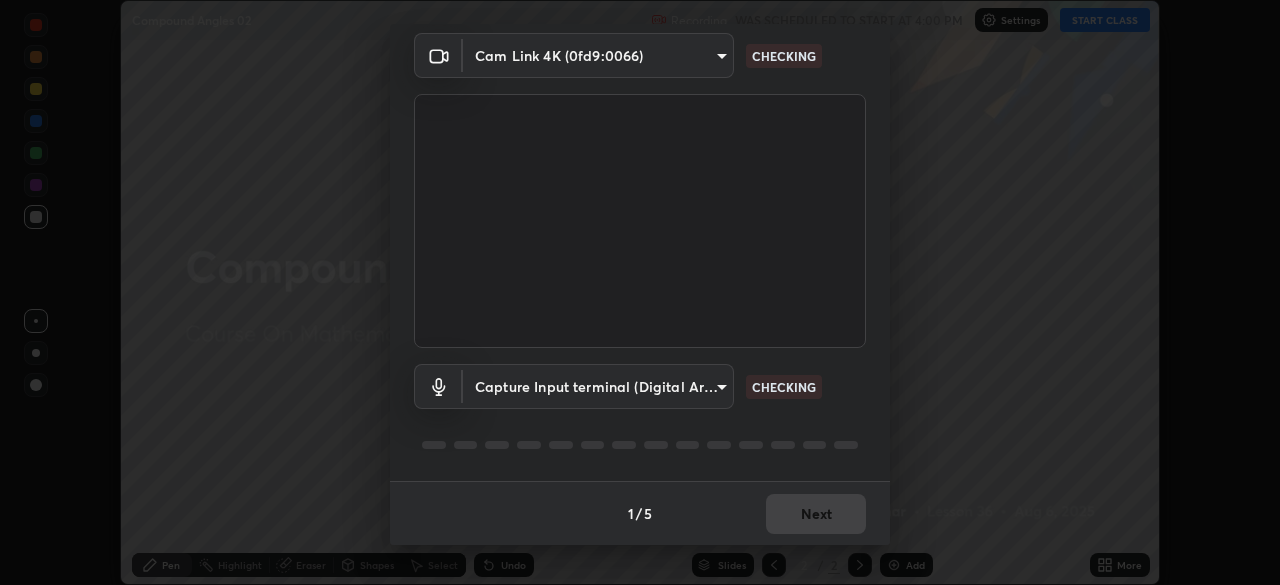 click on "Erase all Compound Angles 02 Recording WAS SCHEDULED TO START AT  4:00 PM Settings START CLASS Setting up your live class Compound Angles 02 • L36 of Course On Mathematics for JEE Growth 2 2027 [PERSON] Pen Highlight Eraser Shapes Select Undo Slides 2 / 2 Add More No doubts shared Encourage your learners to ask a doubt for better clarity Report an issue Reason for reporting Buffering Chat not working Audio - Video sync issue Educator video quality low ​ Attach an image Report Media settings Cam Link 4K (0fd9:0066) [HASH] CHECKING Capture Input terminal (Digital Array MIC) [HASH] CHECKING 1 / 5 Next" at bounding box center [640, 292] 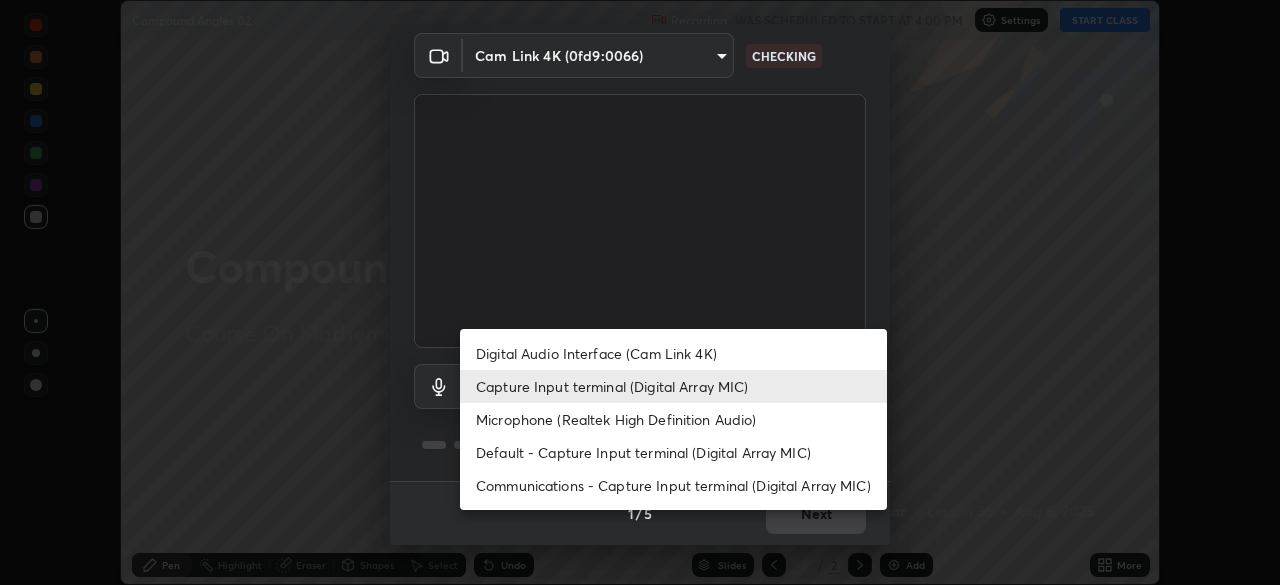 click on "Microphone (Realtek High Definition Audio)" at bounding box center (673, 419) 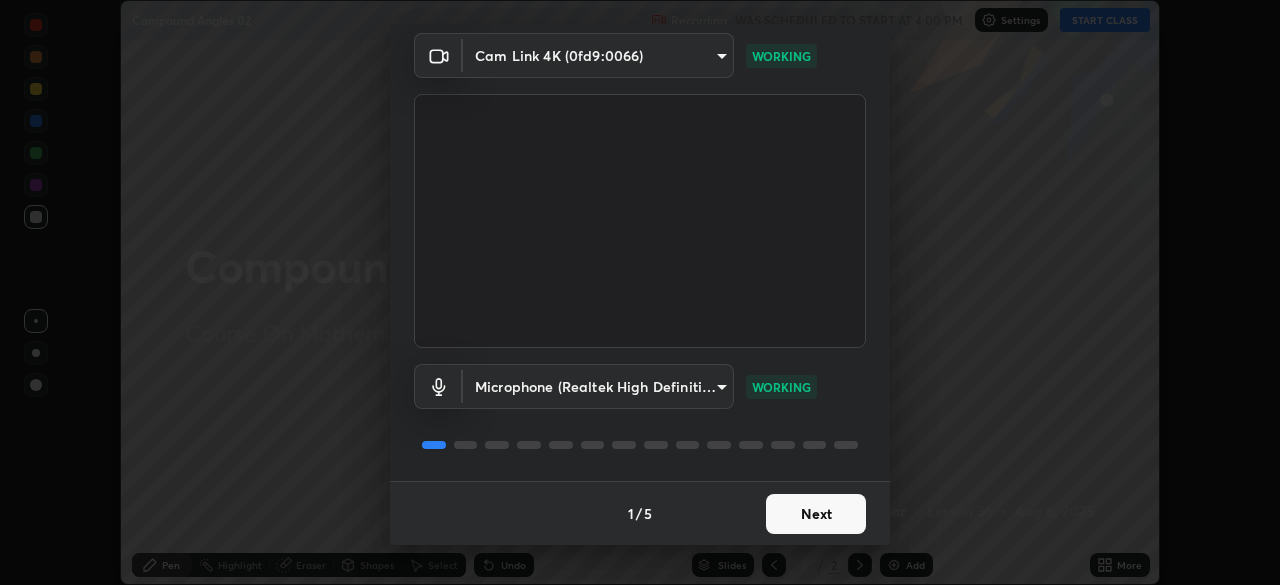 click on "Next" at bounding box center (816, 514) 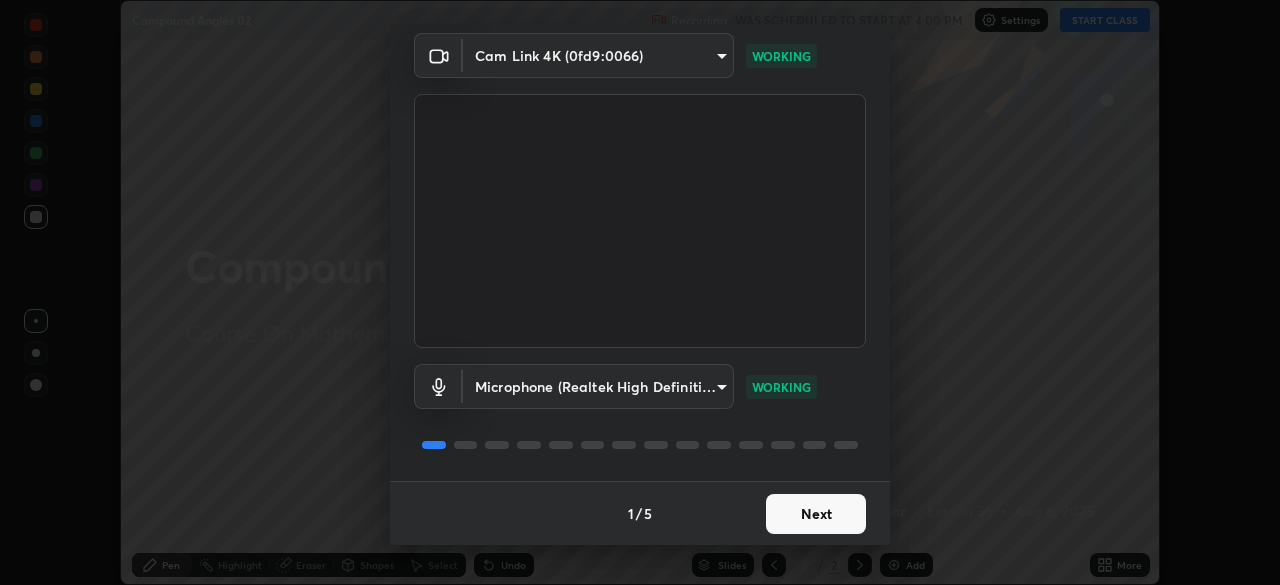 scroll, scrollTop: 0, scrollLeft: 0, axis: both 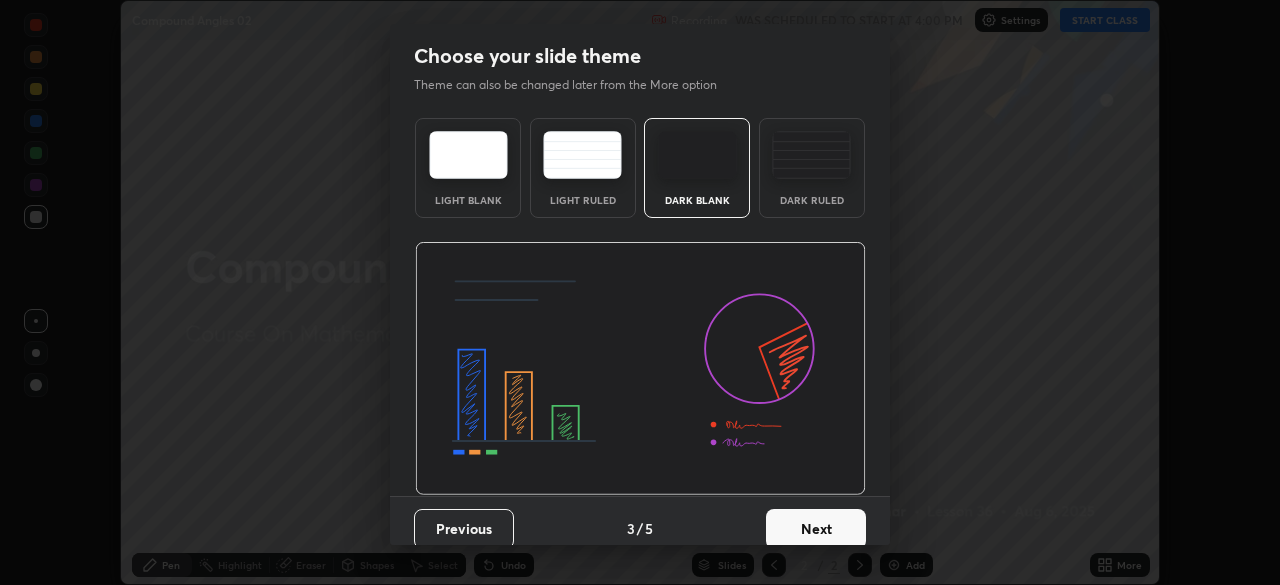 click on "Next" at bounding box center (816, 529) 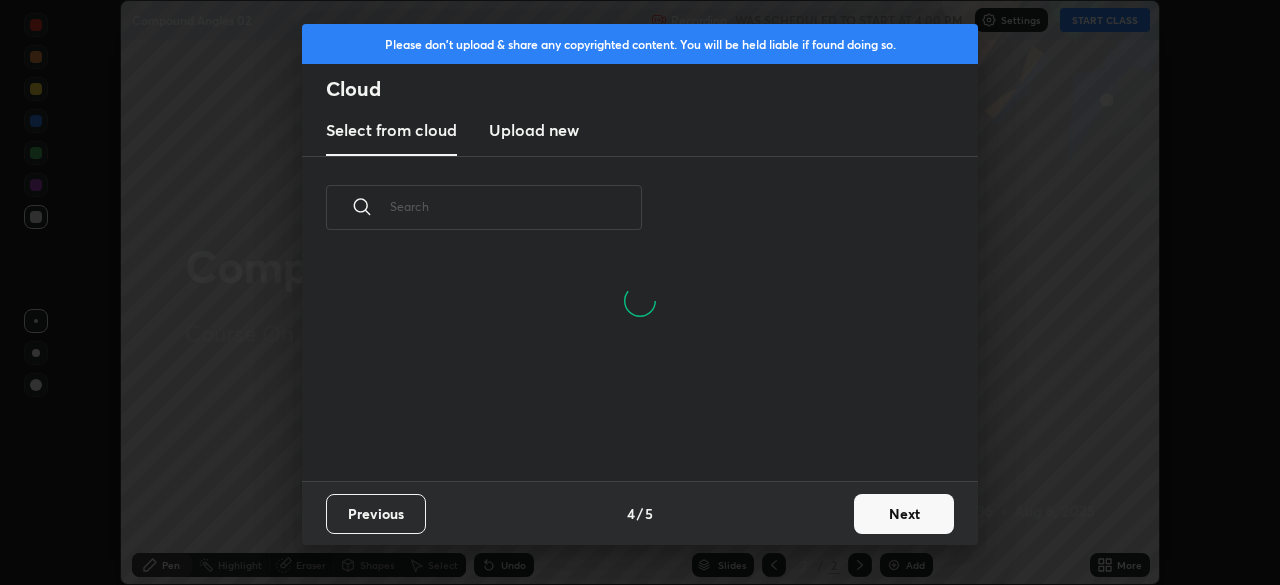 click on "Next" at bounding box center [904, 514] 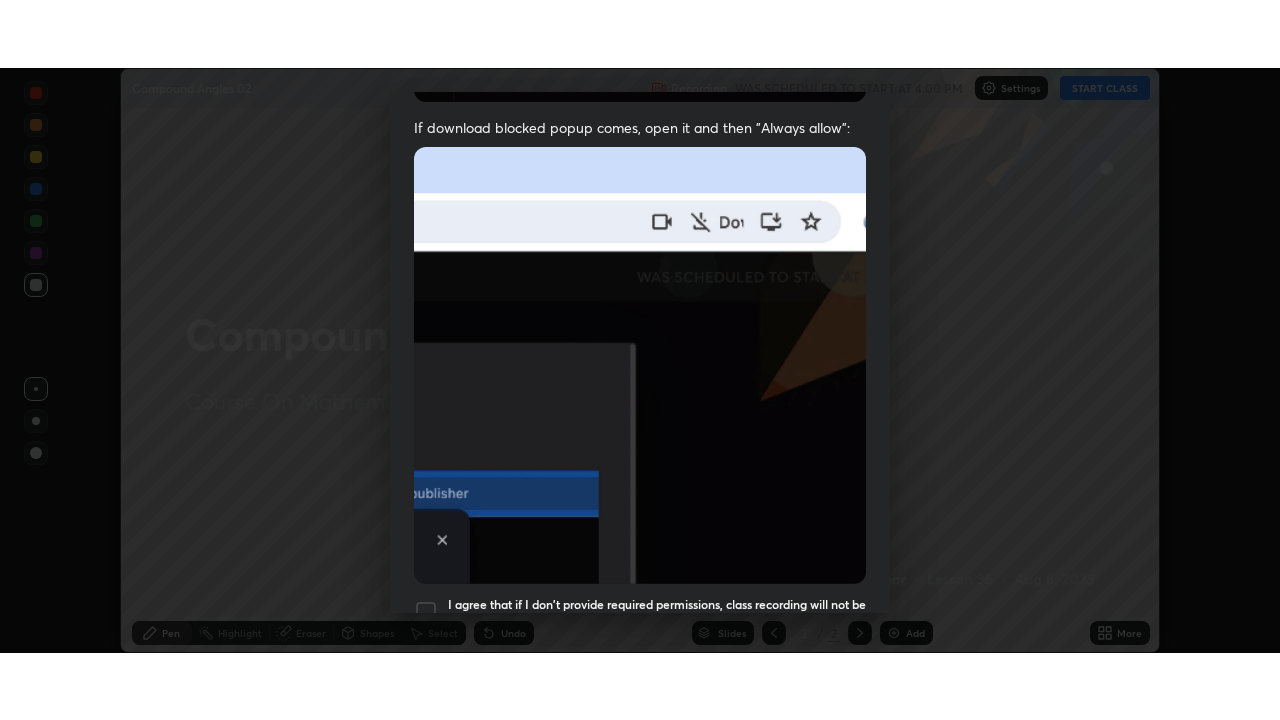 scroll, scrollTop: 479, scrollLeft: 0, axis: vertical 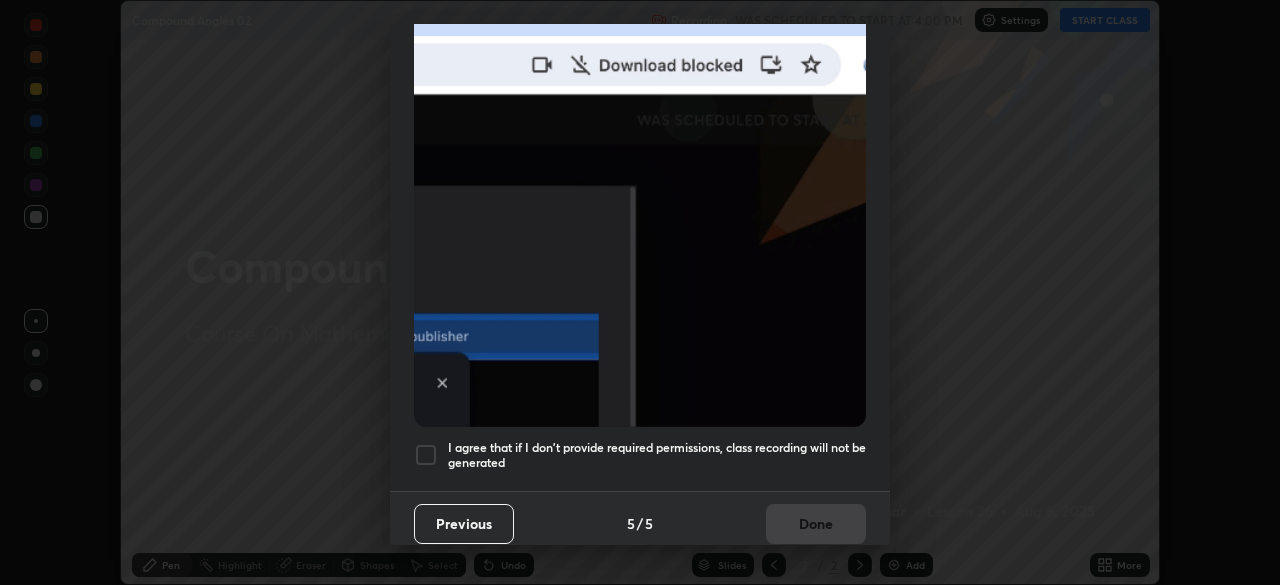 click at bounding box center [426, 455] 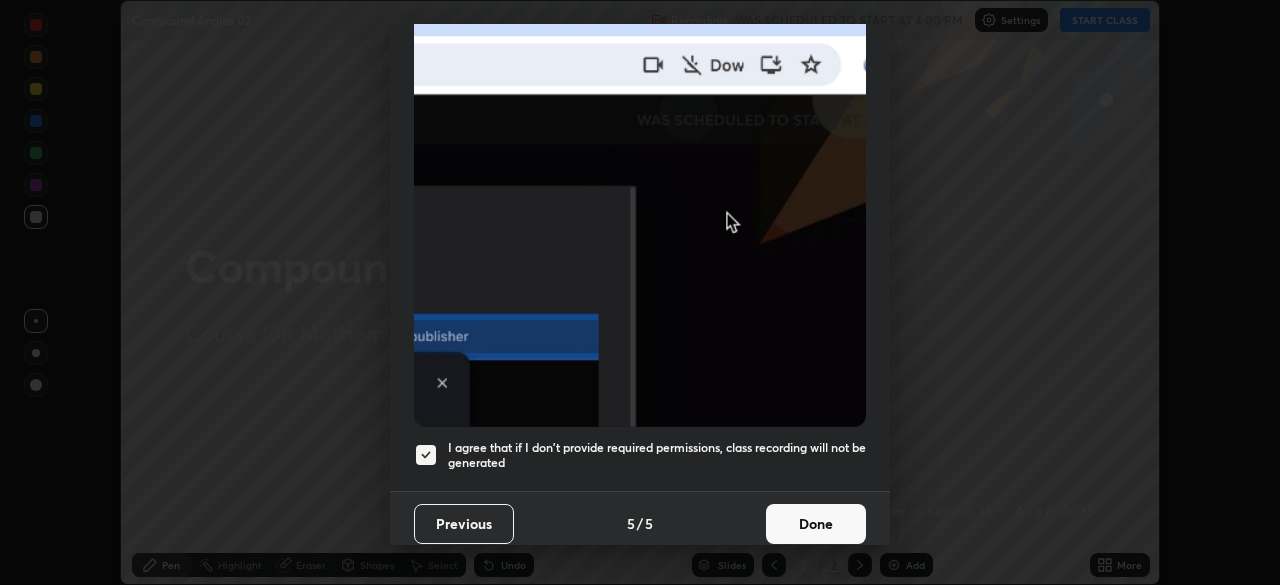 click on "Done" at bounding box center [816, 524] 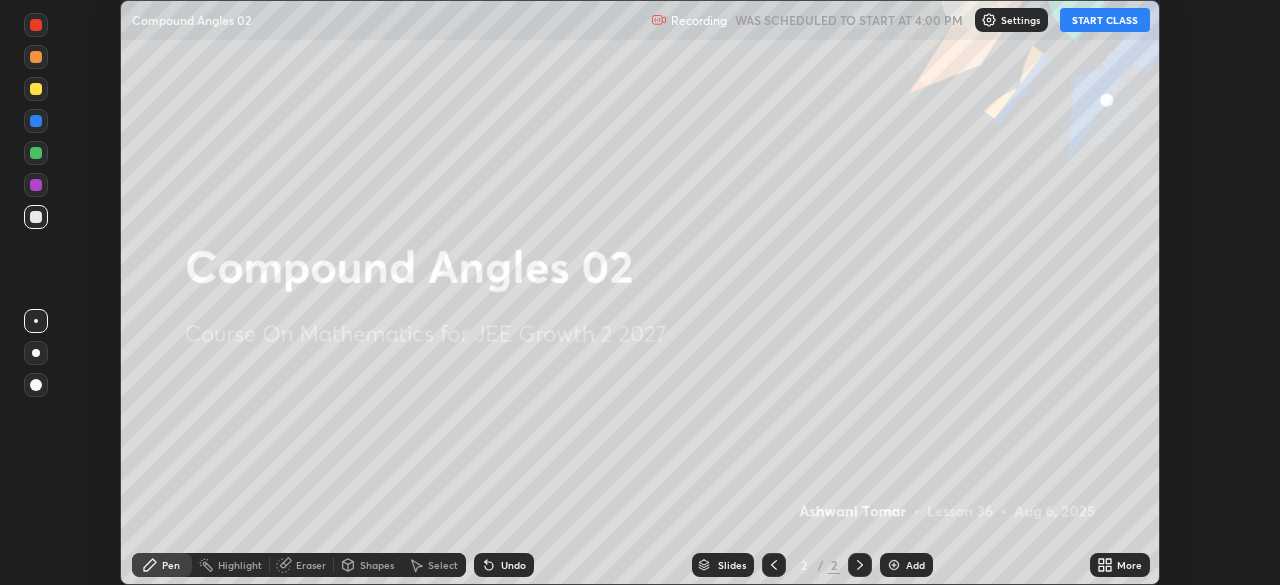 click on "More" at bounding box center [1129, 565] 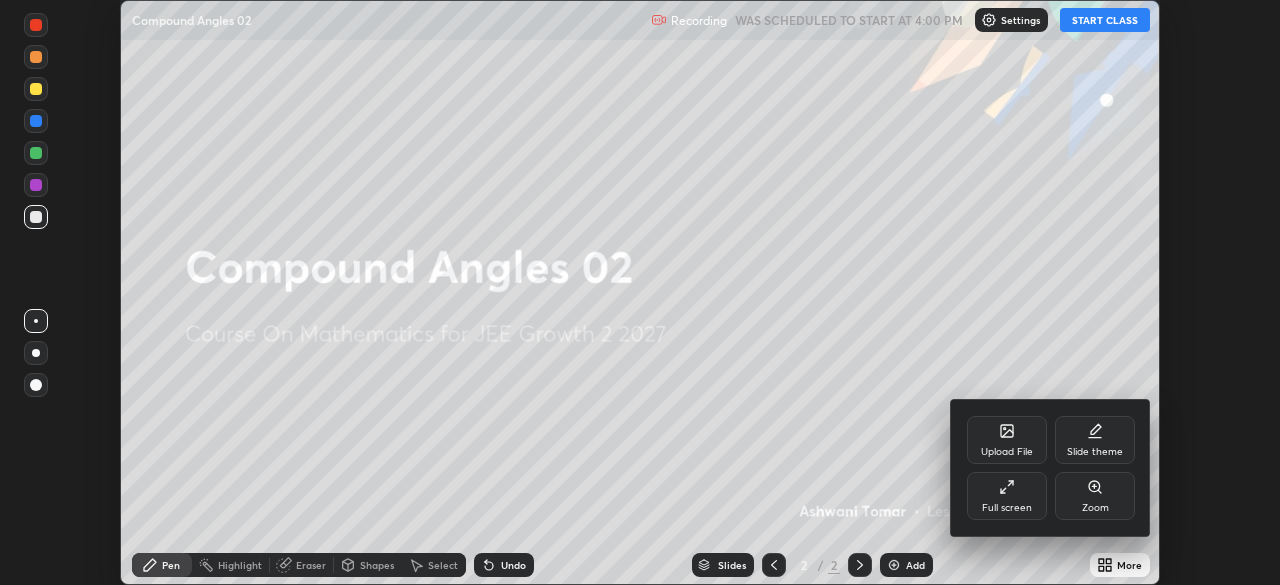 click on "Full screen" at bounding box center [1007, 508] 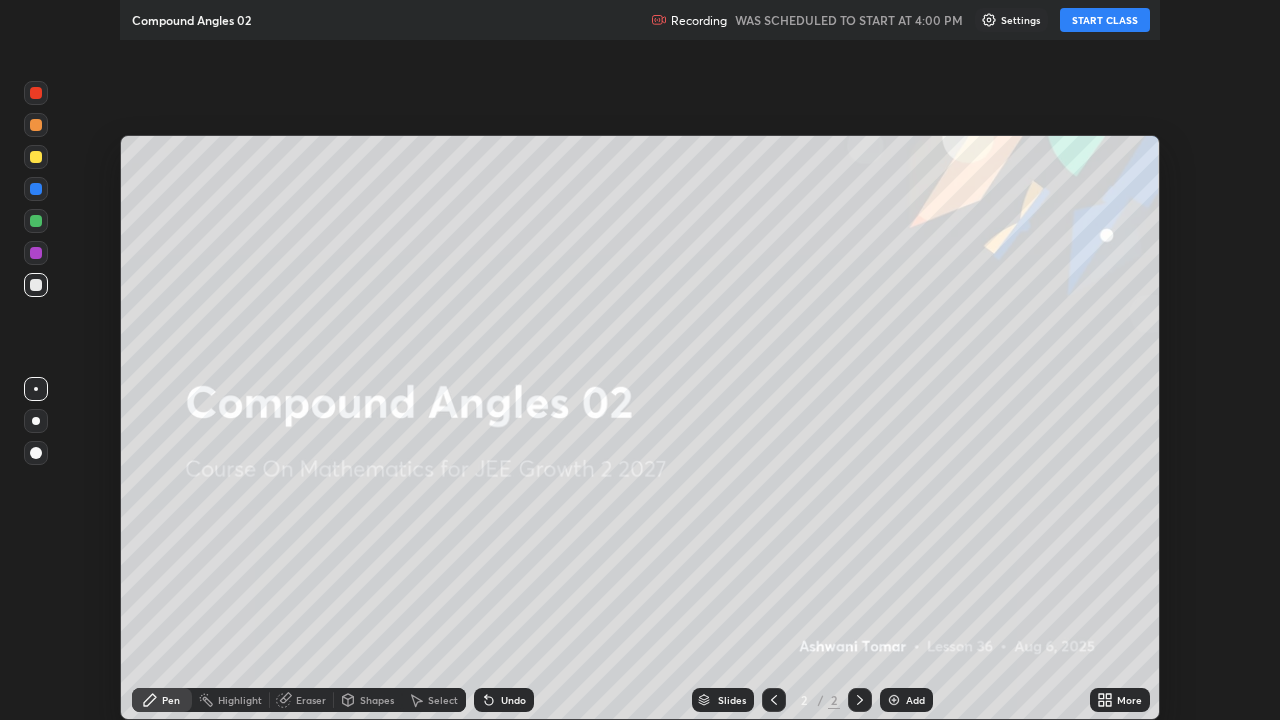 scroll, scrollTop: 99280, scrollLeft: 98720, axis: both 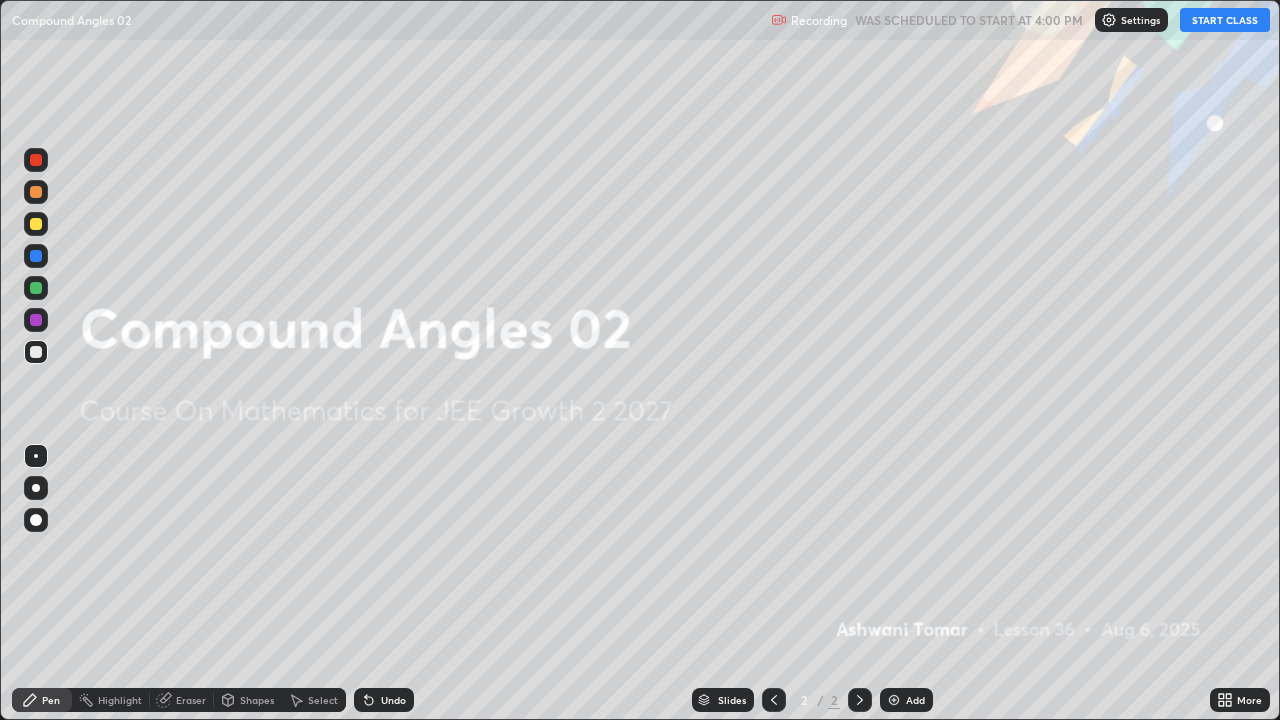 click on "START CLASS" at bounding box center [1225, 20] 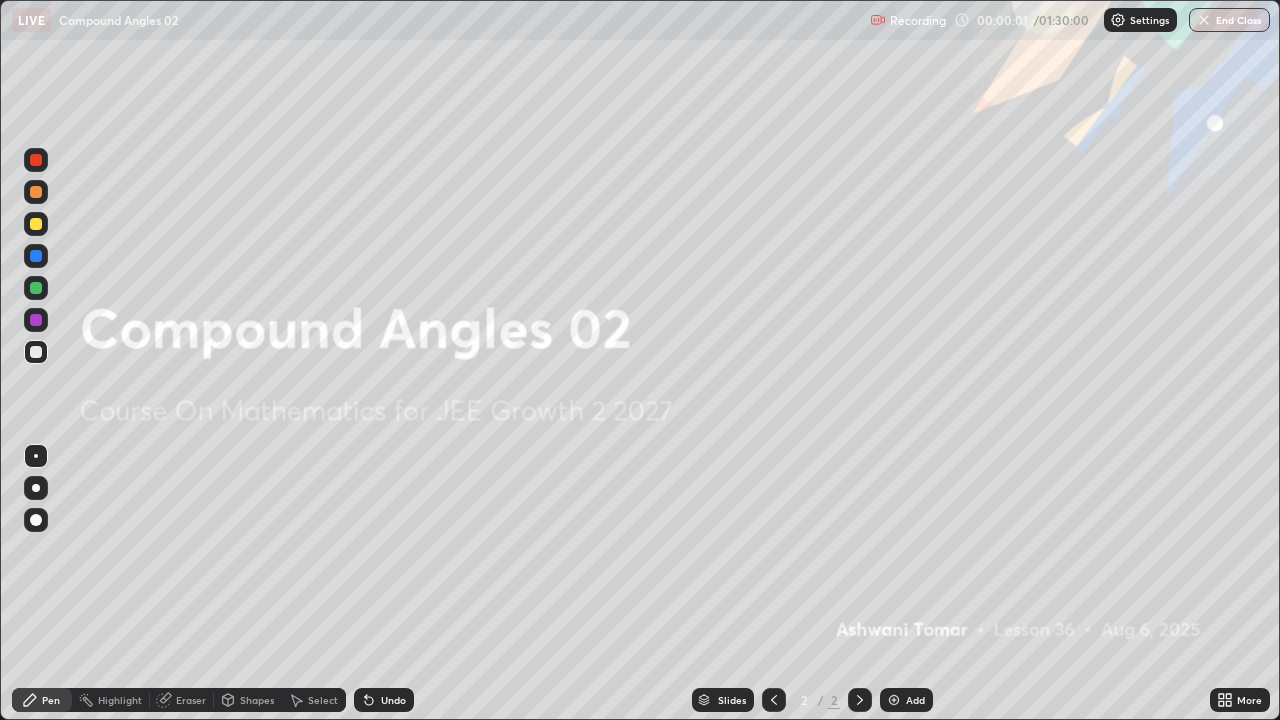 click on "Add" at bounding box center [906, 700] 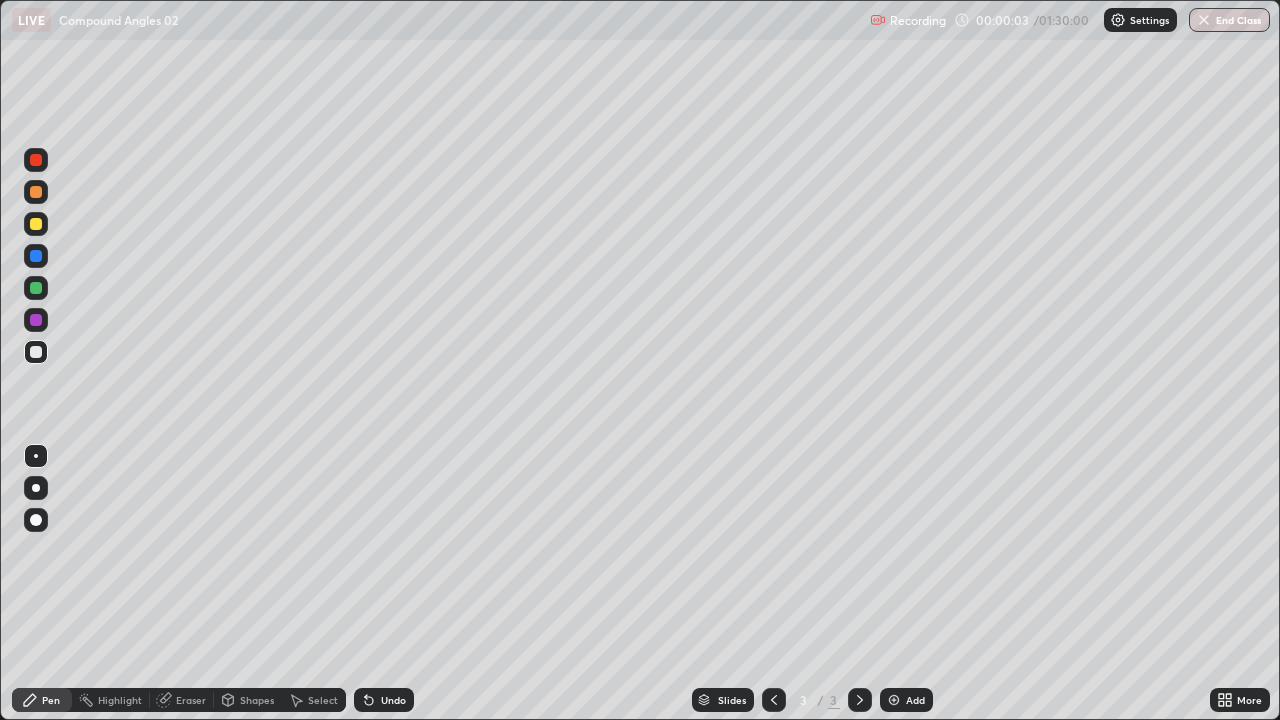 click at bounding box center [36, 288] 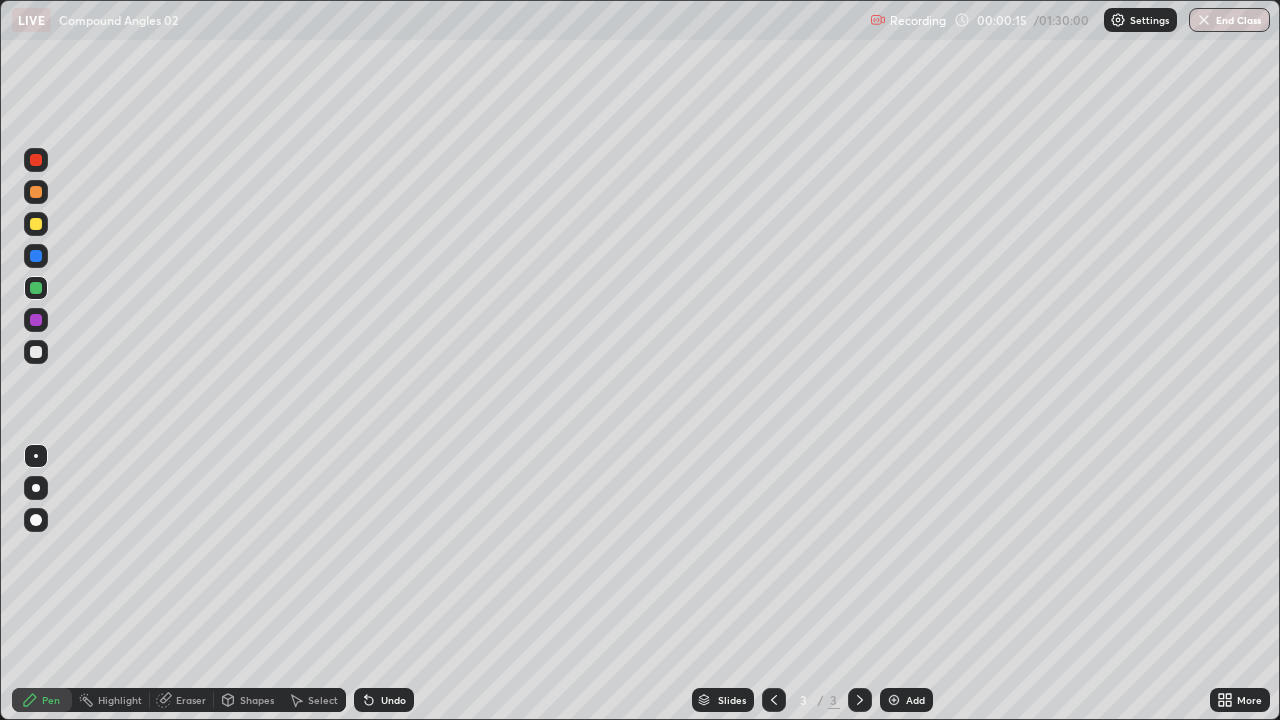 click at bounding box center (36, 192) 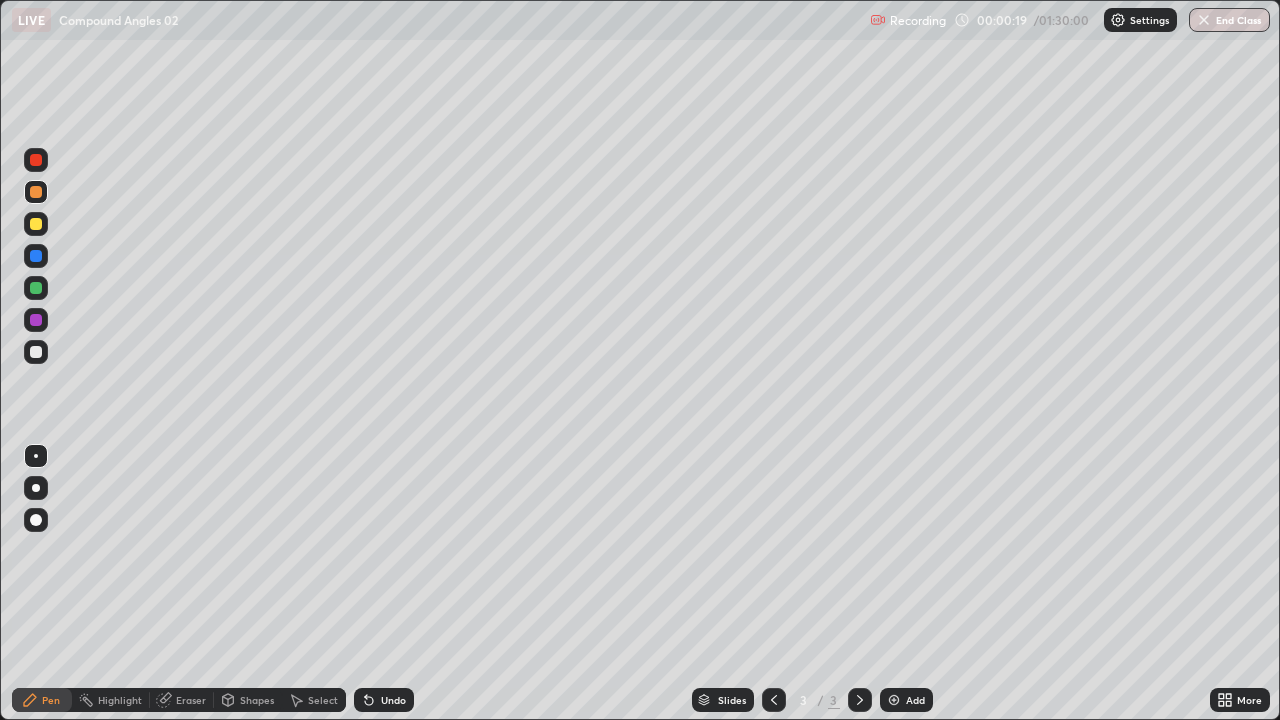 click at bounding box center (36, 224) 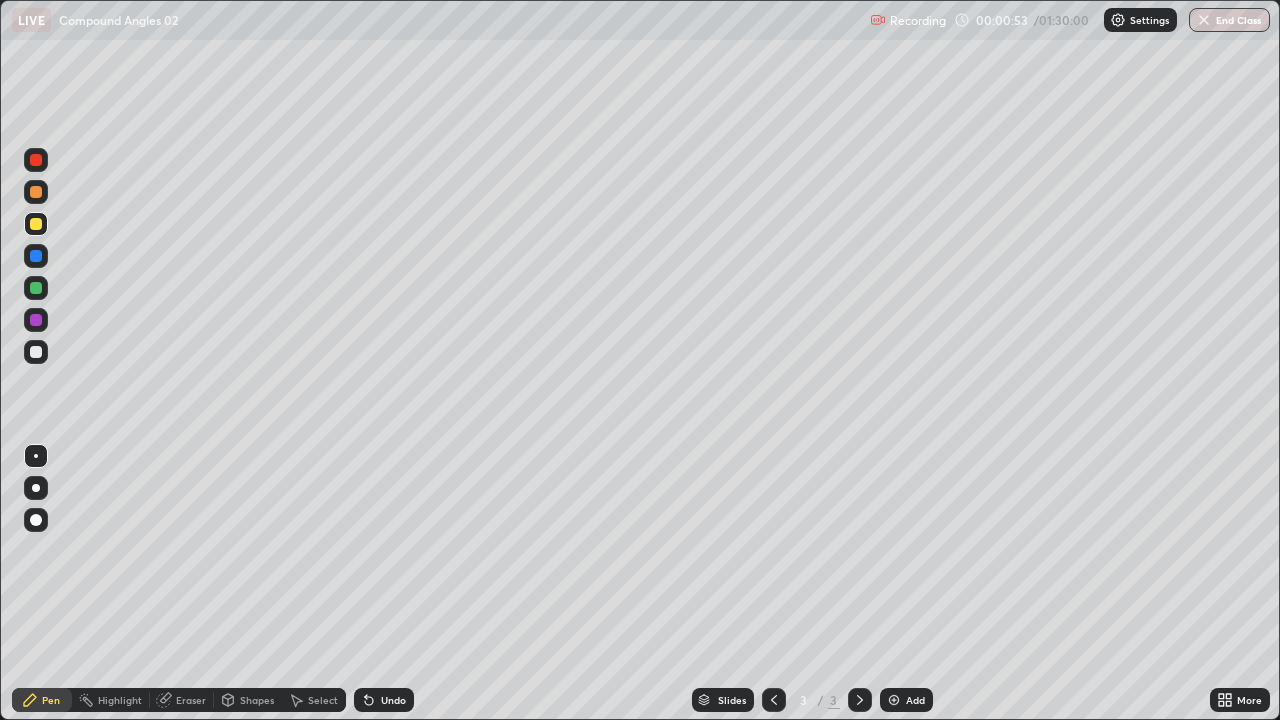 click at bounding box center [36, 288] 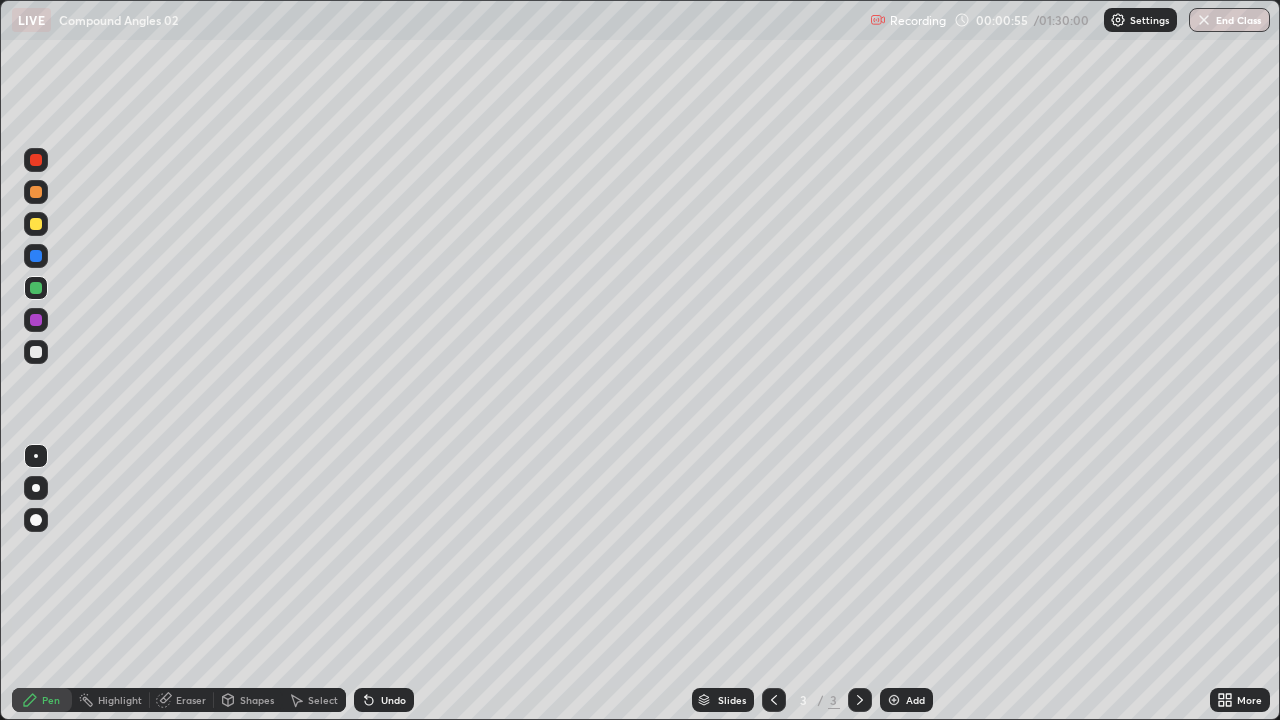 click at bounding box center [894, 700] 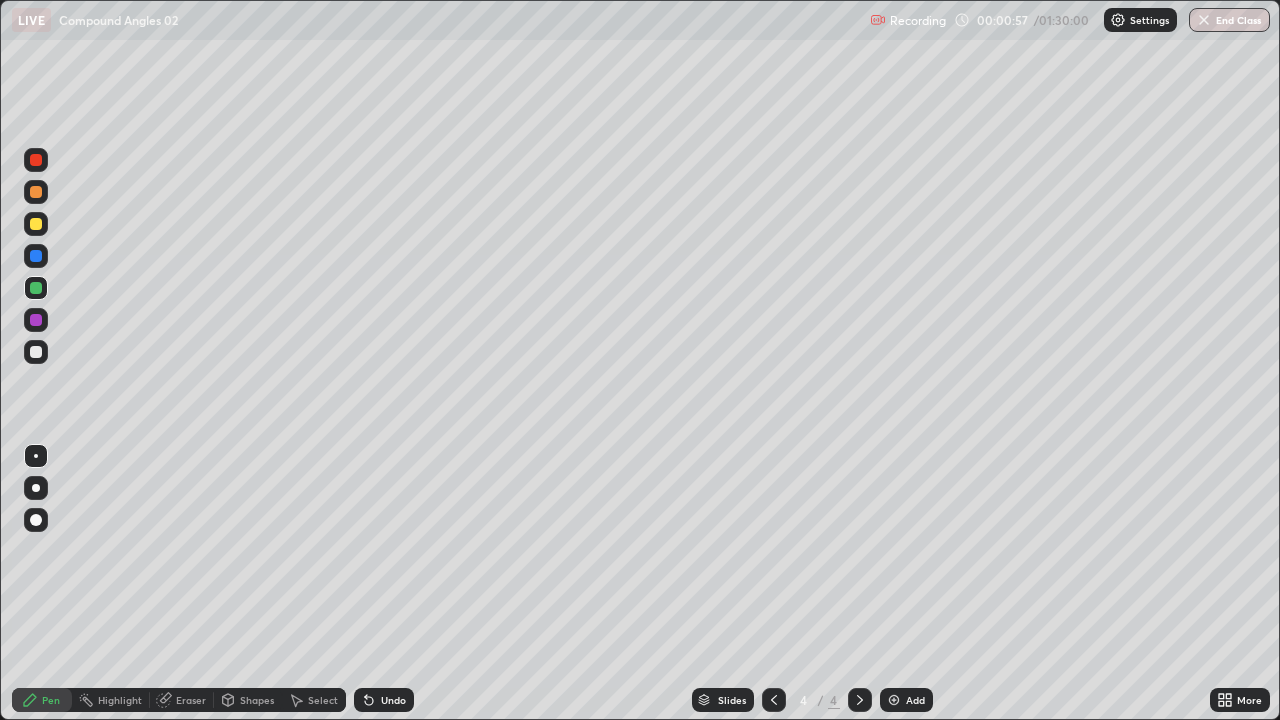 click 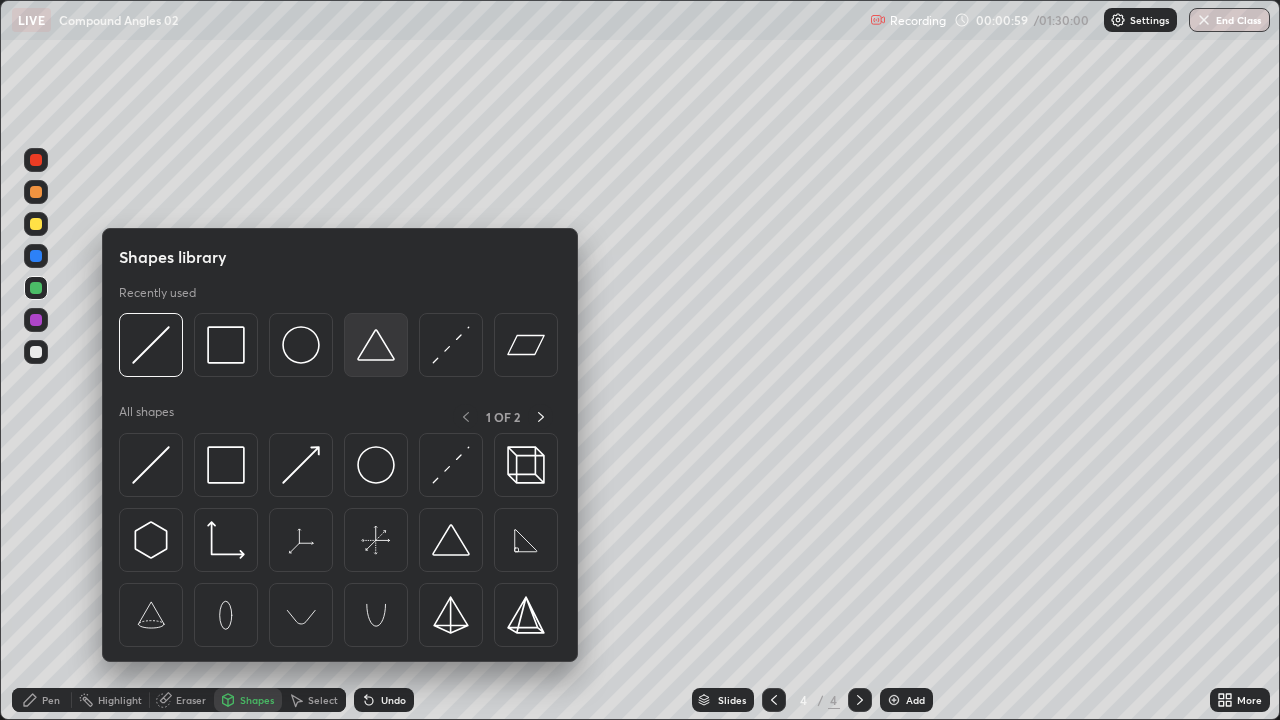 click at bounding box center (376, 345) 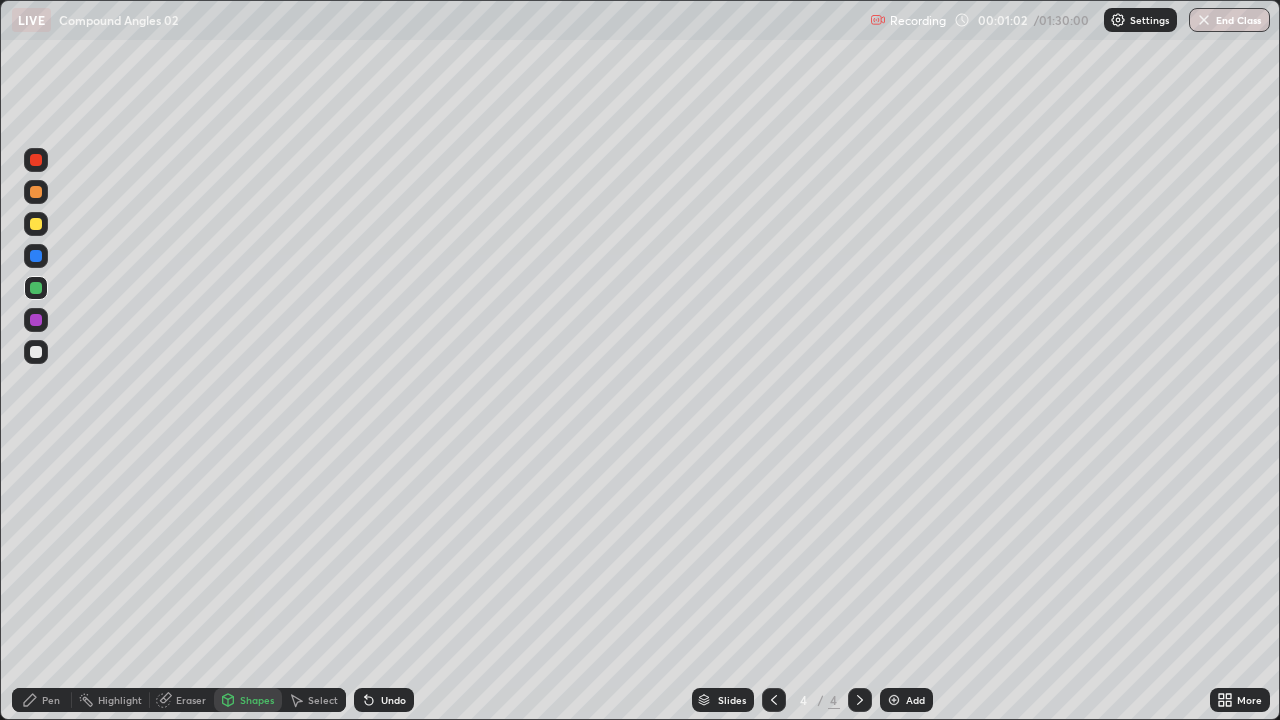 click at bounding box center (36, 224) 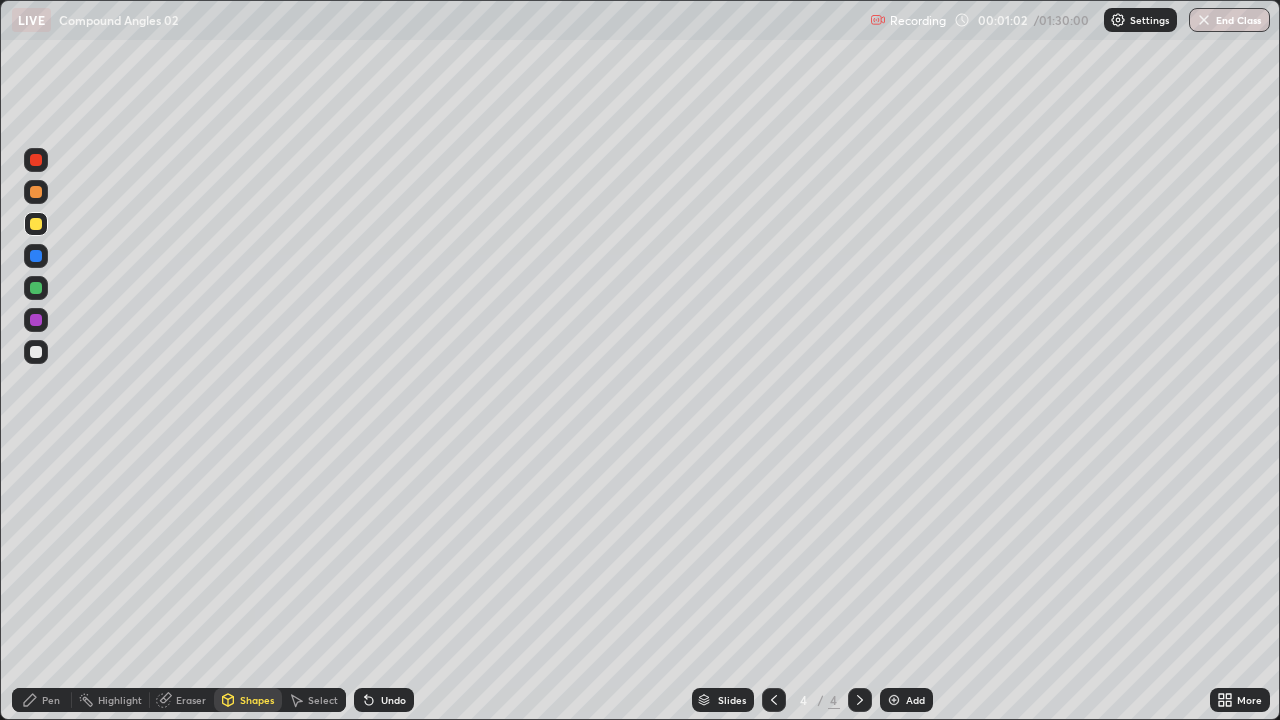click on "Pen" at bounding box center (51, 700) 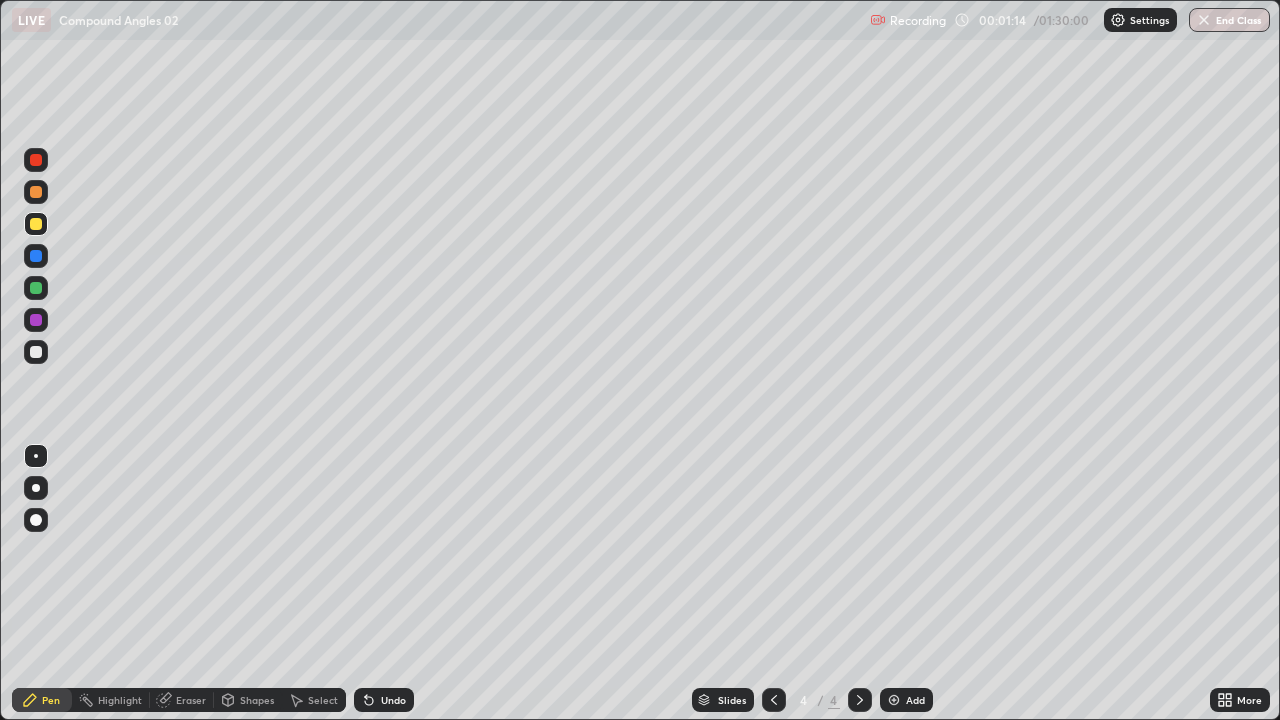 click at bounding box center [36, 288] 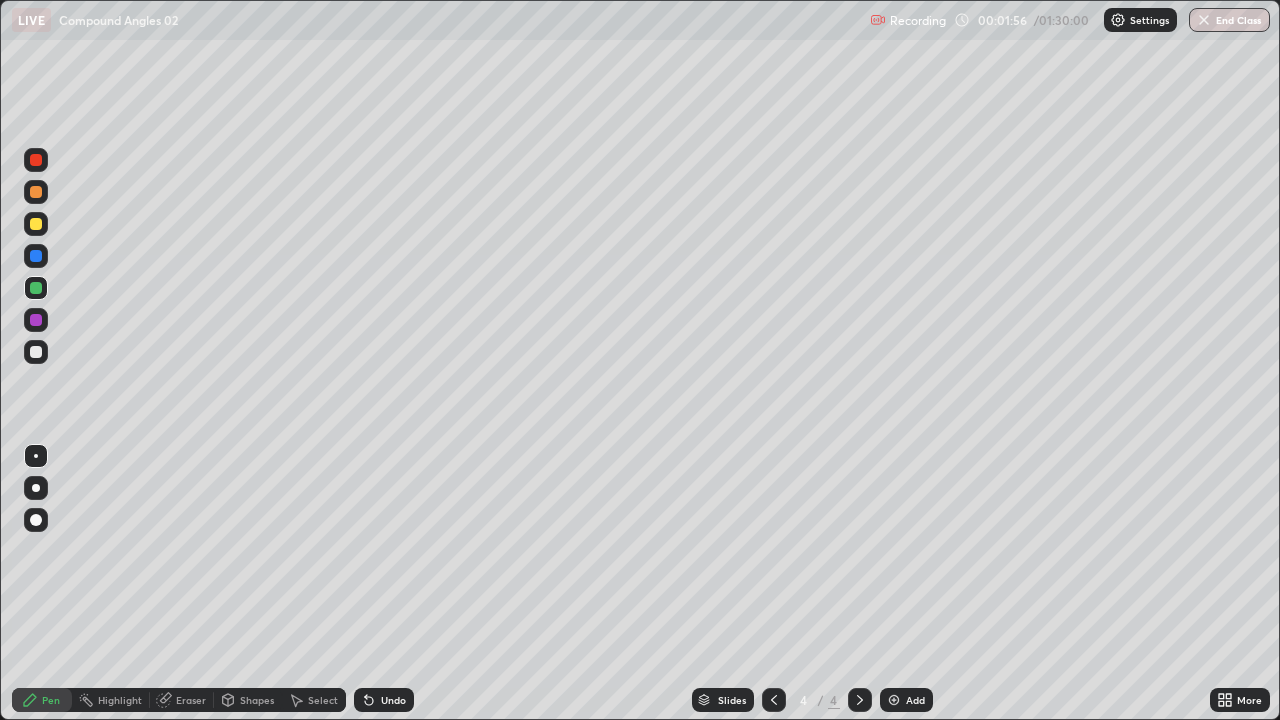 click at bounding box center (36, 224) 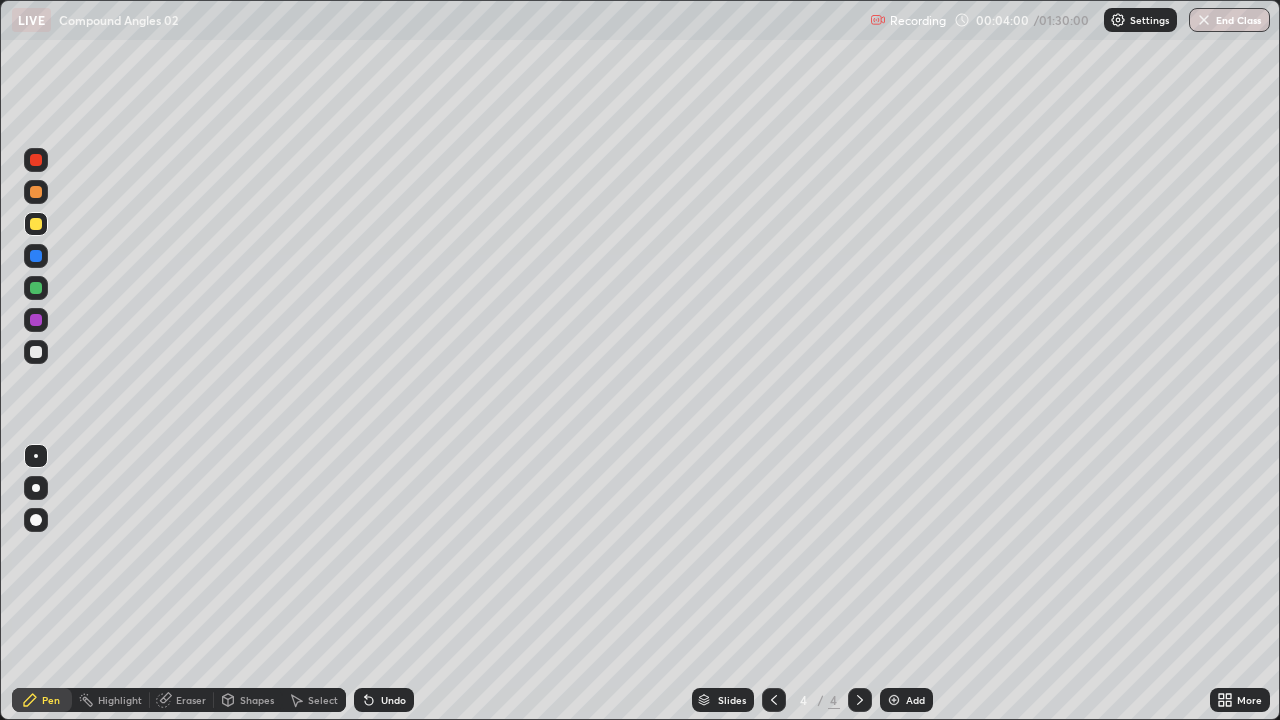 click on "Add" at bounding box center (906, 700) 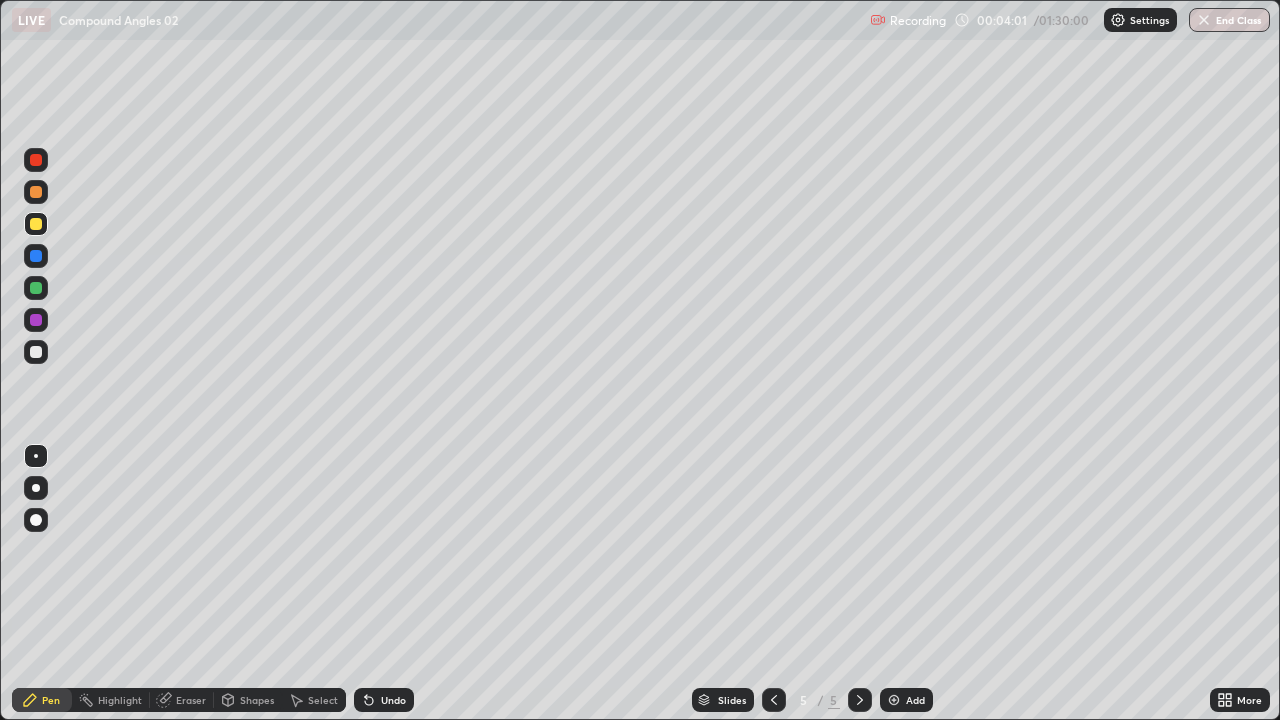 click on "Shapes" at bounding box center (257, 700) 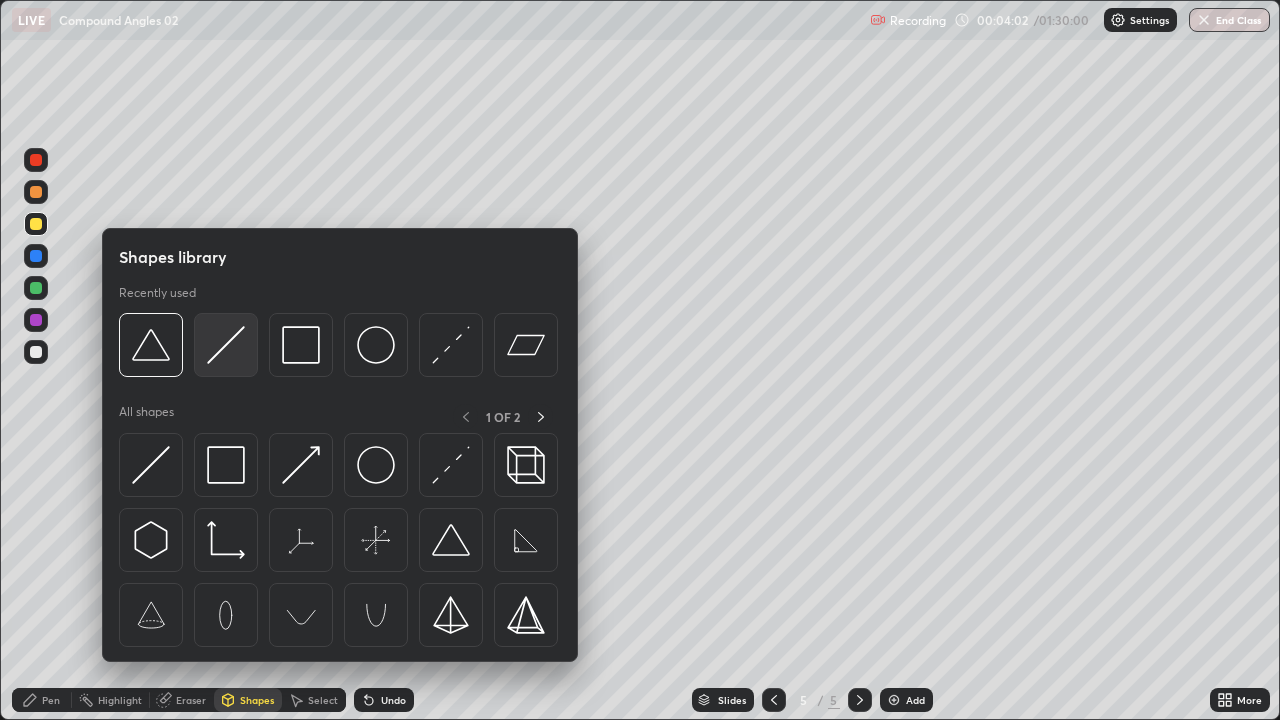 click at bounding box center (226, 345) 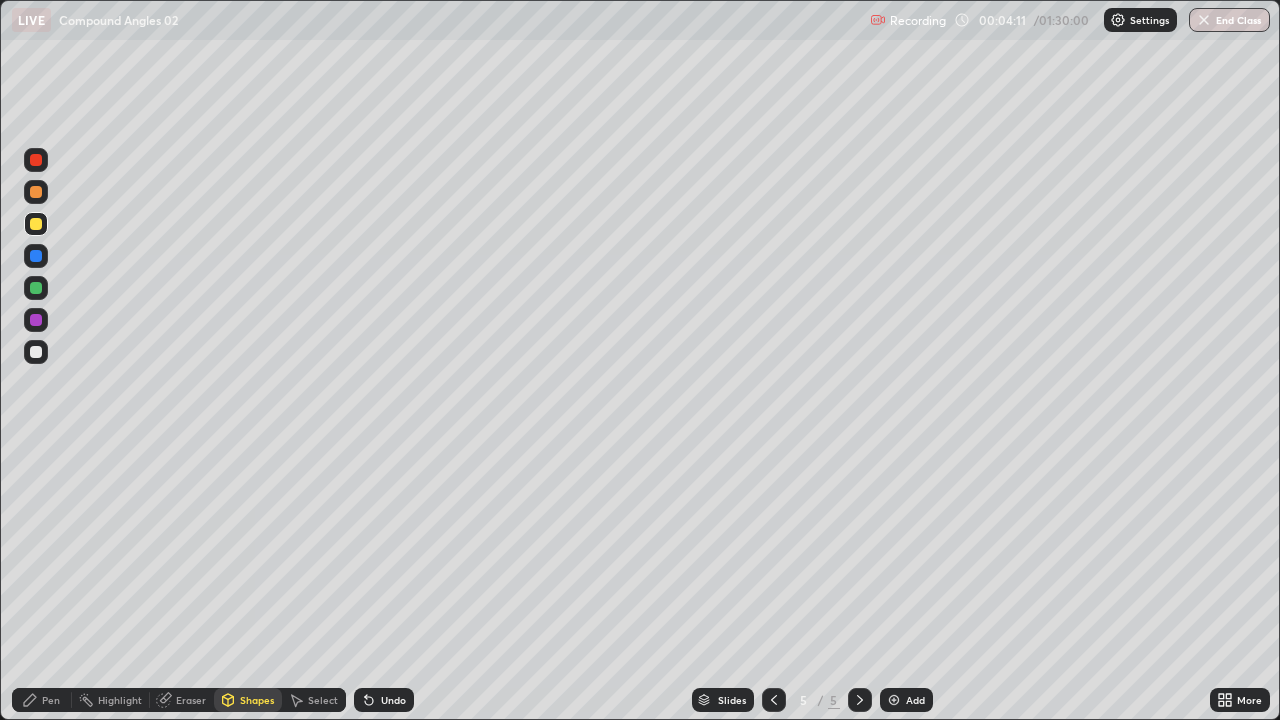 click at bounding box center [36, 320] 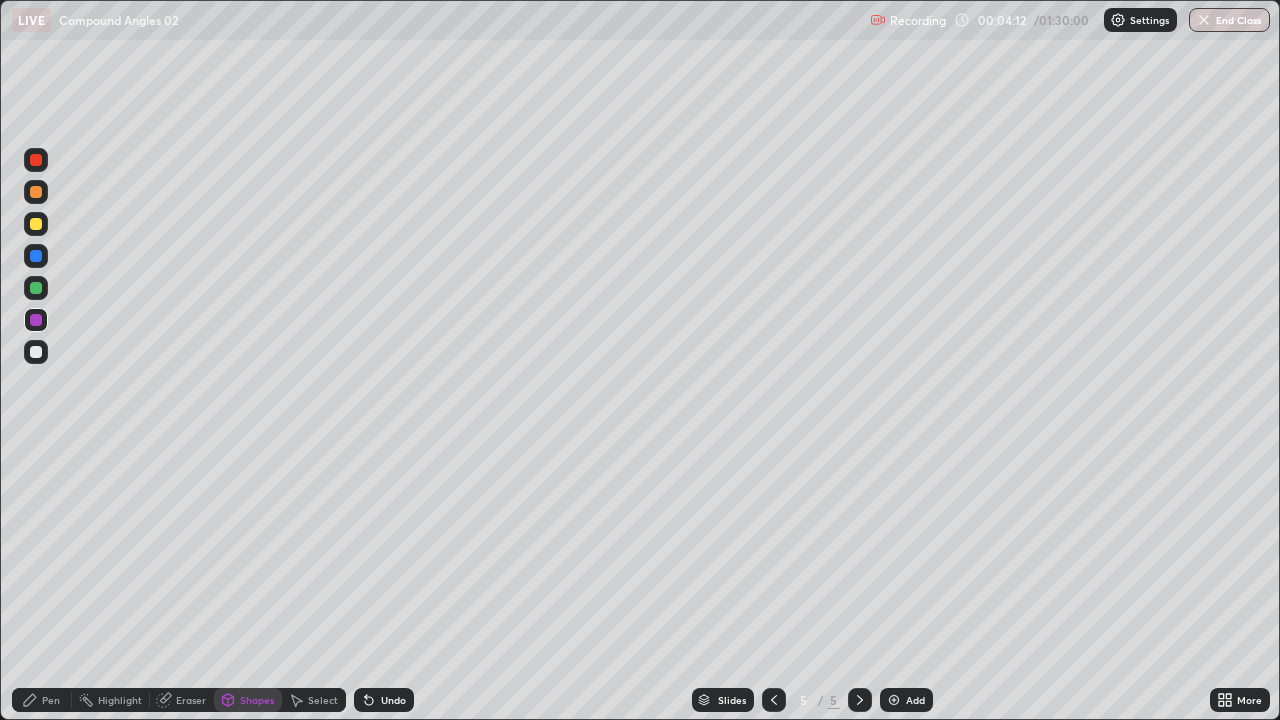 click on "Pen" at bounding box center (51, 700) 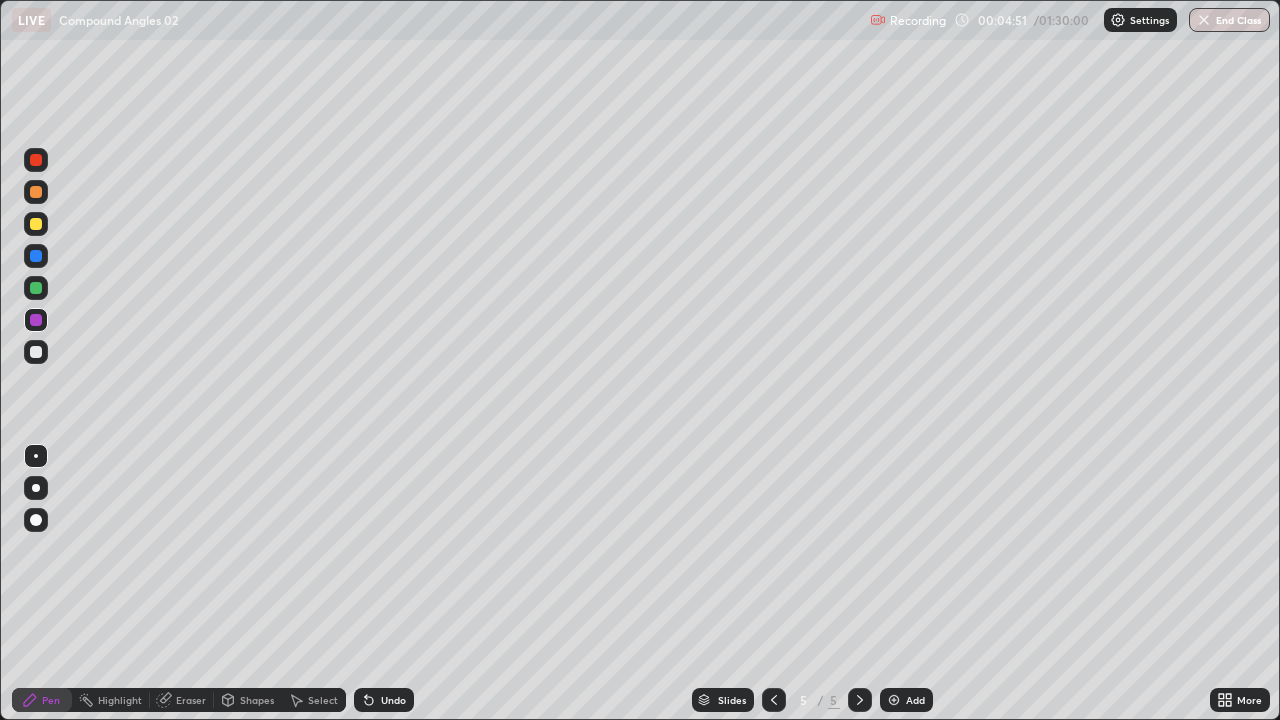 click at bounding box center [36, 288] 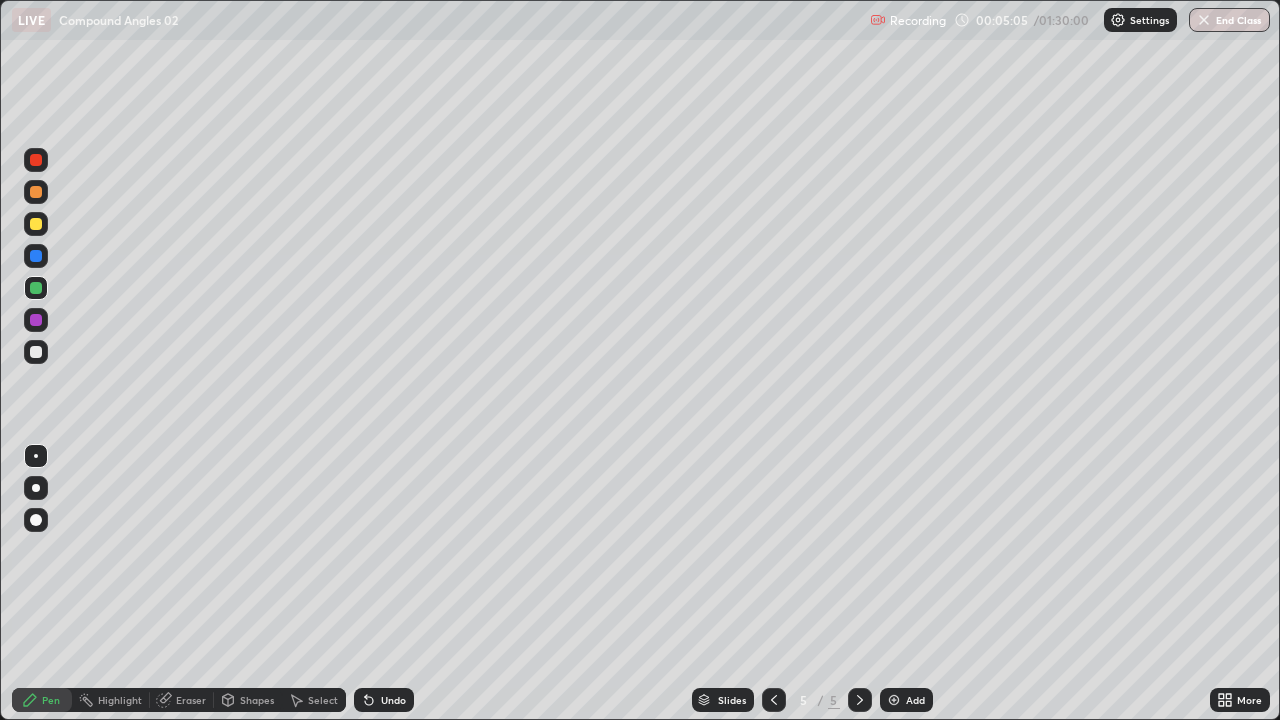 click on "Undo" at bounding box center (393, 700) 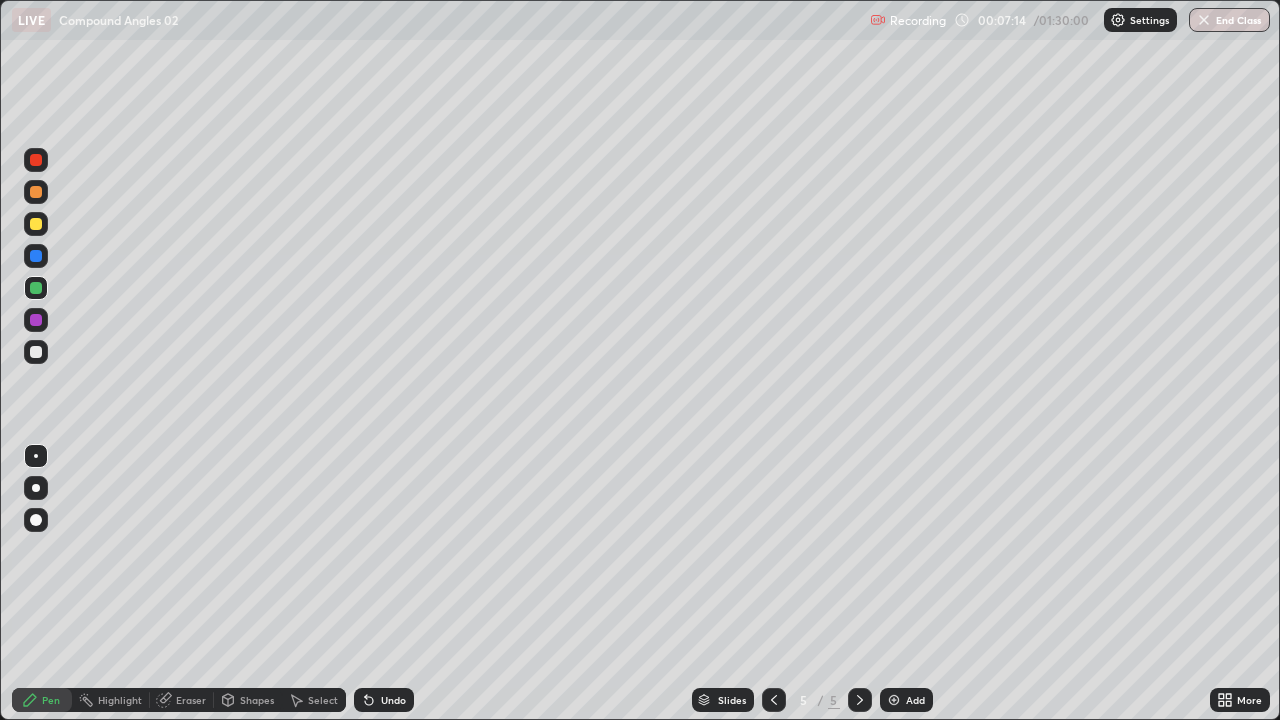 click at bounding box center [36, 224] 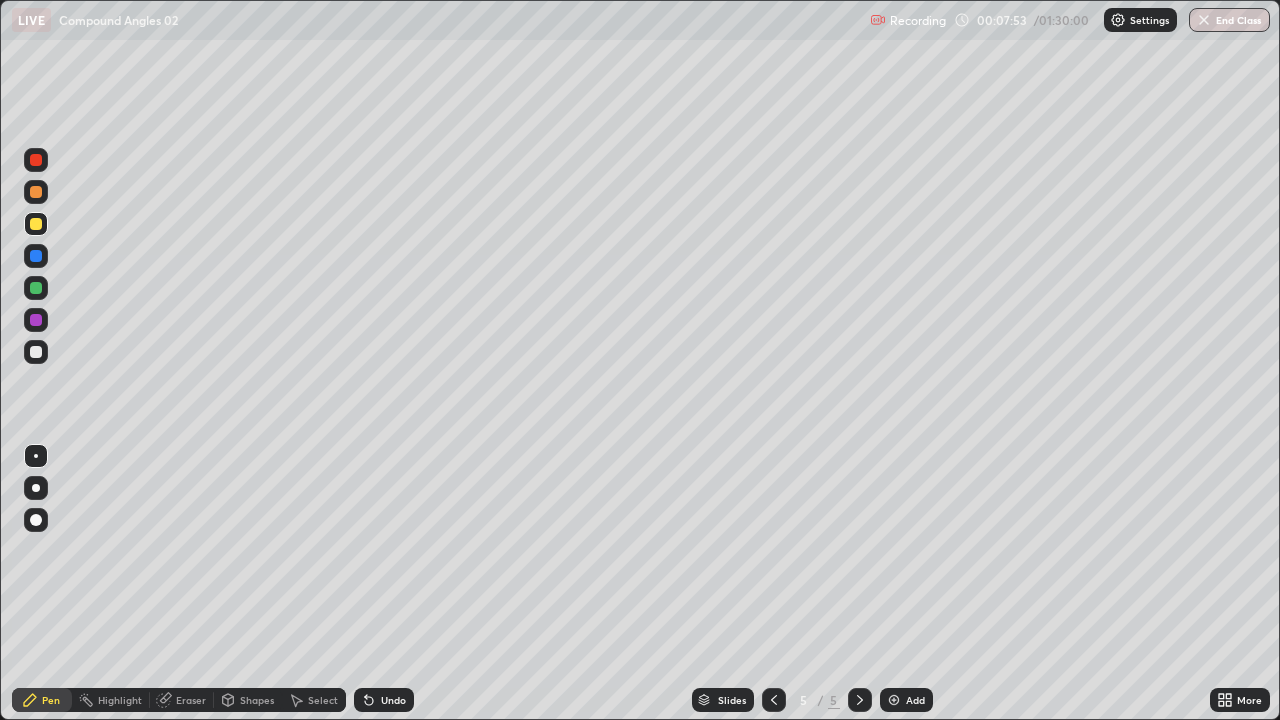 click on "Undo" at bounding box center [384, 700] 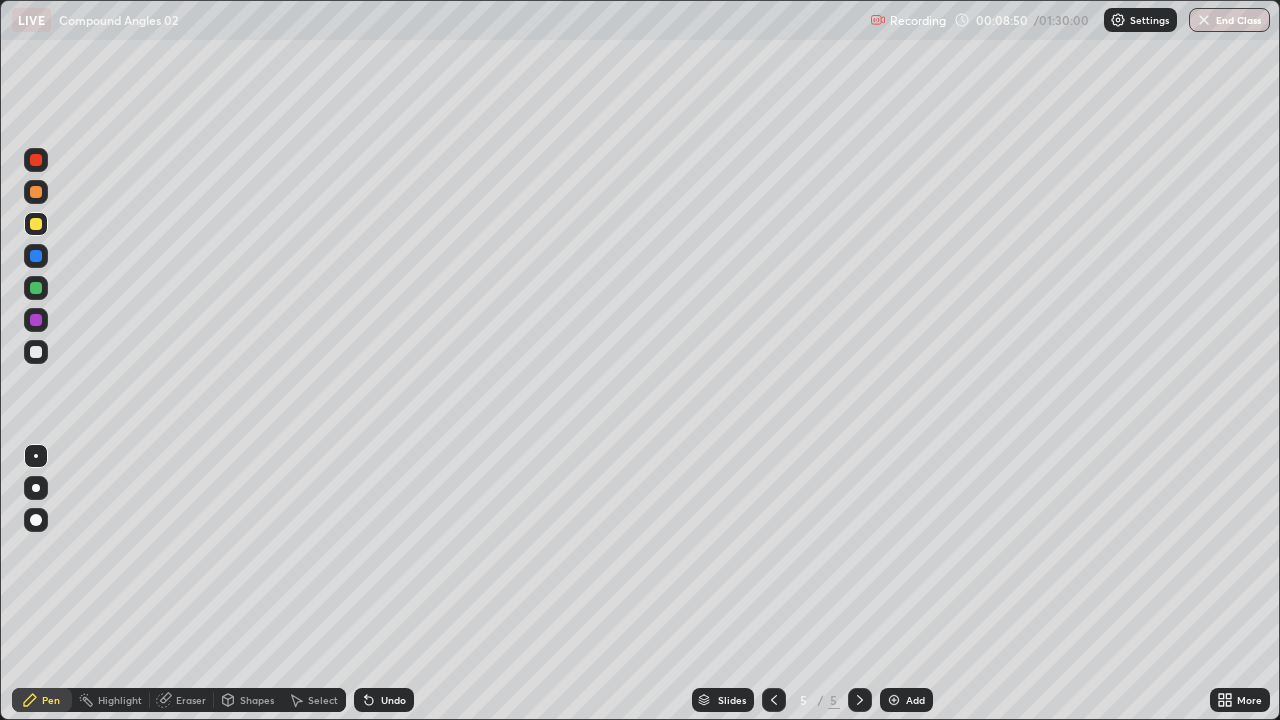 click at bounding box center [36, 352] 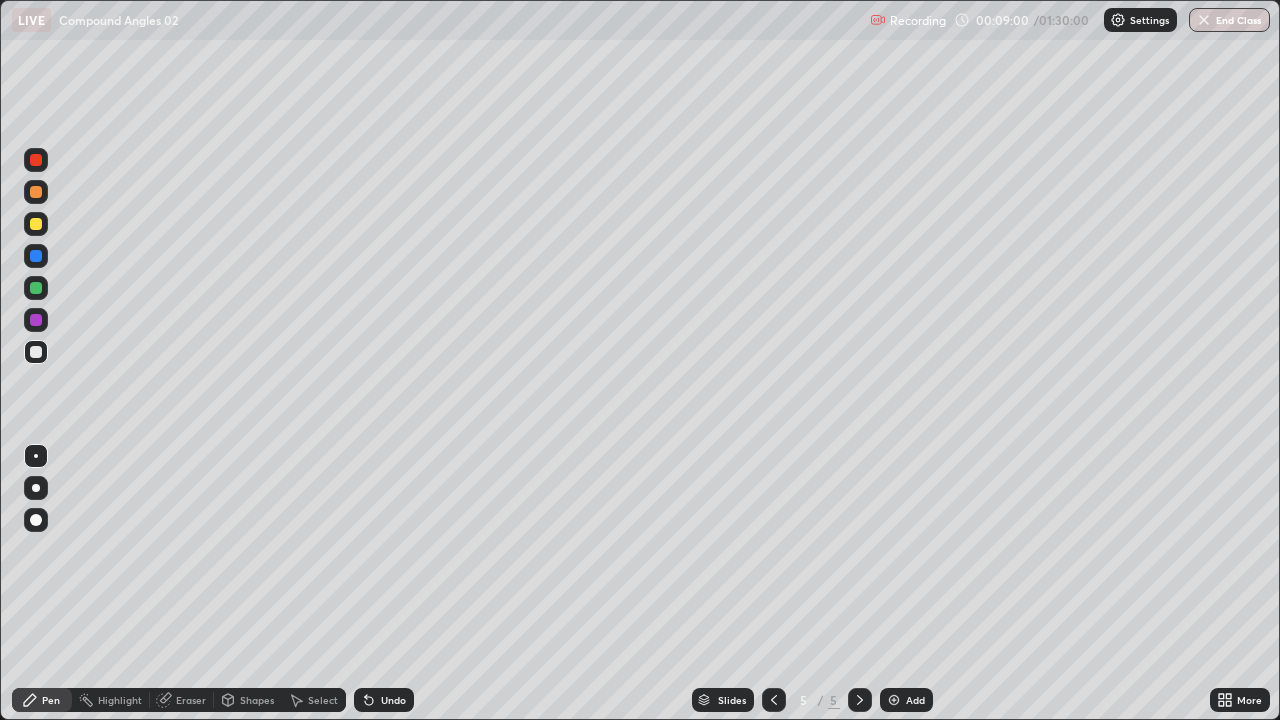 click on "Undo" at bounding box center [393, 700] 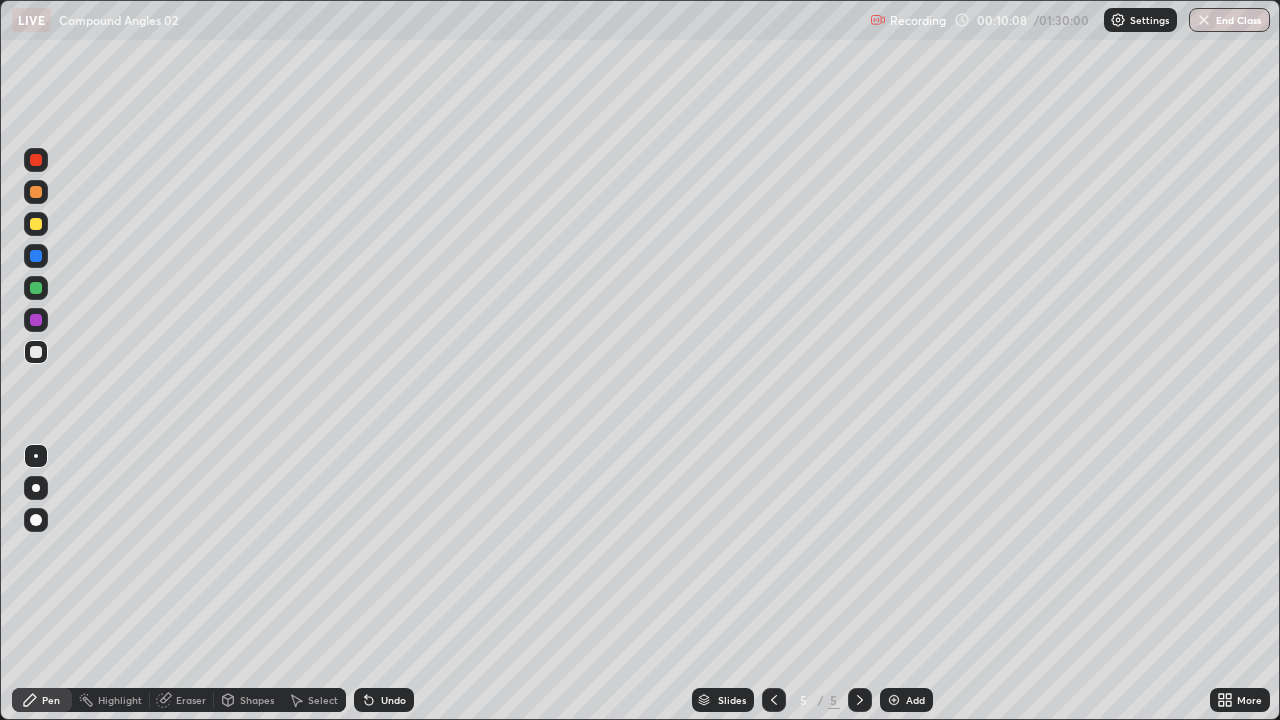 click on "Add" at bounding box center [915, 700] 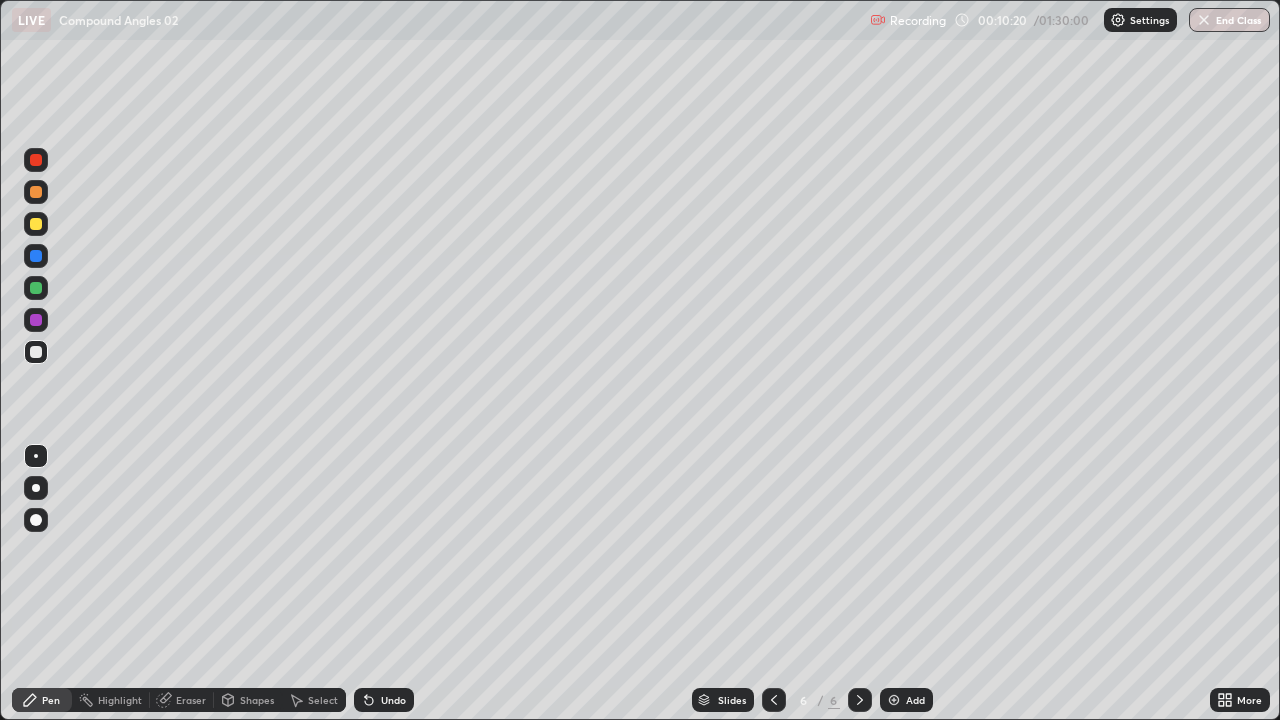 click 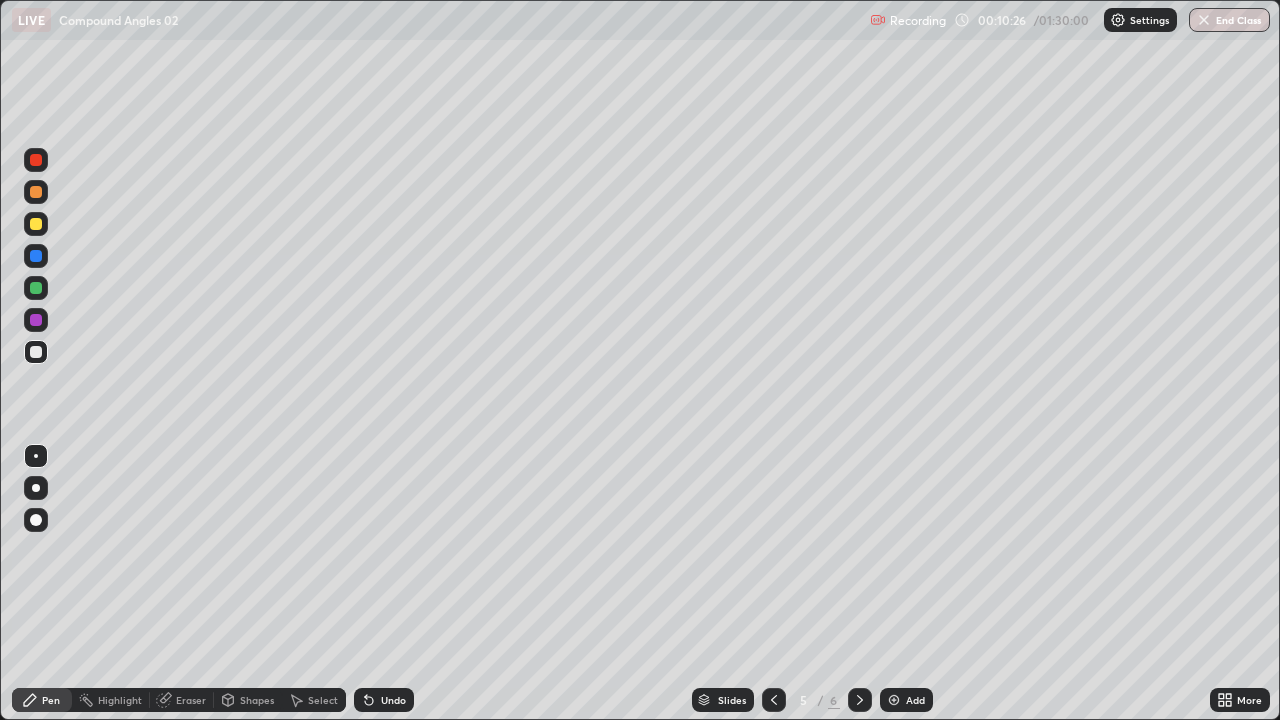 click 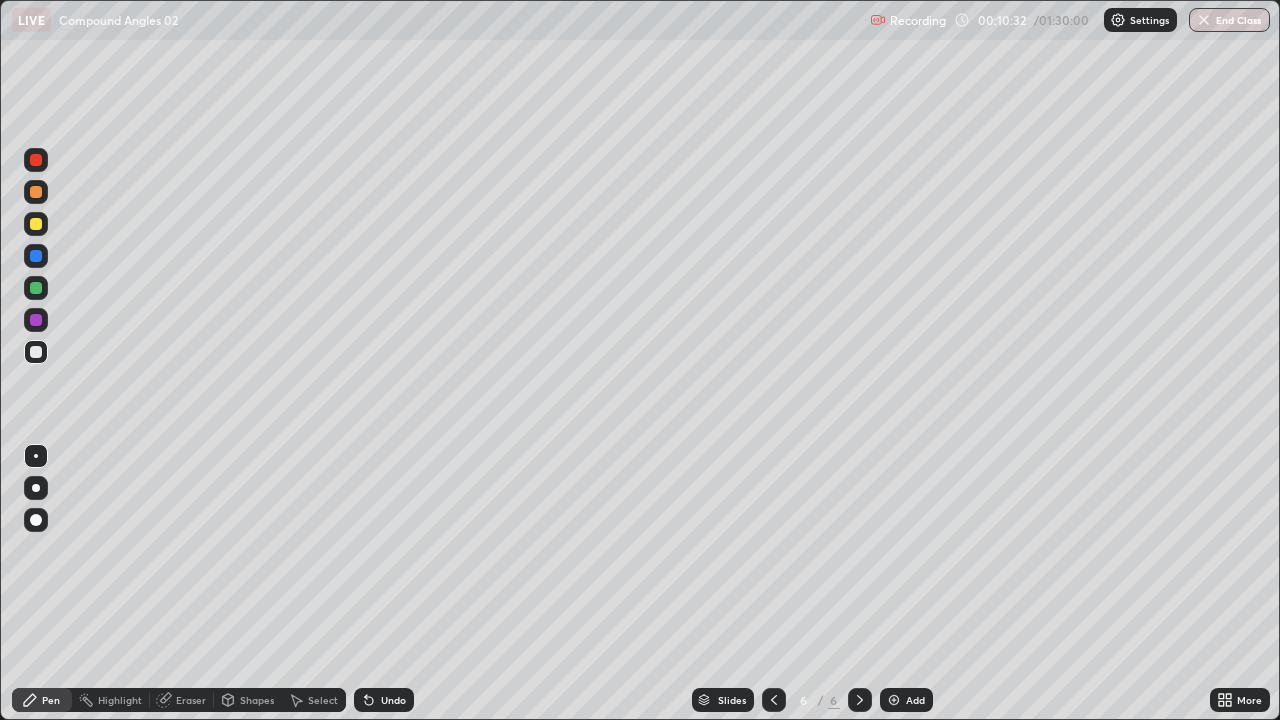 click 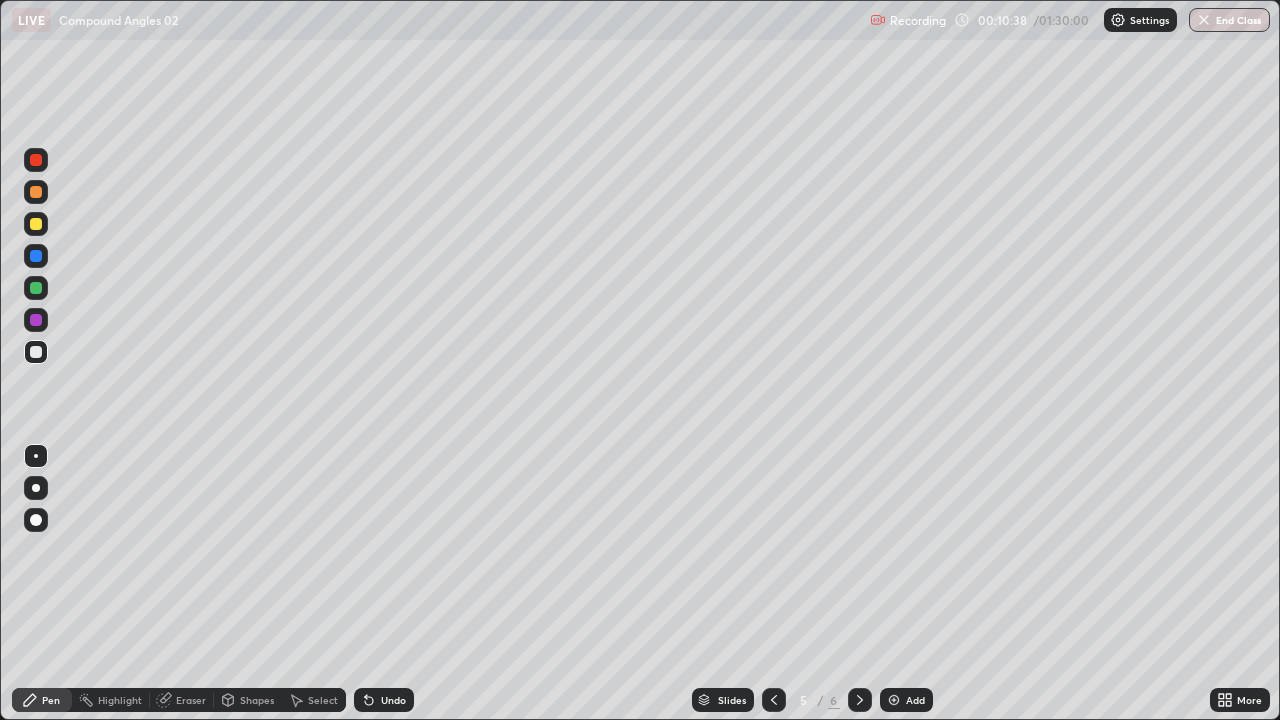 click 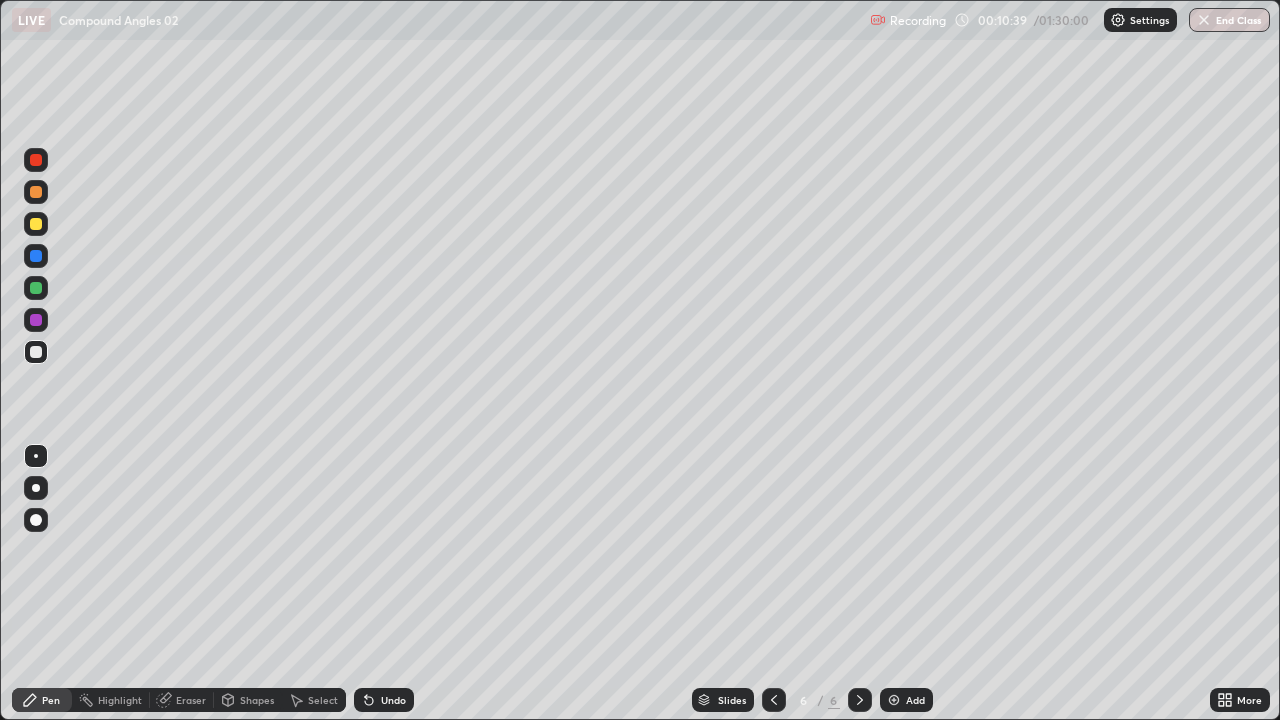 click at bounding box center [36, 224] 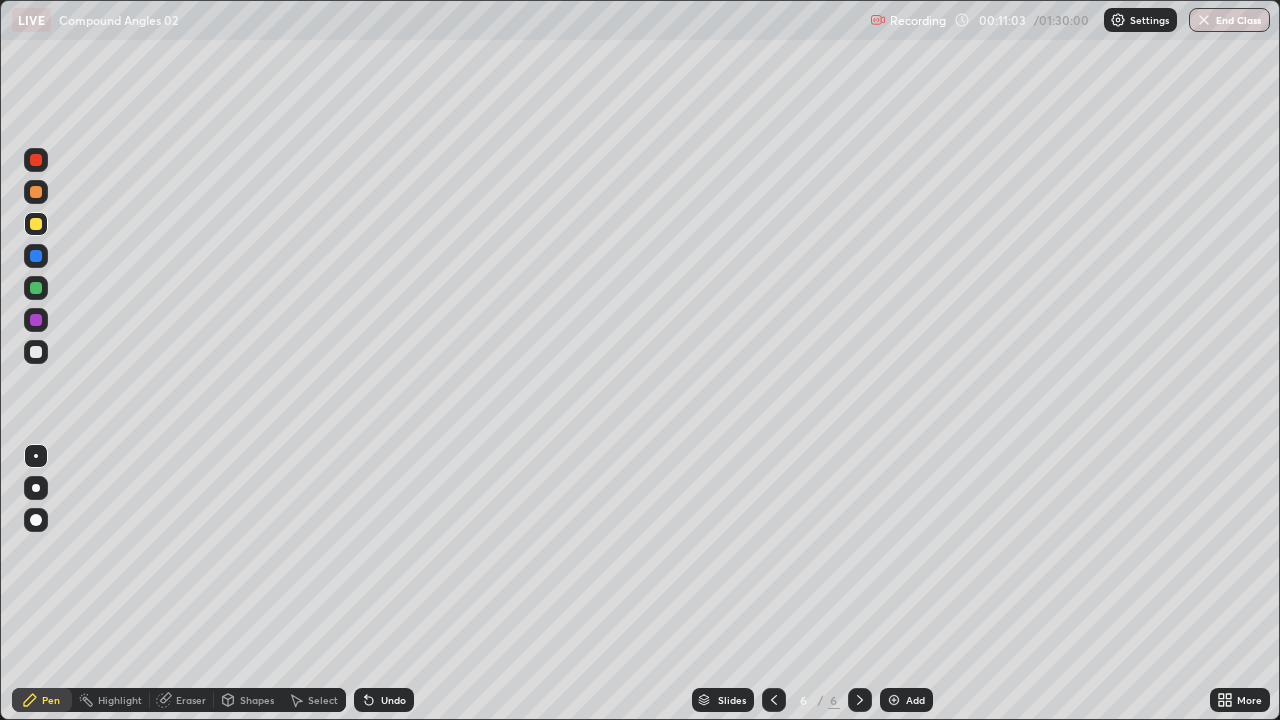 click 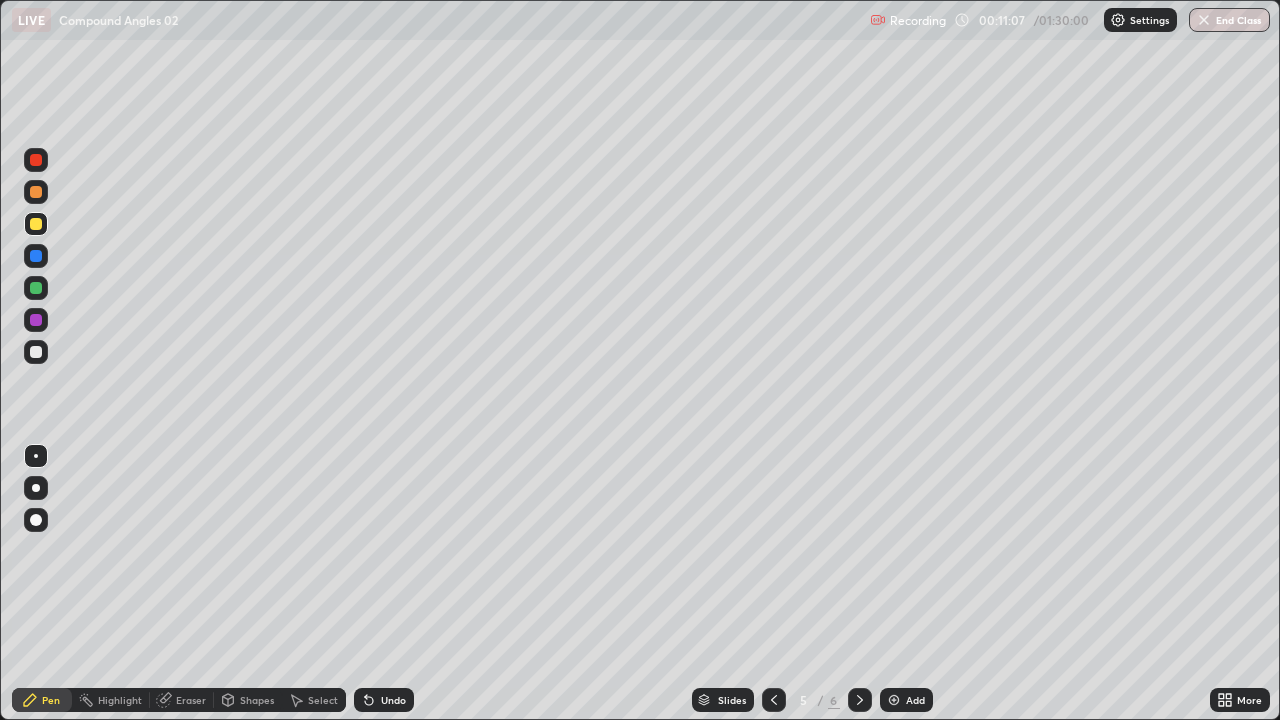 click 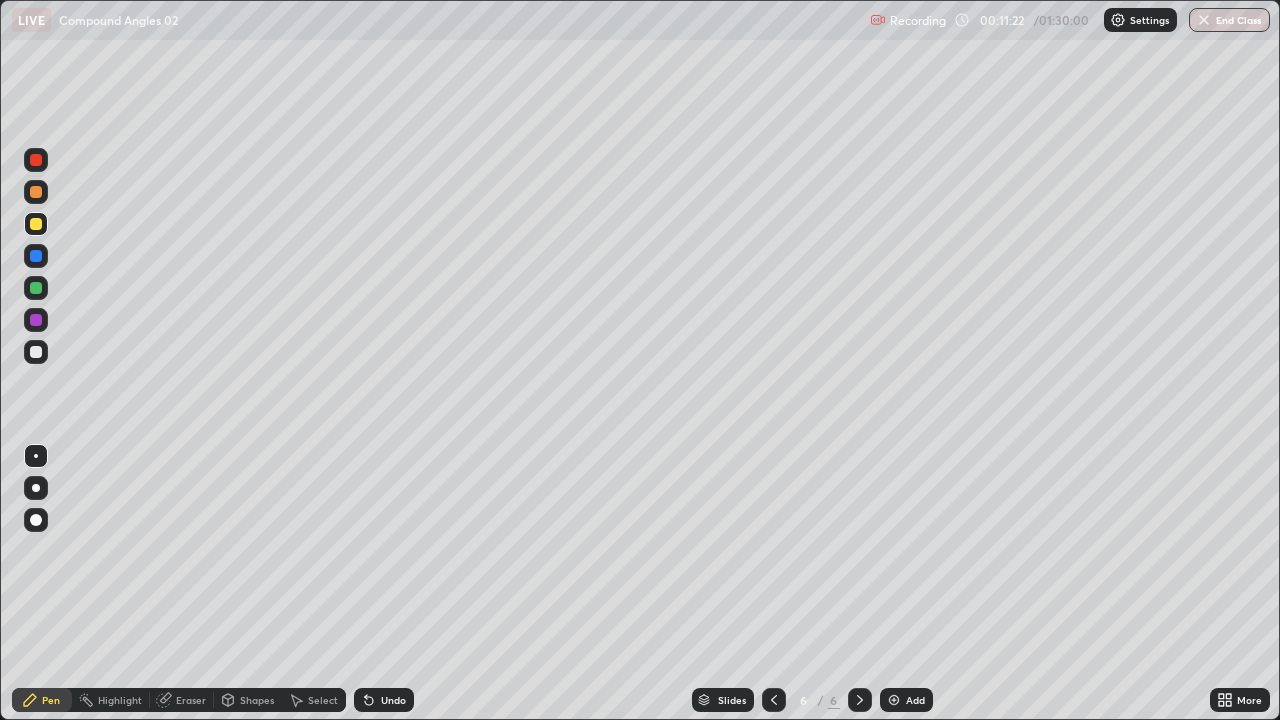 click on "Undo" at bounding box center (393, 700) 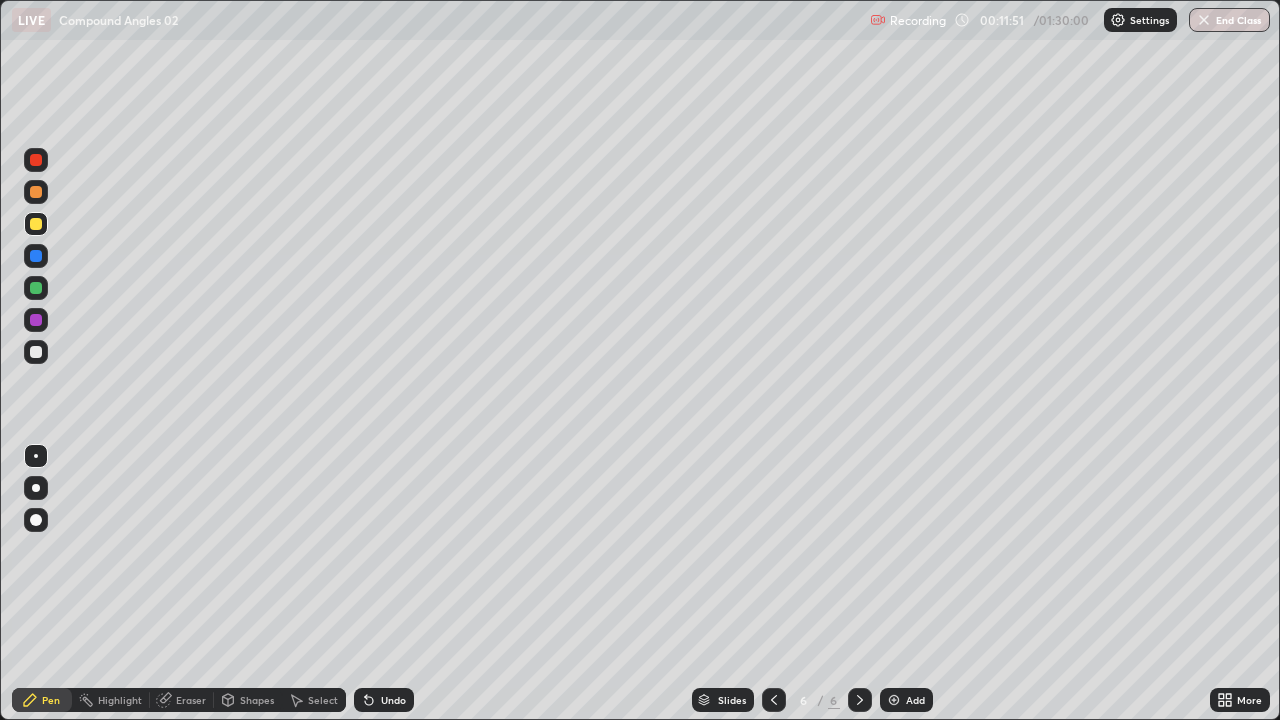 click on "Shapes" at bounding box center (257, 700) 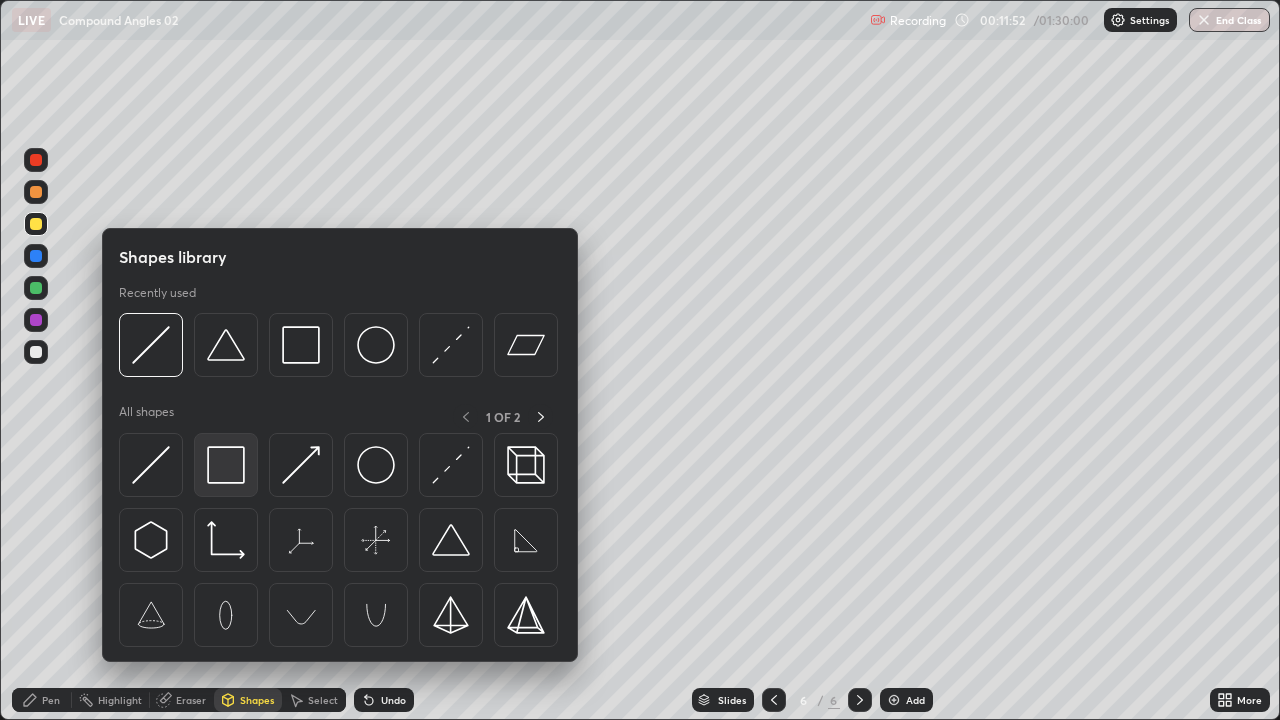 click at bounding box center (226, 465) 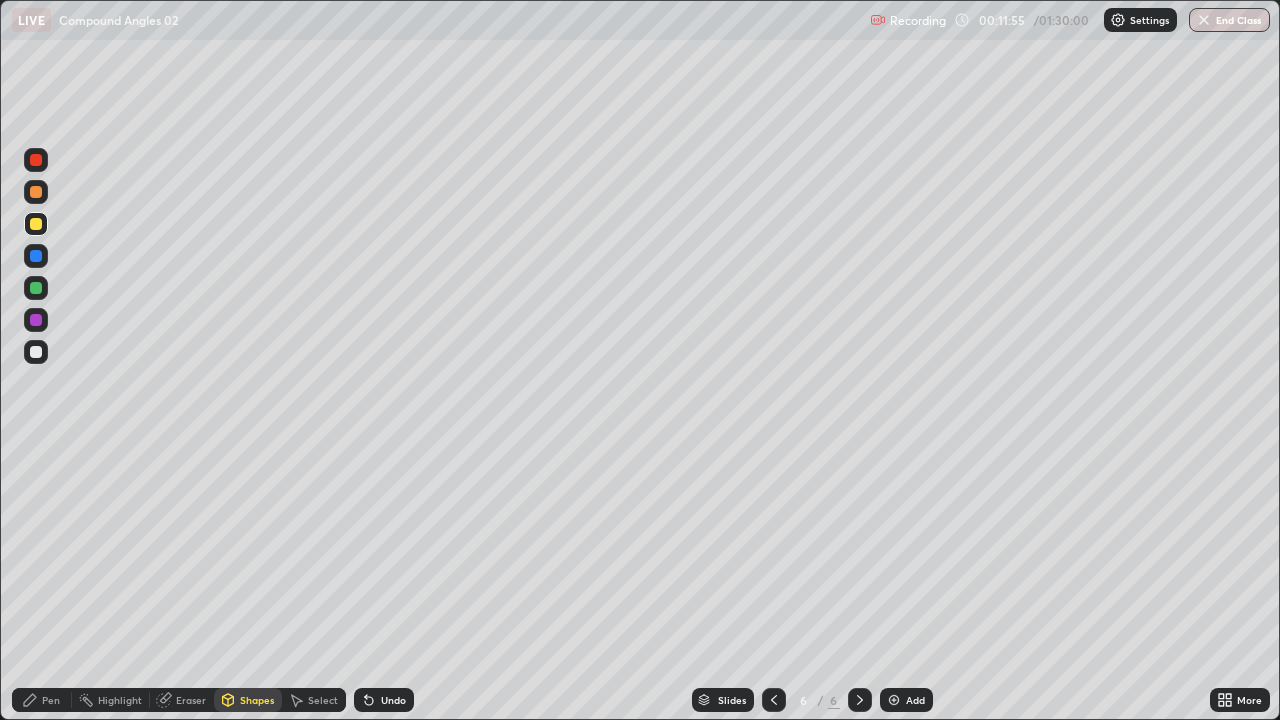 click at bounding box center (36, 320) 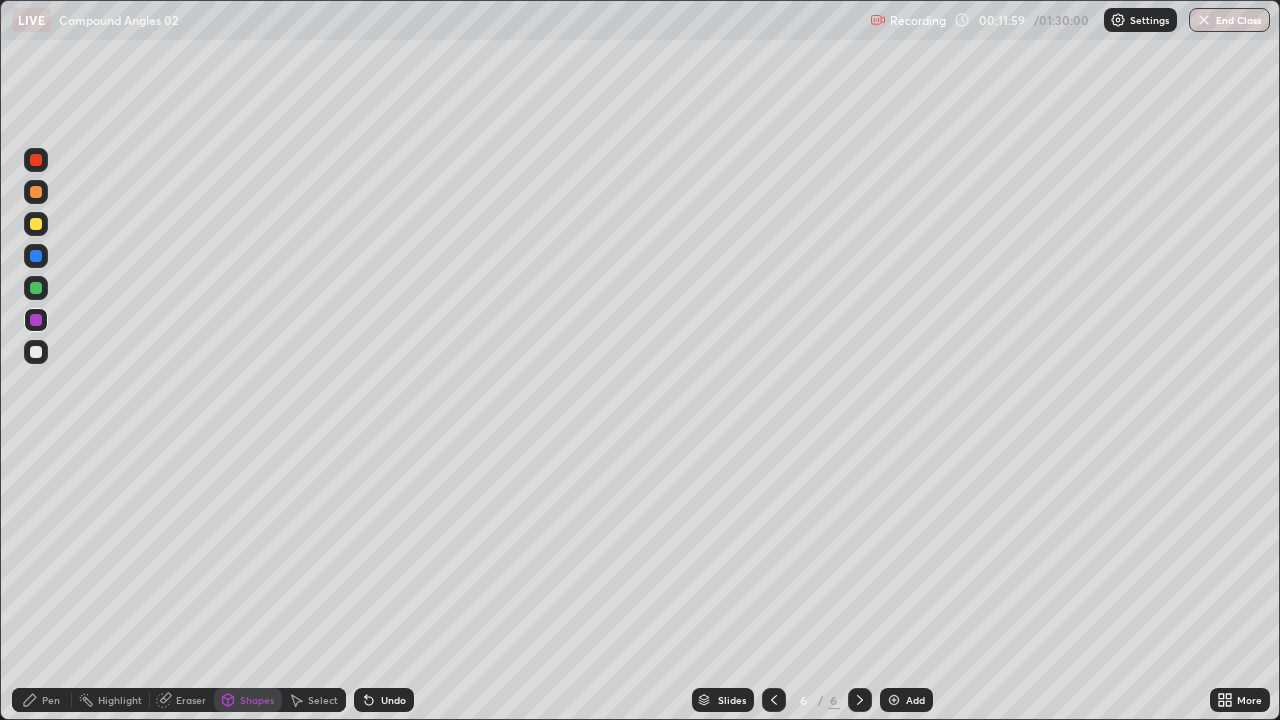 click at bounding box center [36, 288] 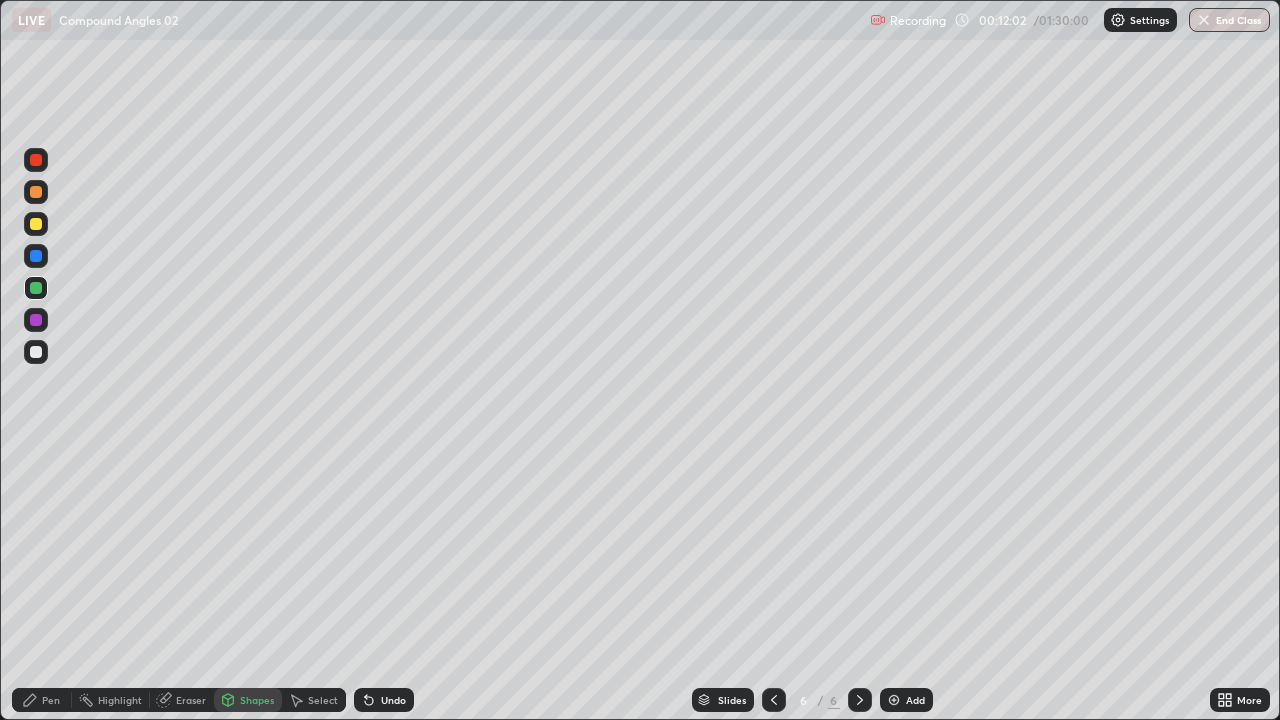 click on "Undo" at bounding box center [384, 700] 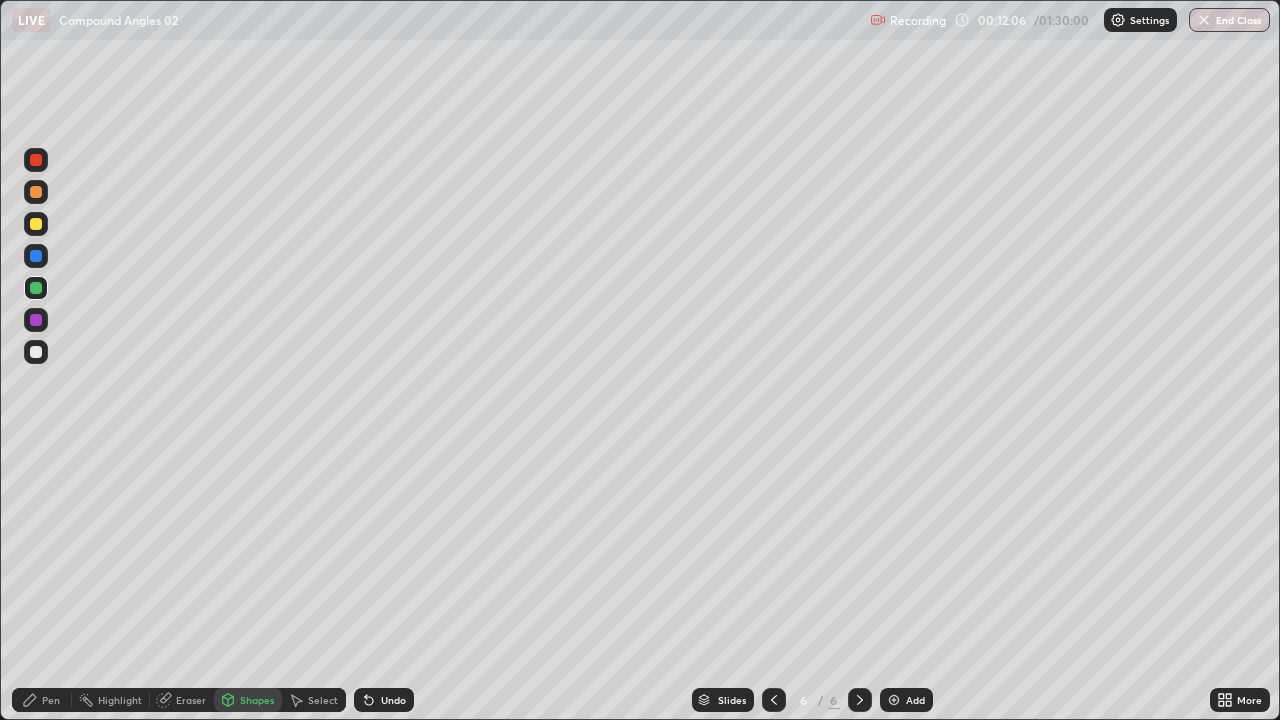 click on "Pen" at bounding box center [42, 700] 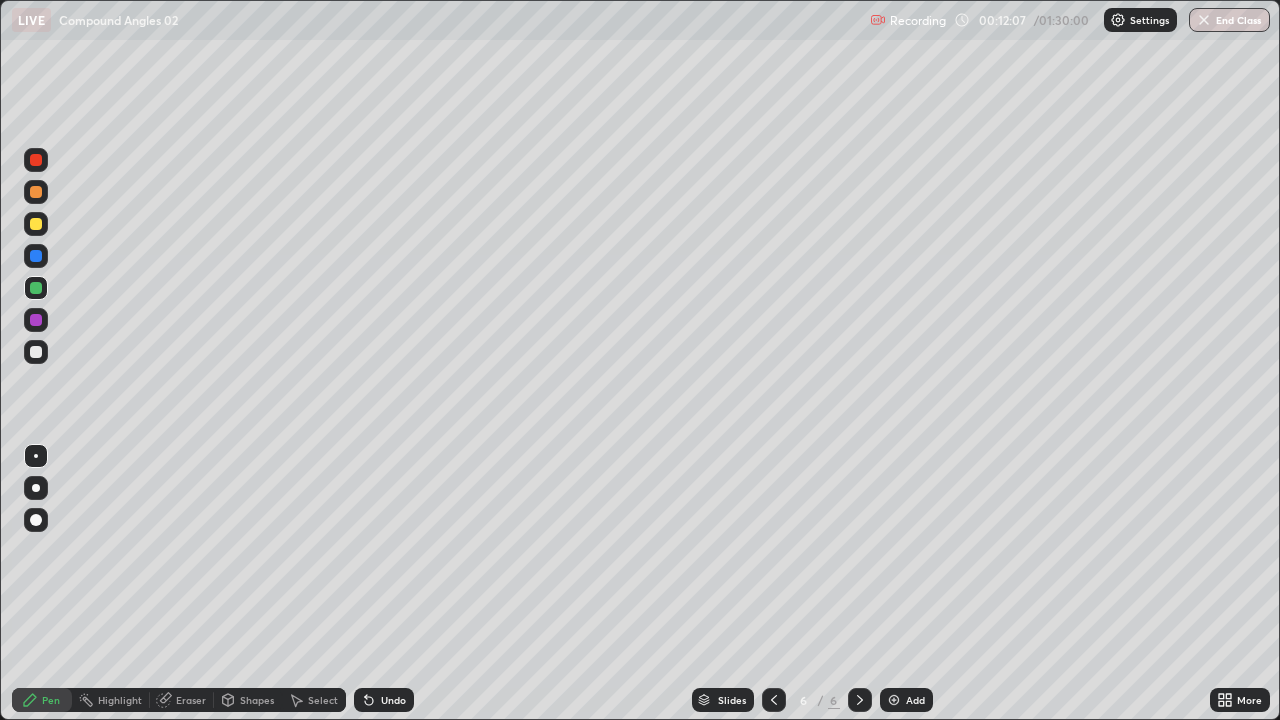 click at bounding box center (36, 352) 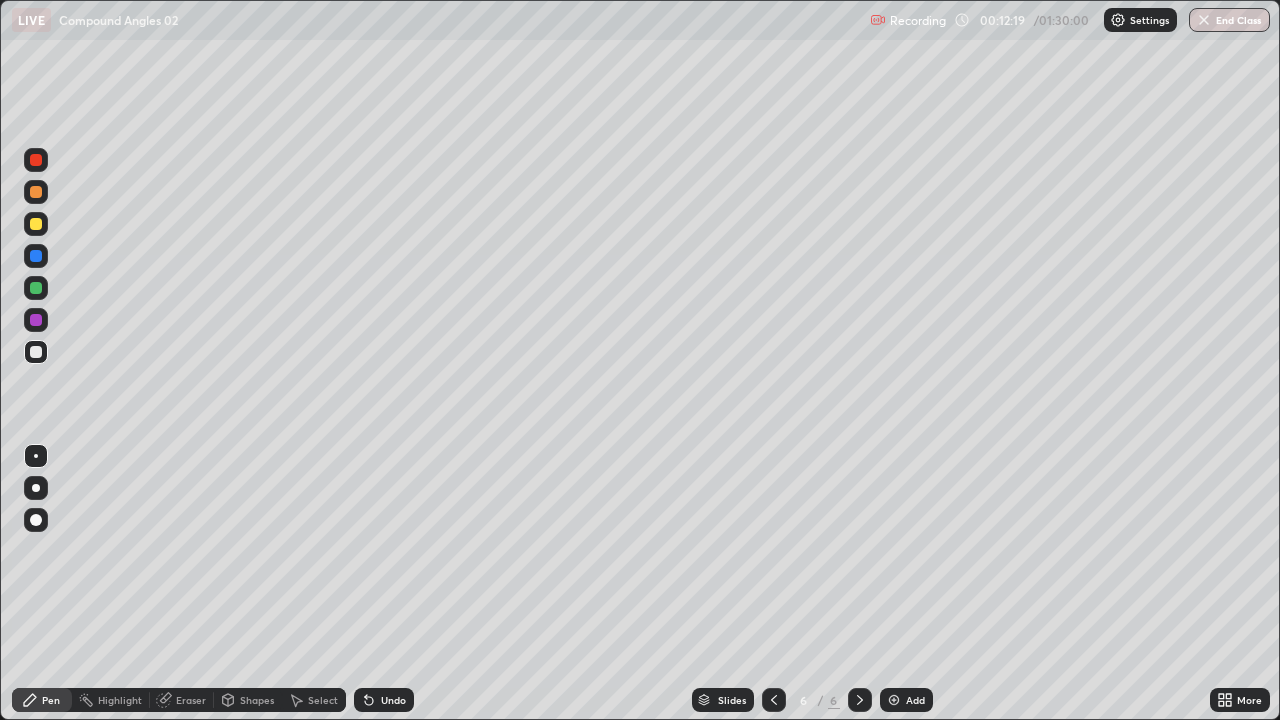 click 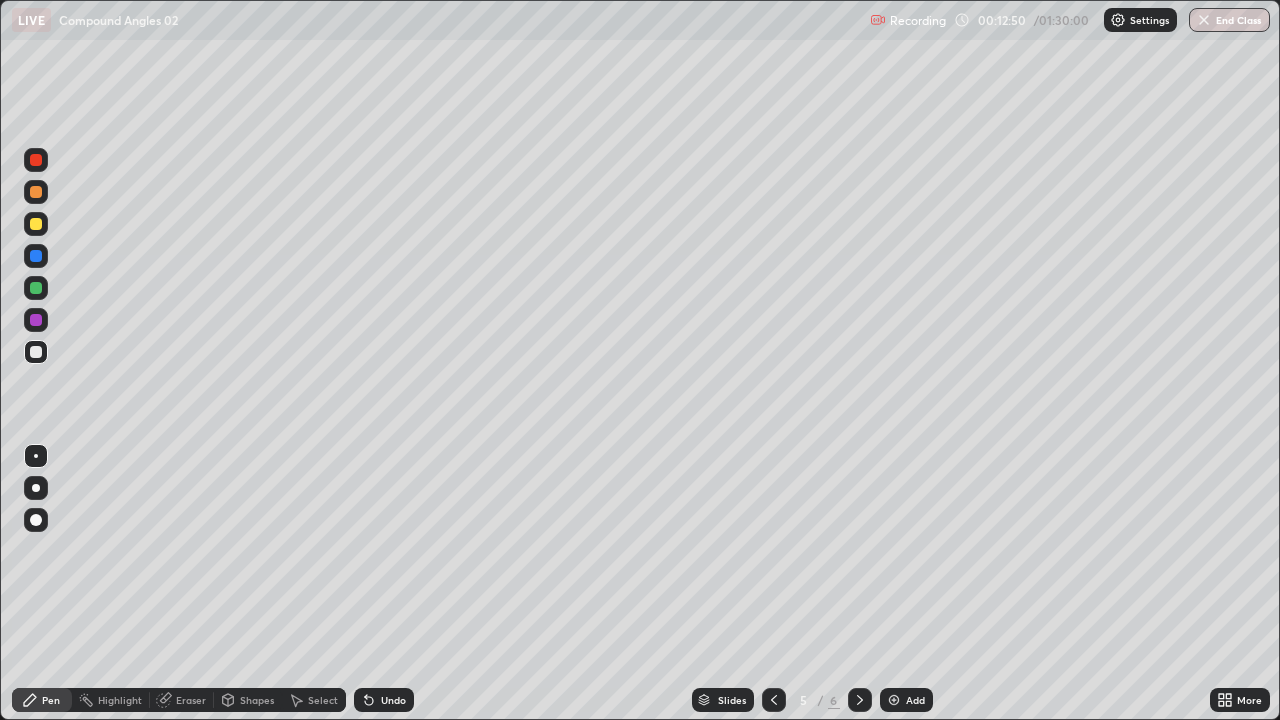 click on "Undo" at bounding box center [393, 700] 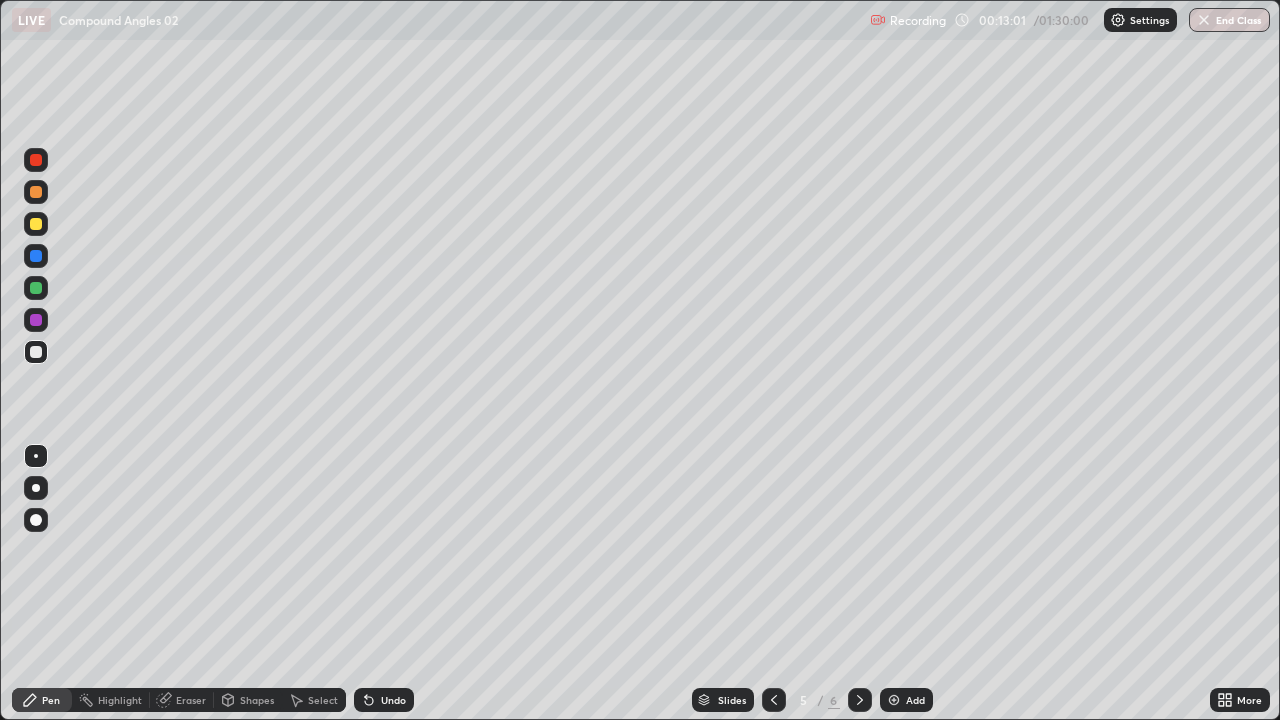 click 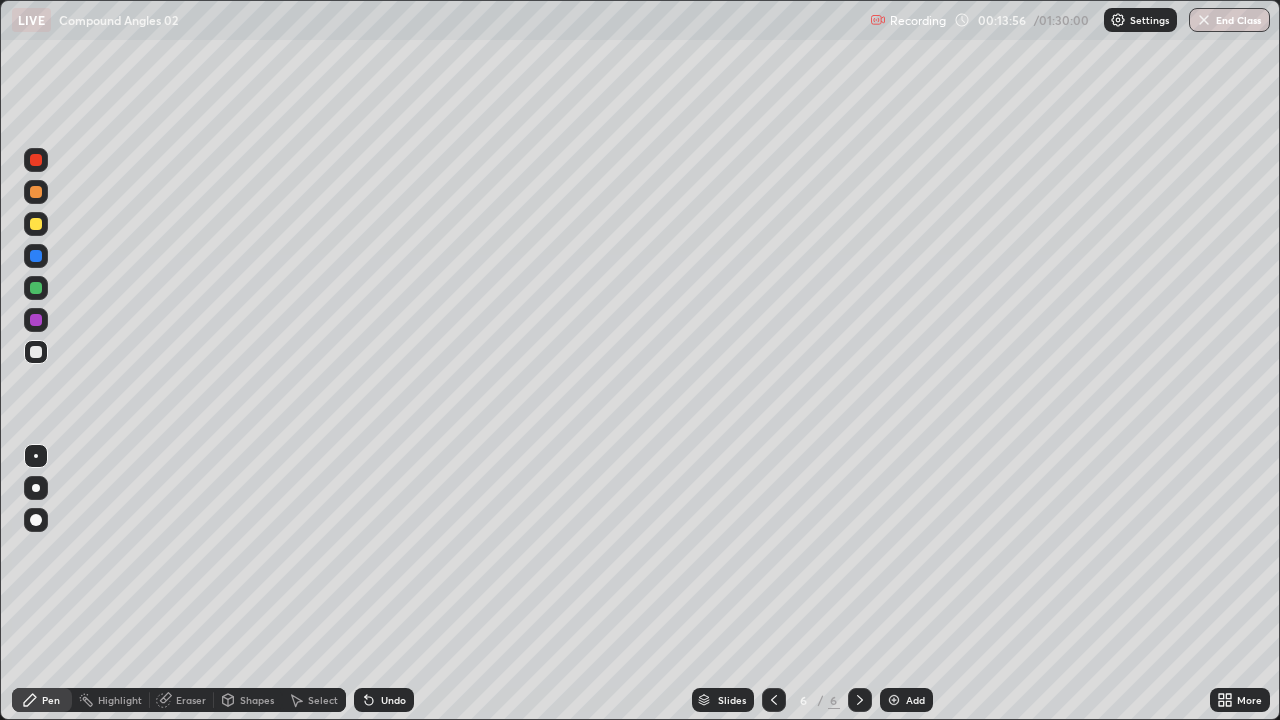 click on "Shapes" at bounding box center (257, 700) 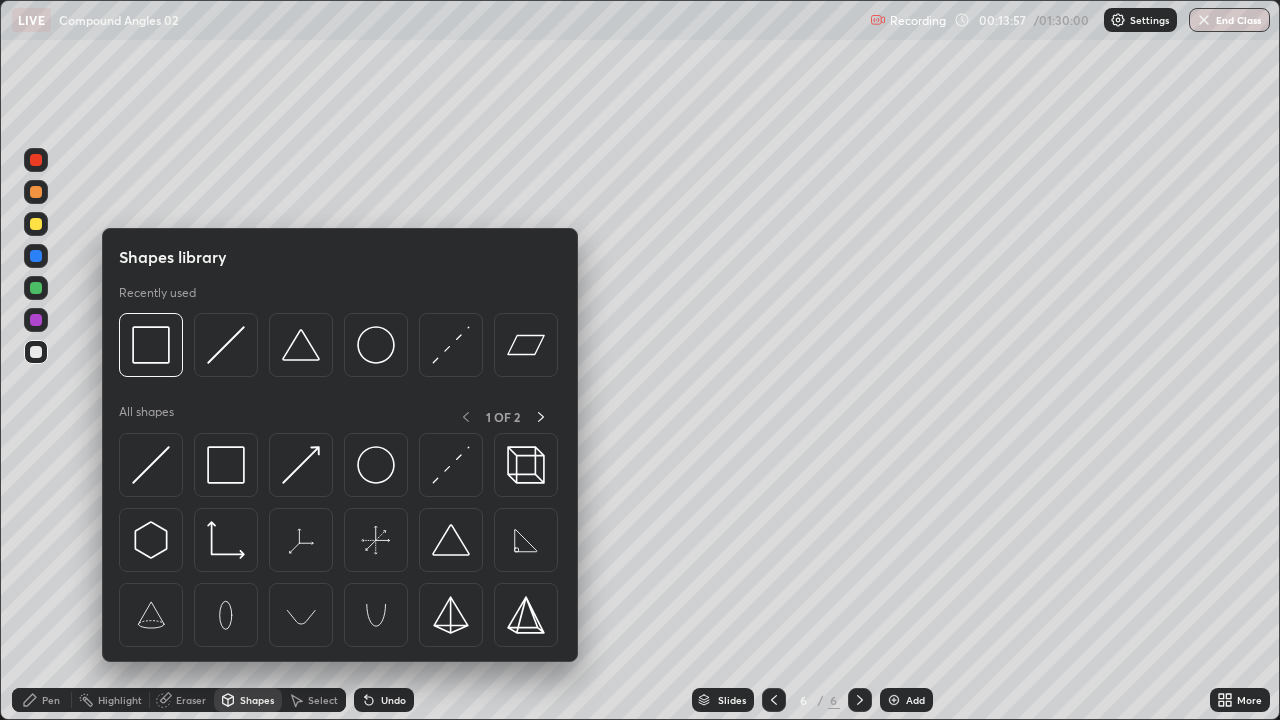 click at bounding box center (36, 320) 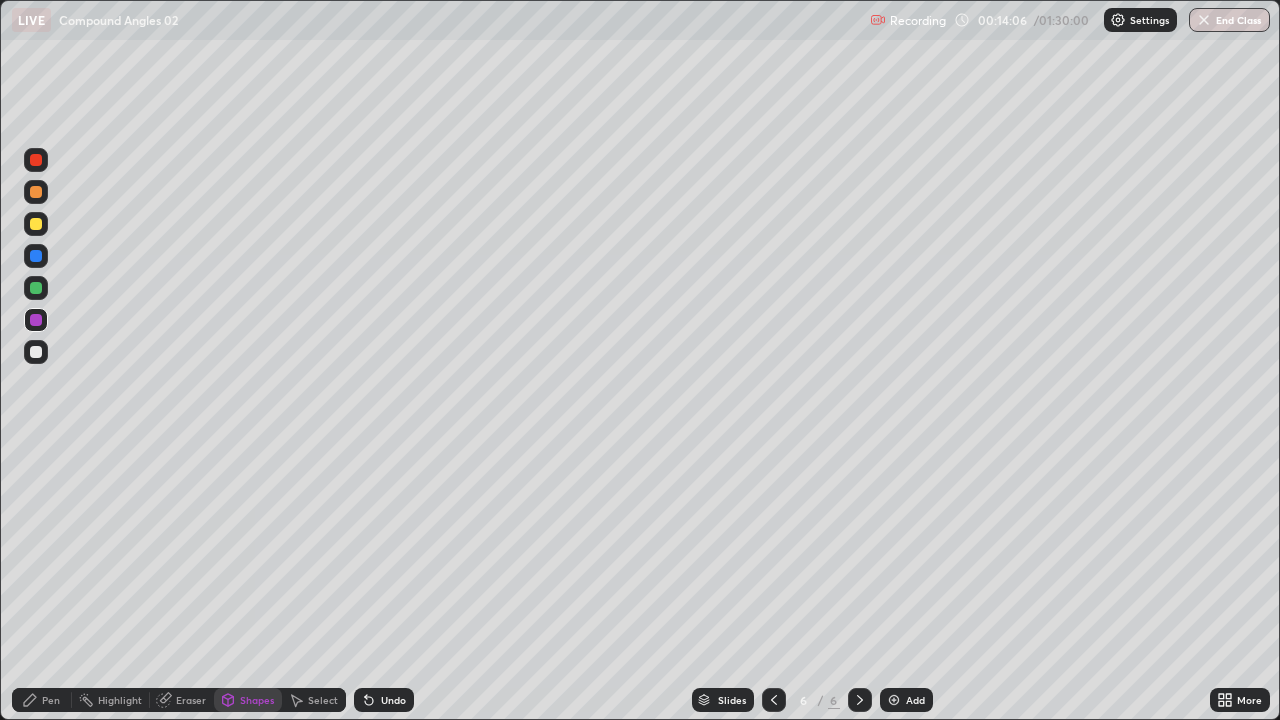 click on "Pen" at bounding box center (51, 700) 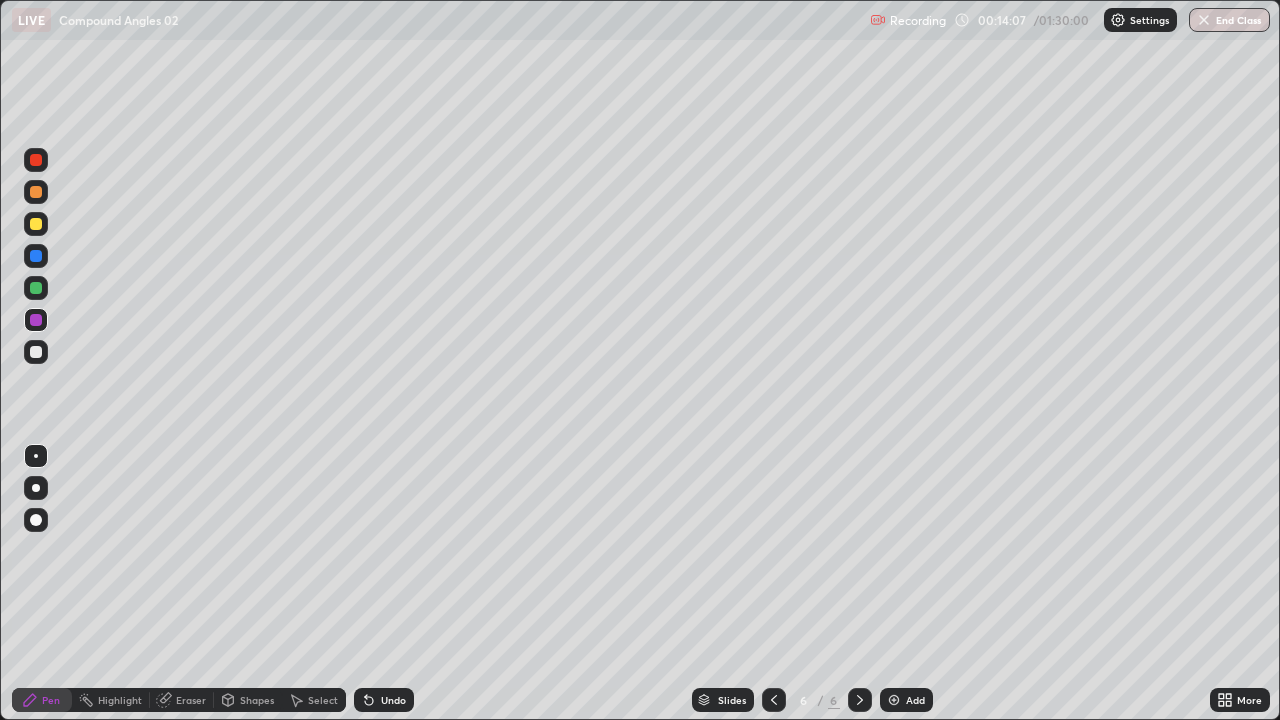 click at bounding box center (36, 288) 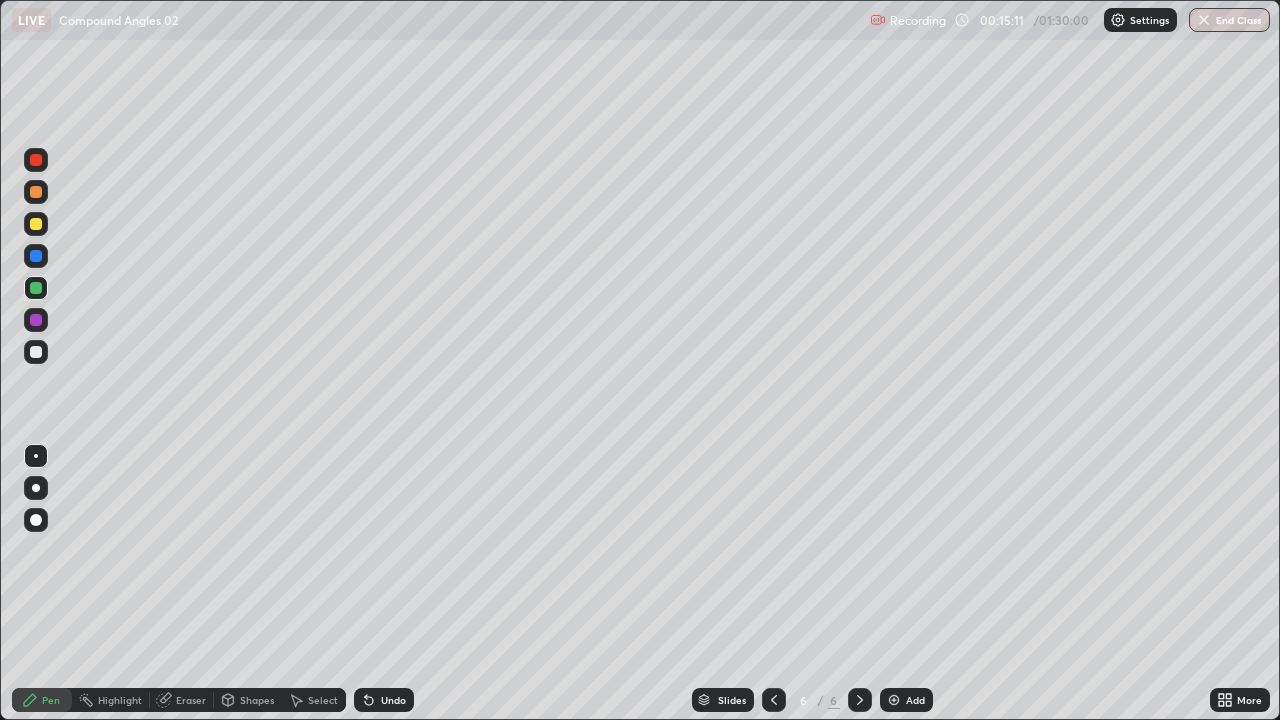 click at bounding box center (36, 320) 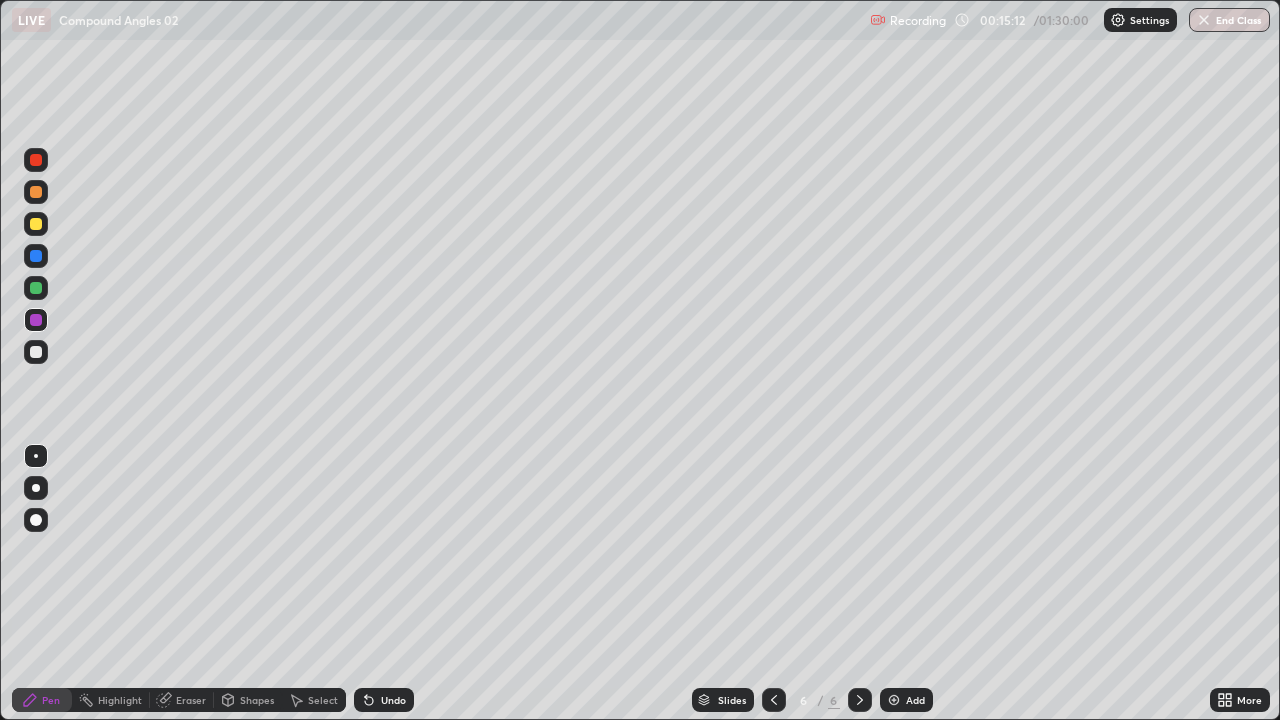 click on "Shapes" at bounding box center (257, 700) 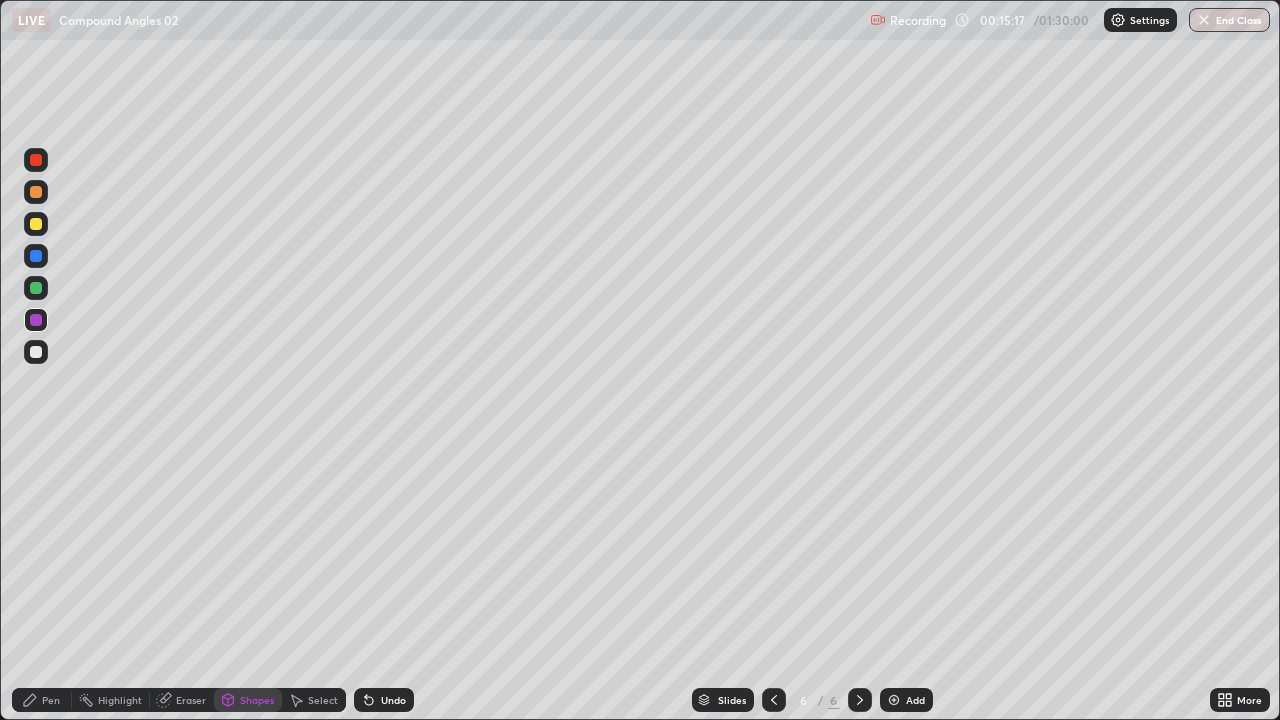 click at bounding box center (36, 288) 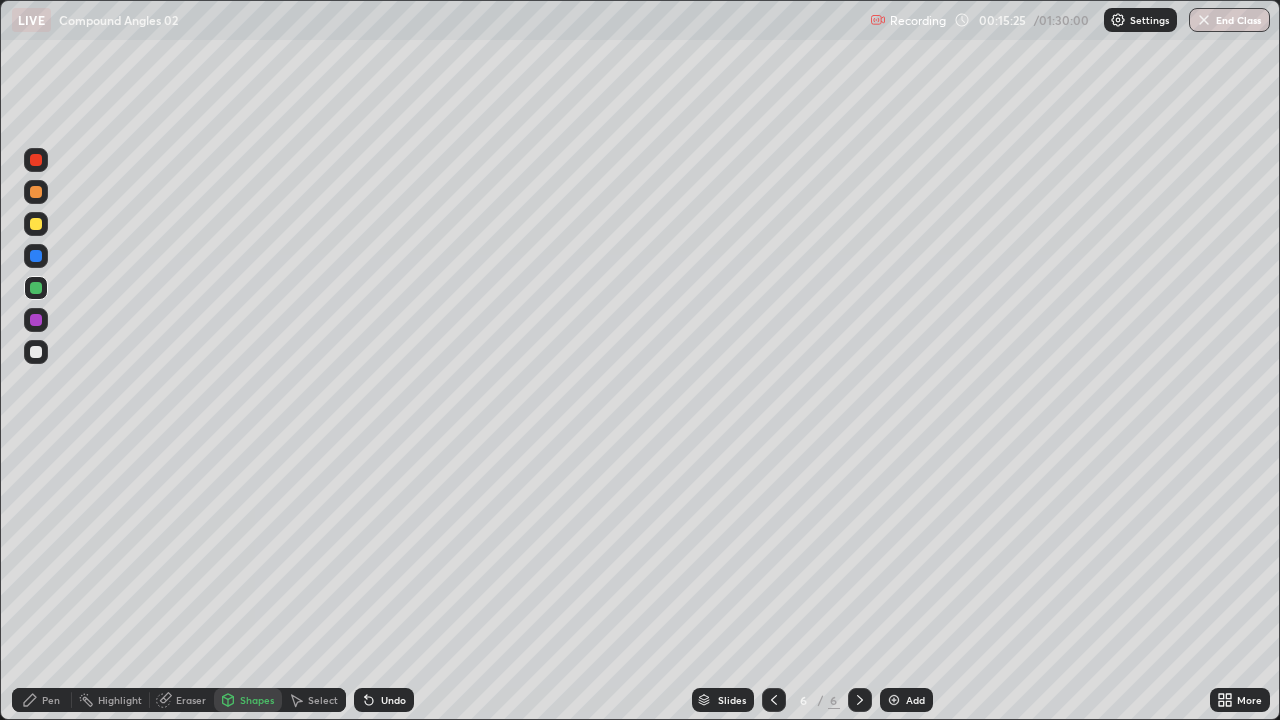 click on "Add" at bounding box center [906, 700] 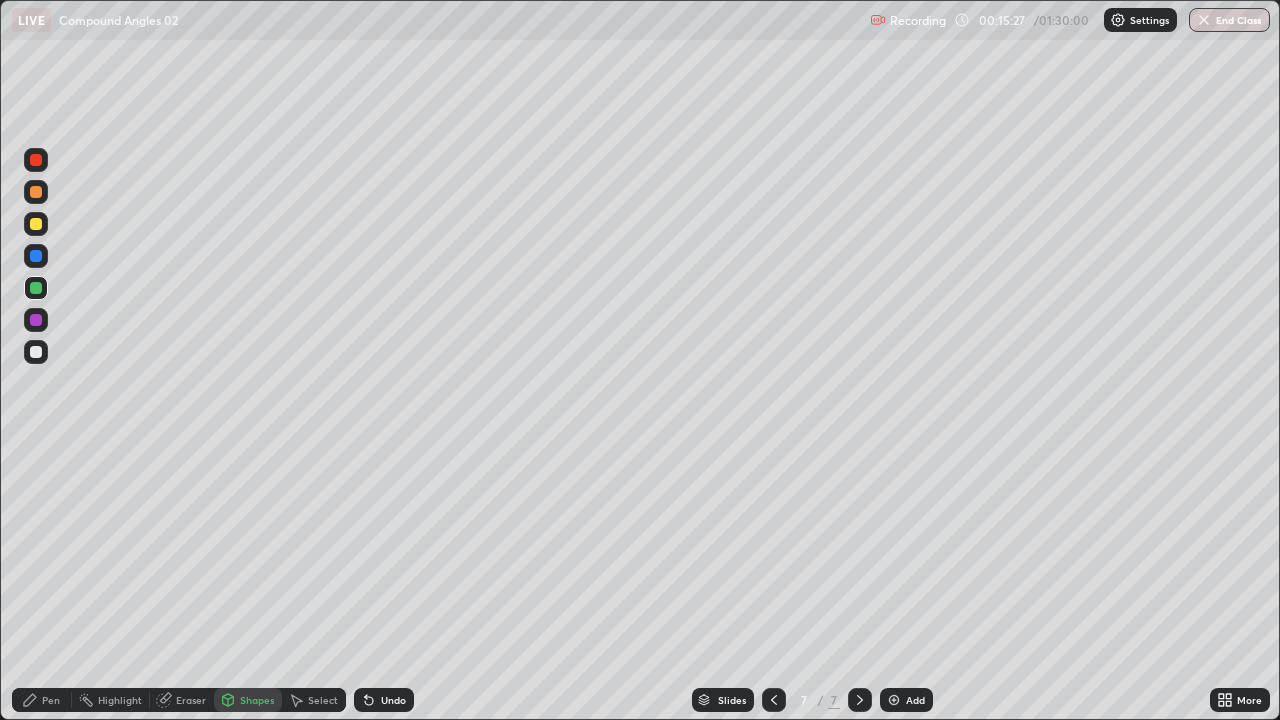 click at bounding box center (36, 192) 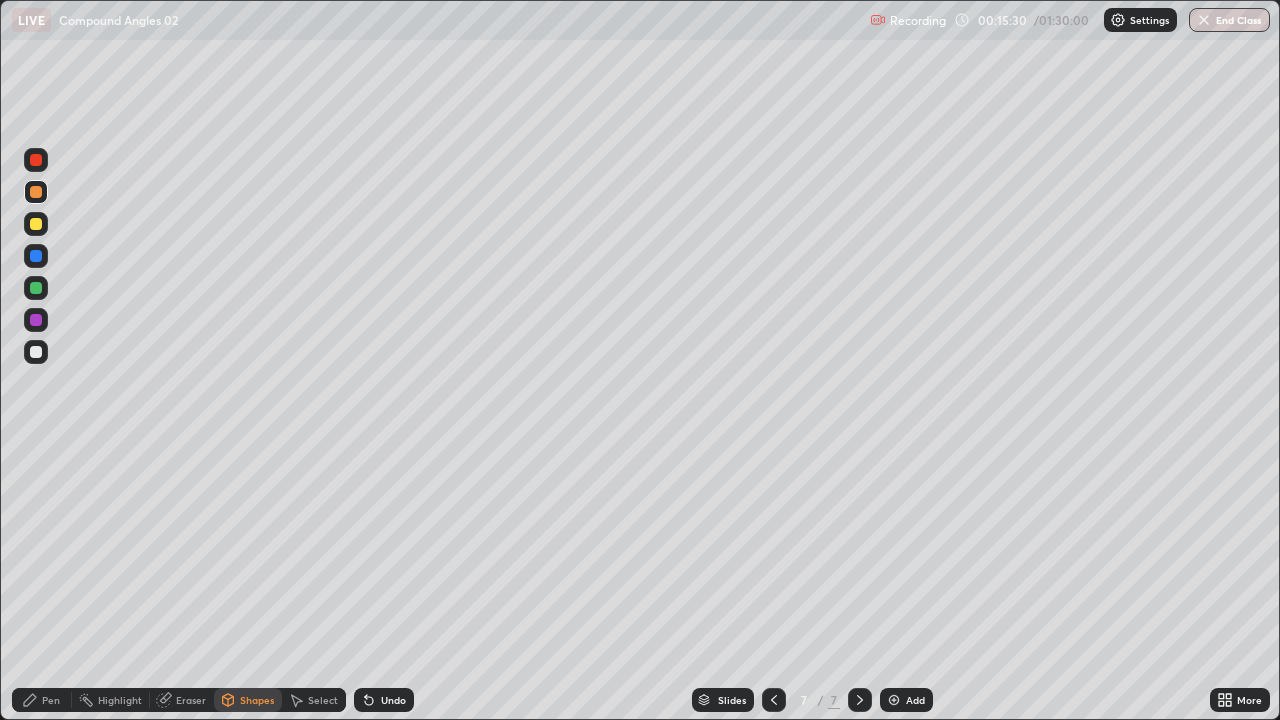 click on "Pen" at bounding box center (42, 700) 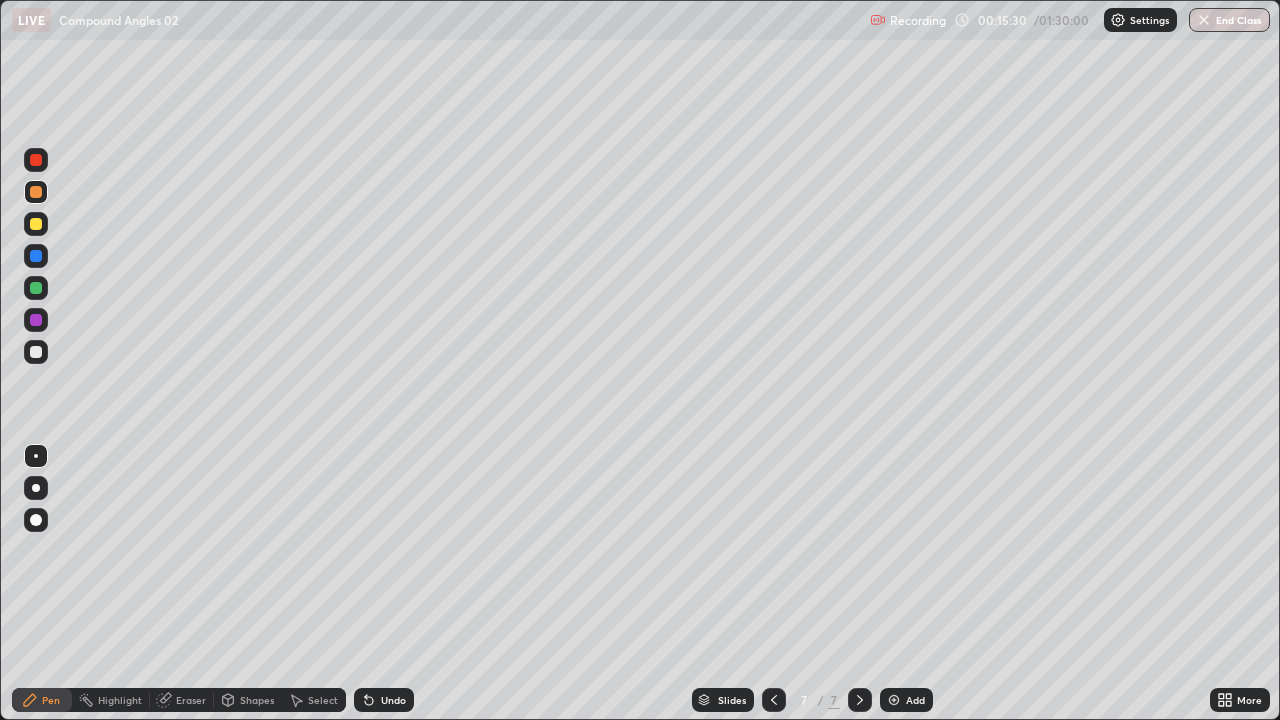 click on "Undo" at bounding box center [384, 700] 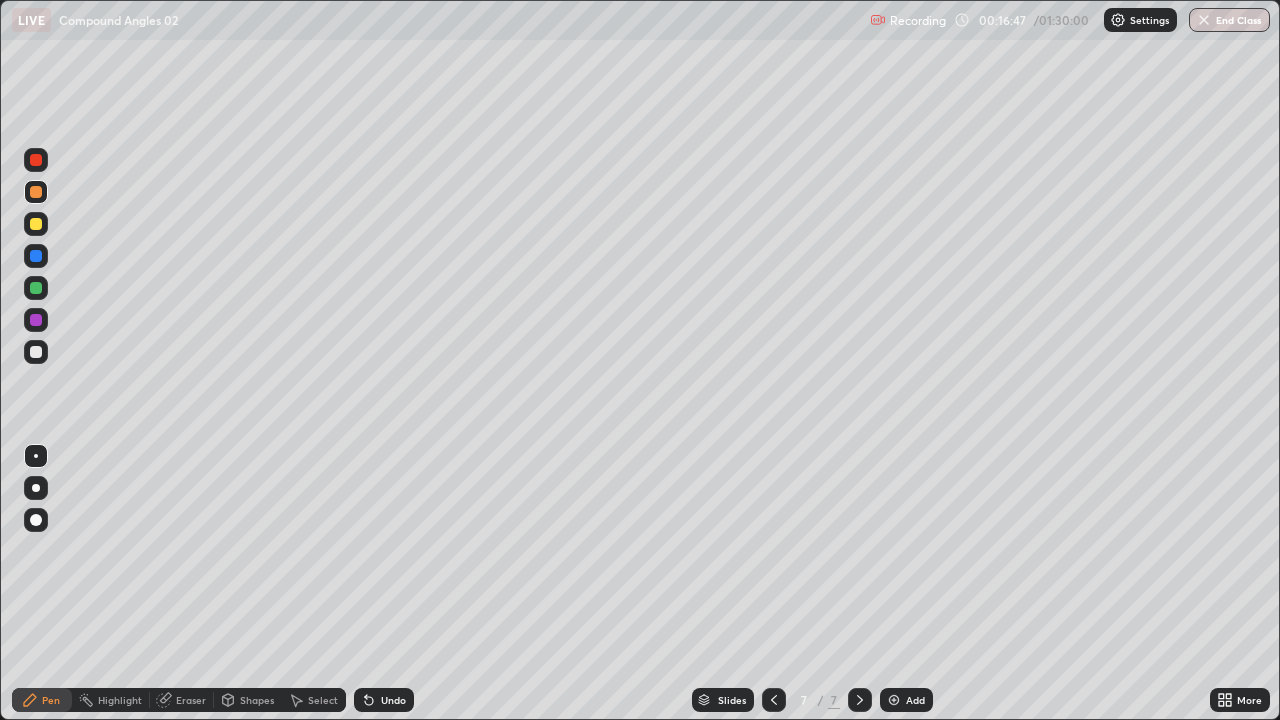 click on "Shapes" at bounding box center [248, 700] 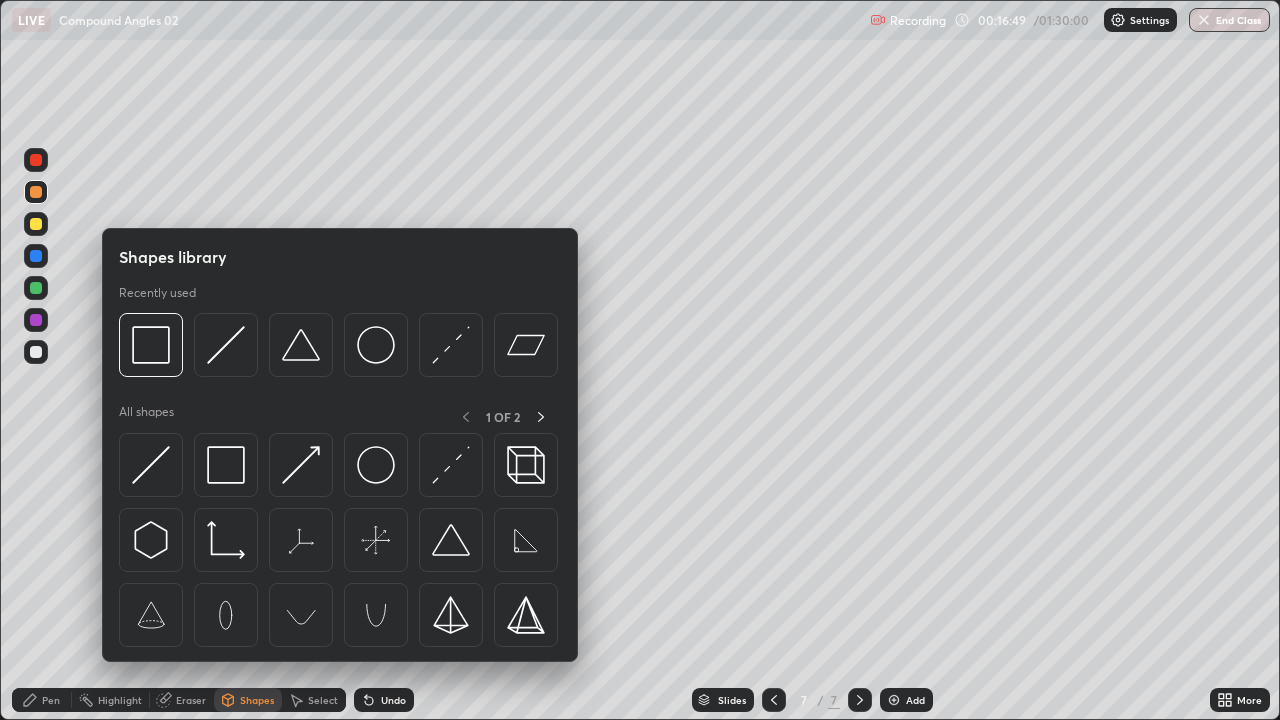 click at bounding box center (36, 320) 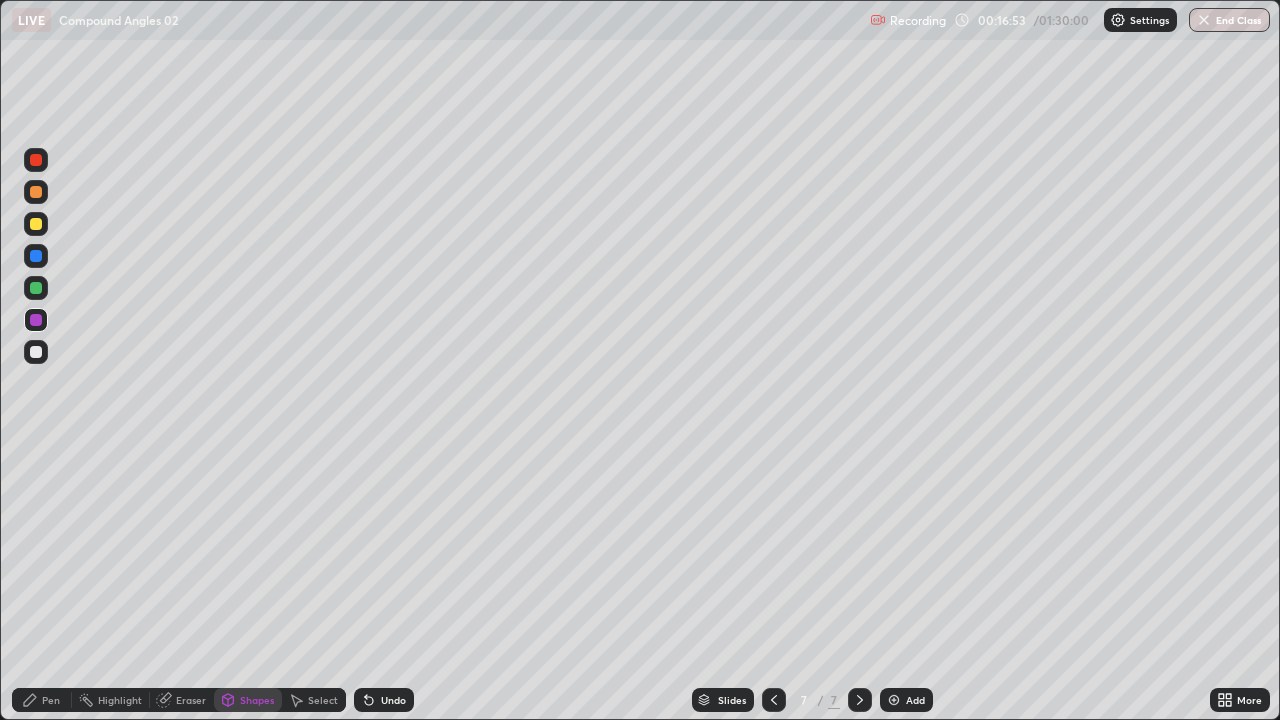 click on "Pen" at bounding box center [51, 700] 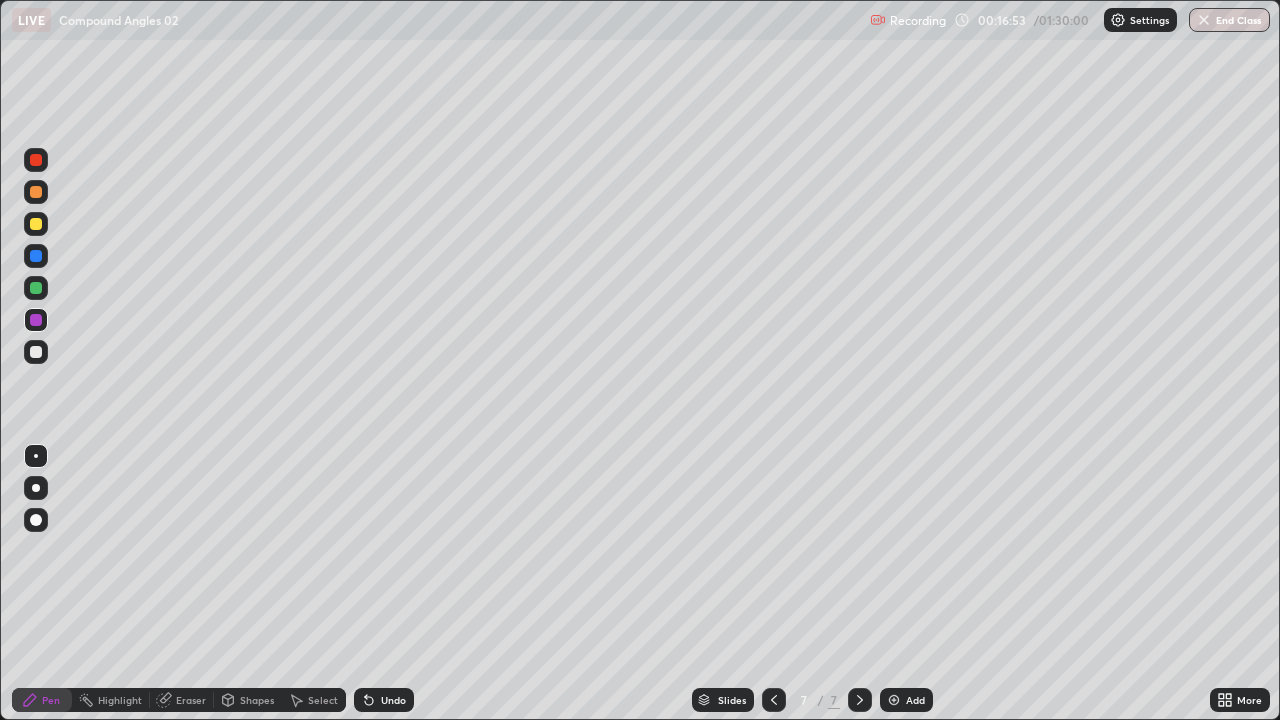 click at bounding box center [36, 352] 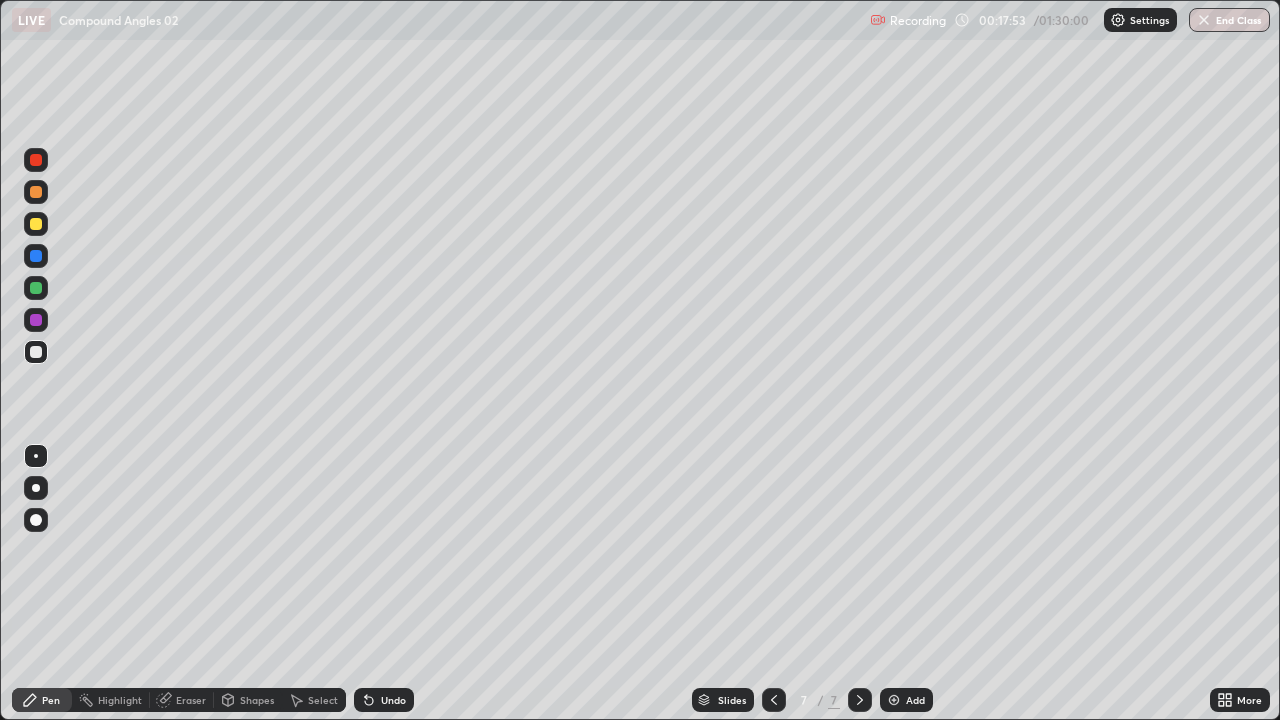 click on "Add" at bounding box center (915, 700) 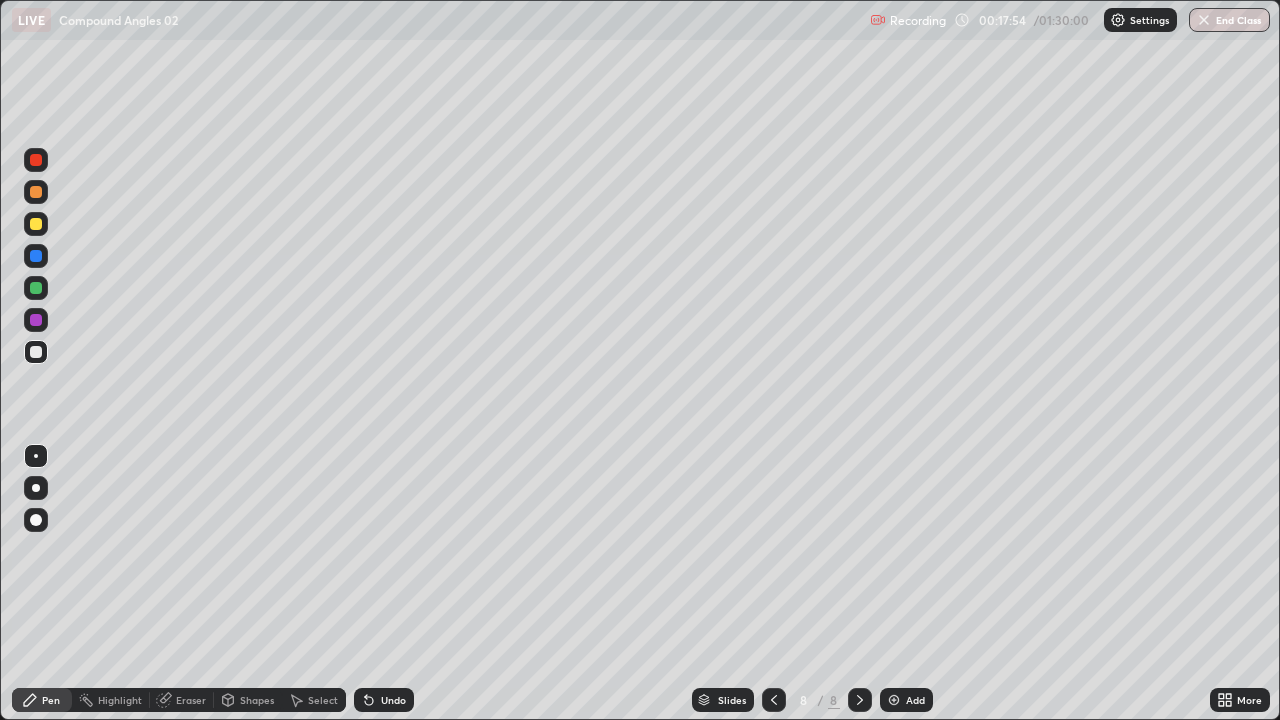 click on "Add" at bounding box center (906, 700) 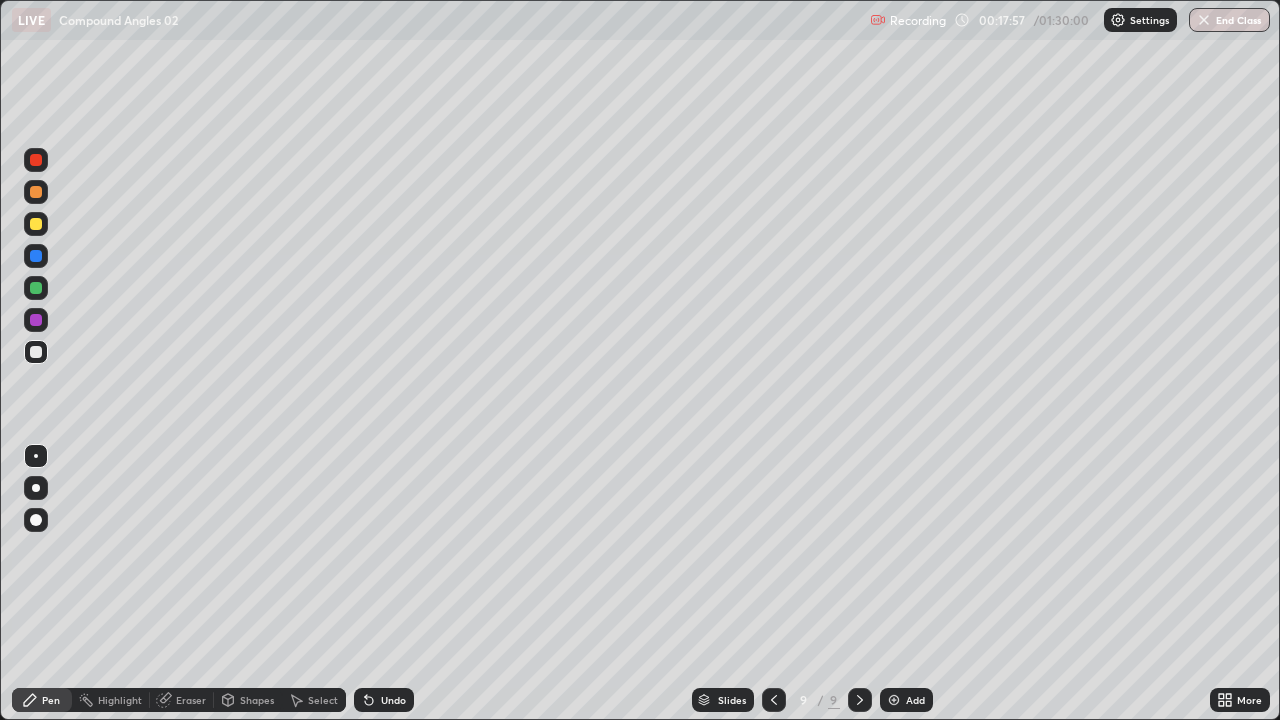 click 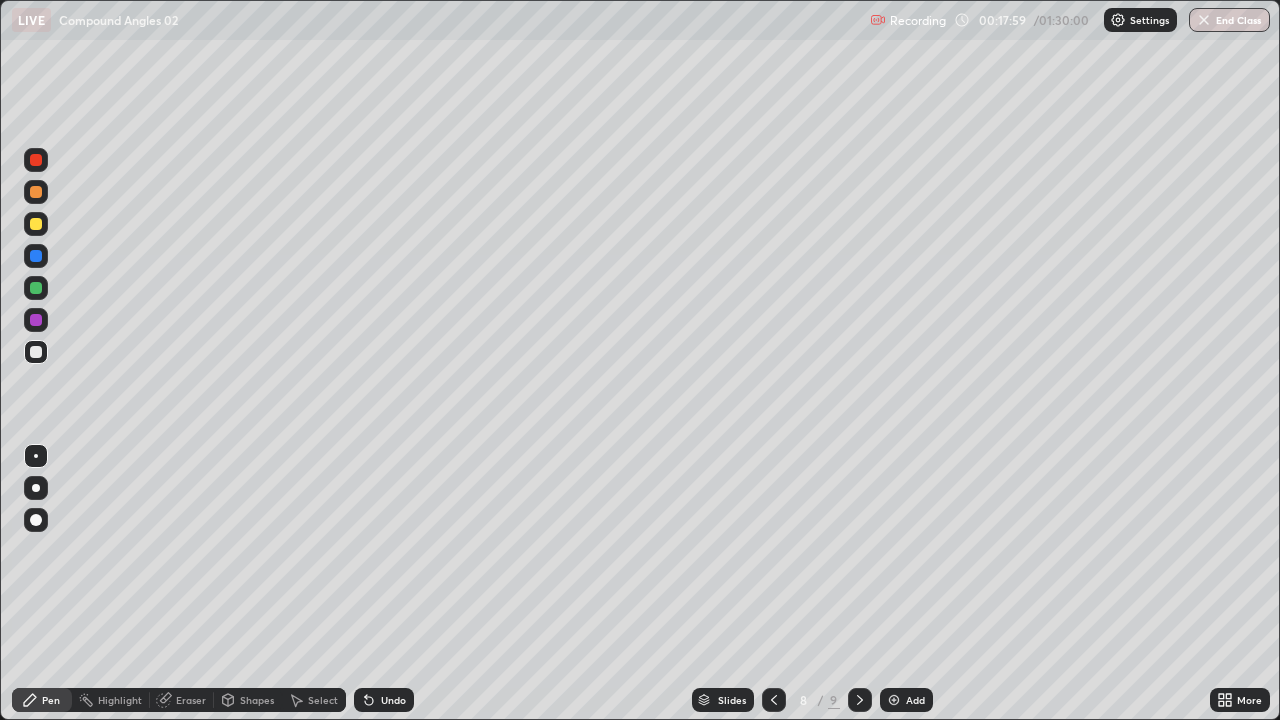 click on "Shapes" at bounding box center (257, 700) 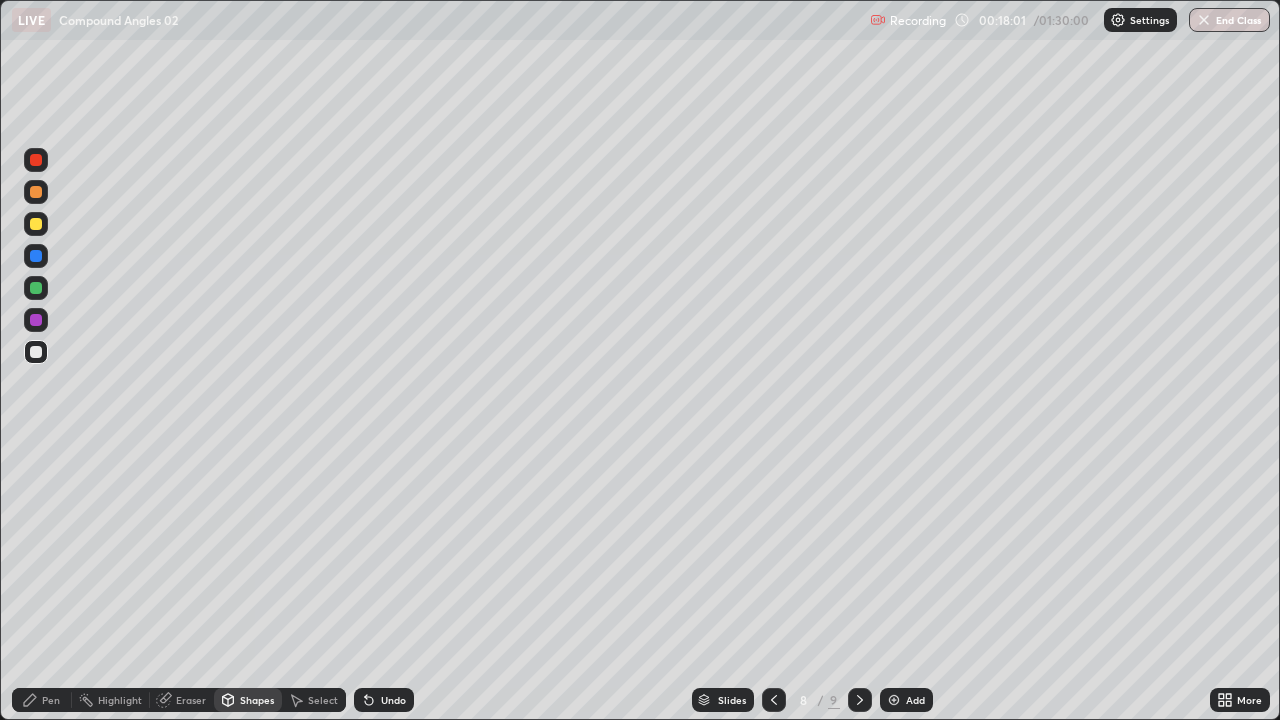 click at bounding box center [36, 288] 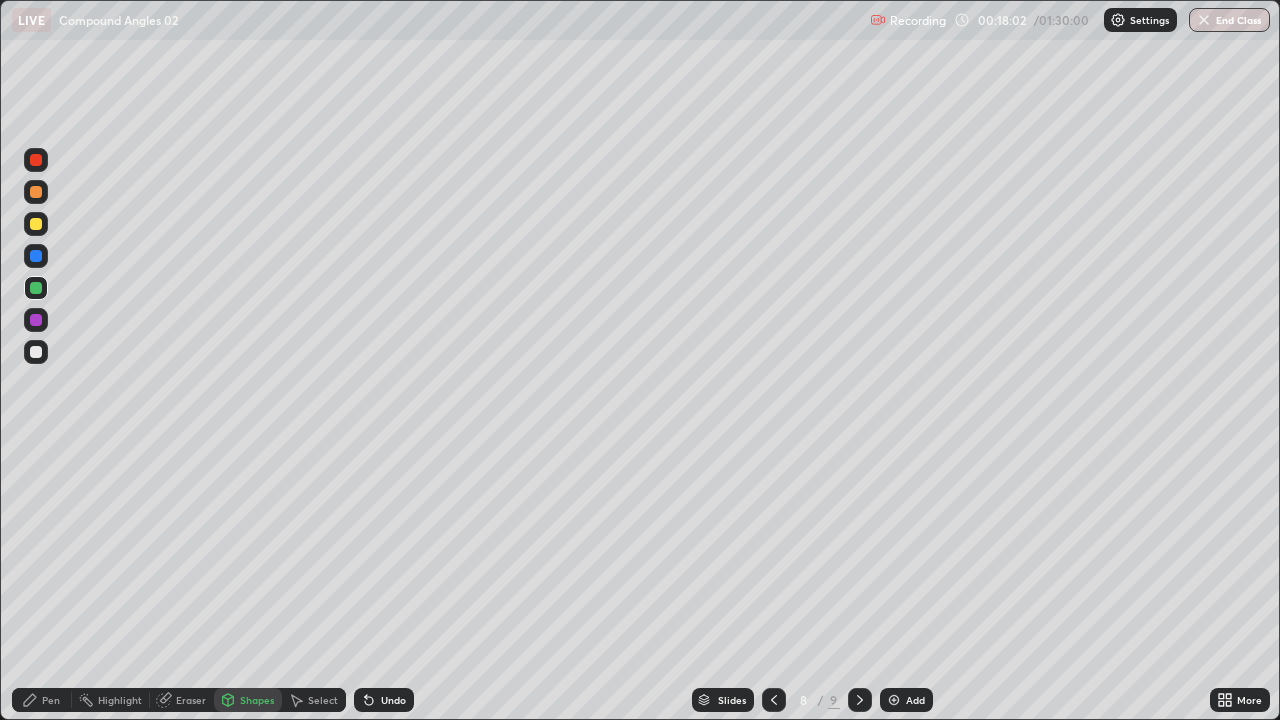 click on "Shapes" at bounding box center [257, 700] 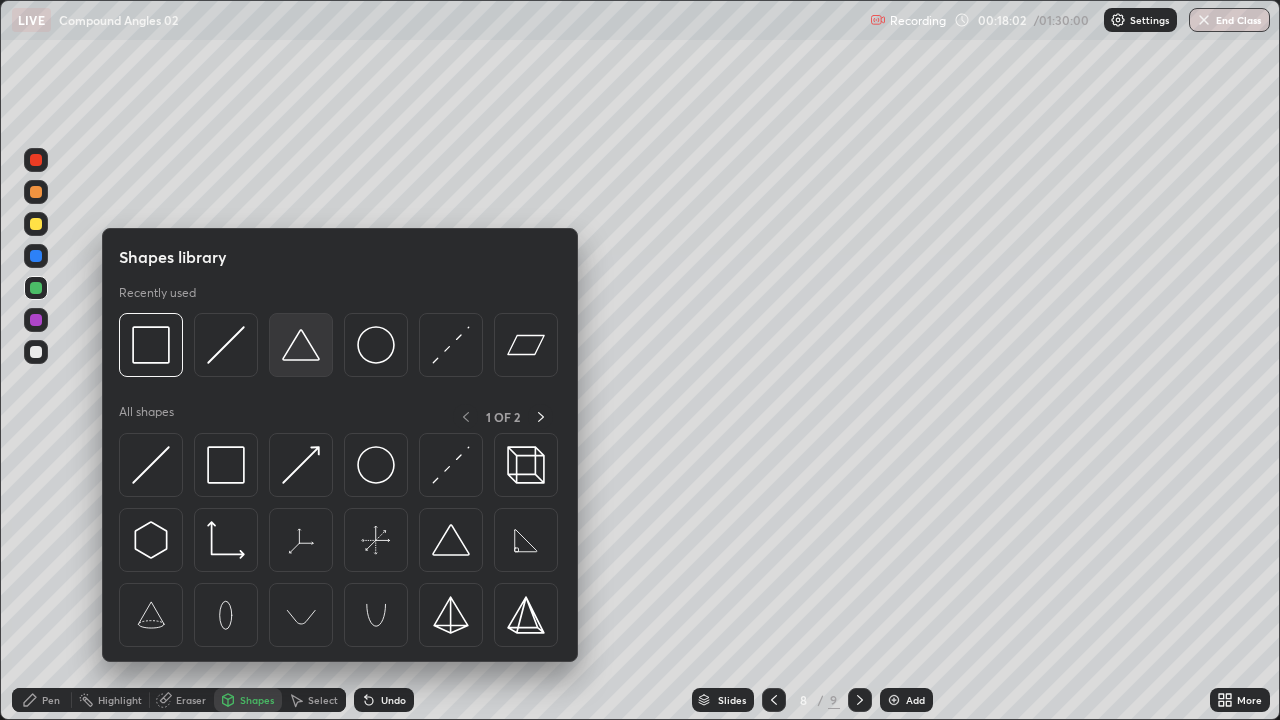 click at bounding box center [301, 345] 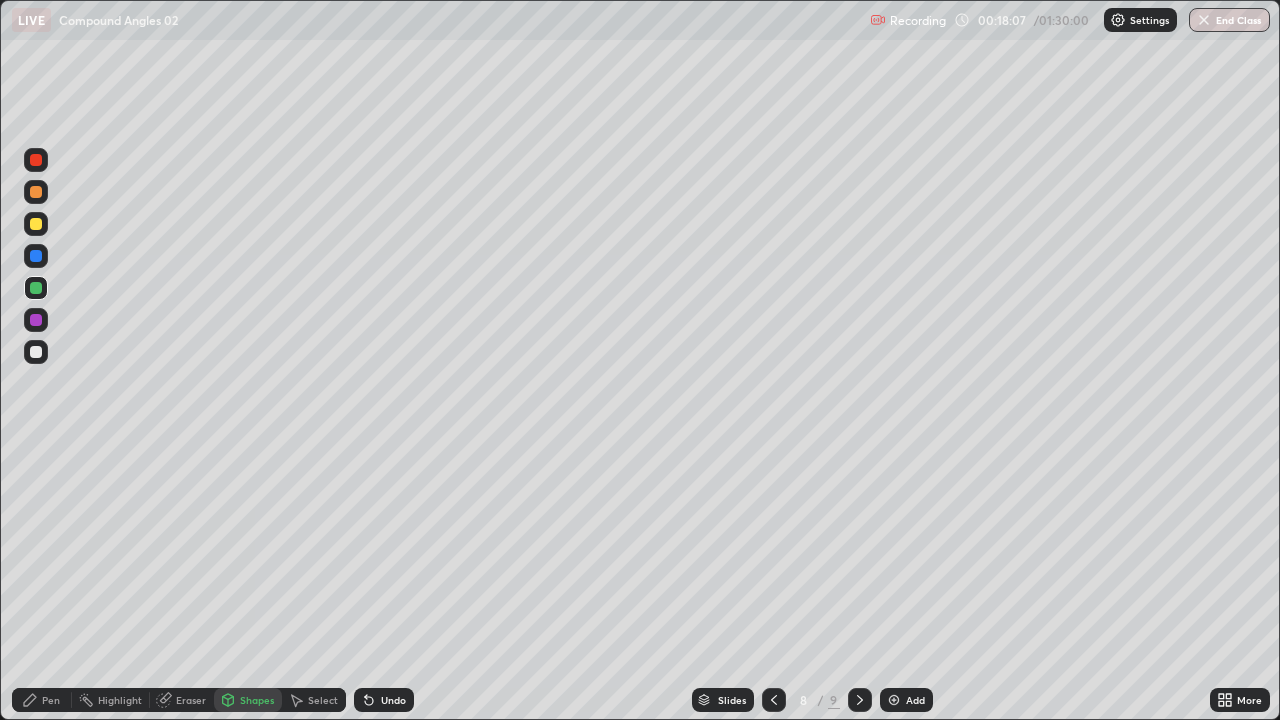 click on "Pen" at bounding box center [51, 700] 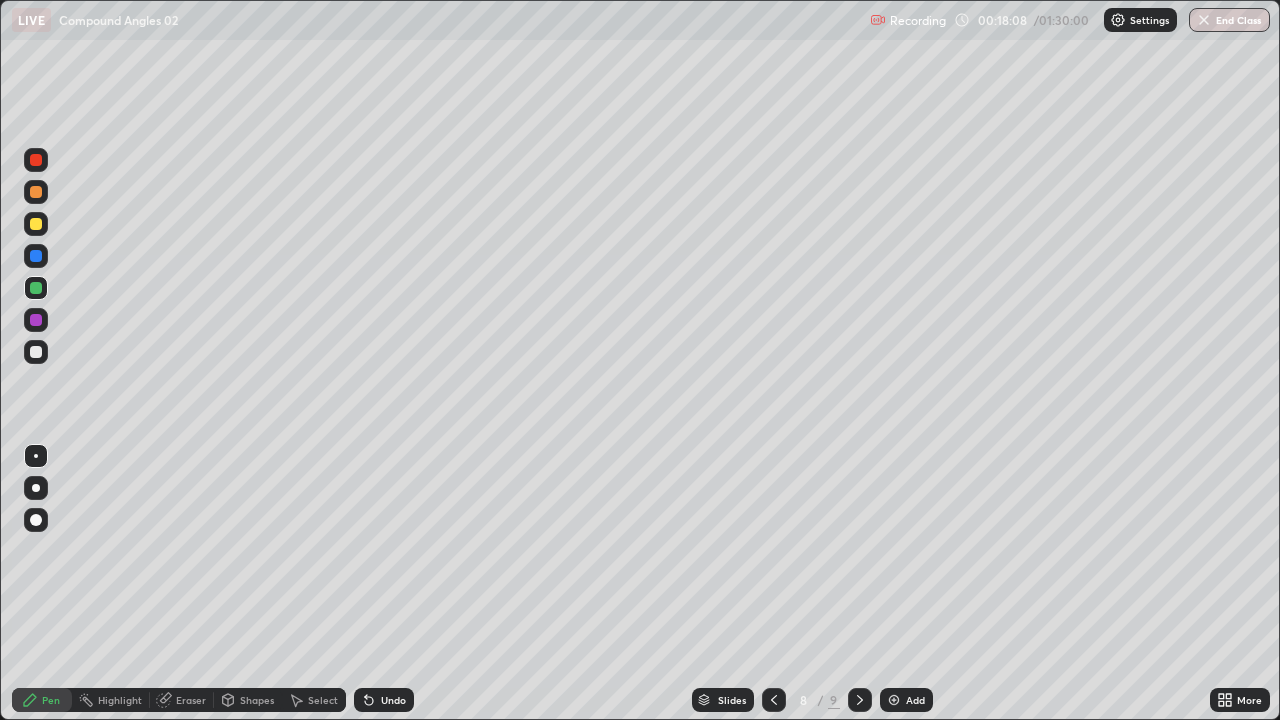 click at bounding box center (36, 224) 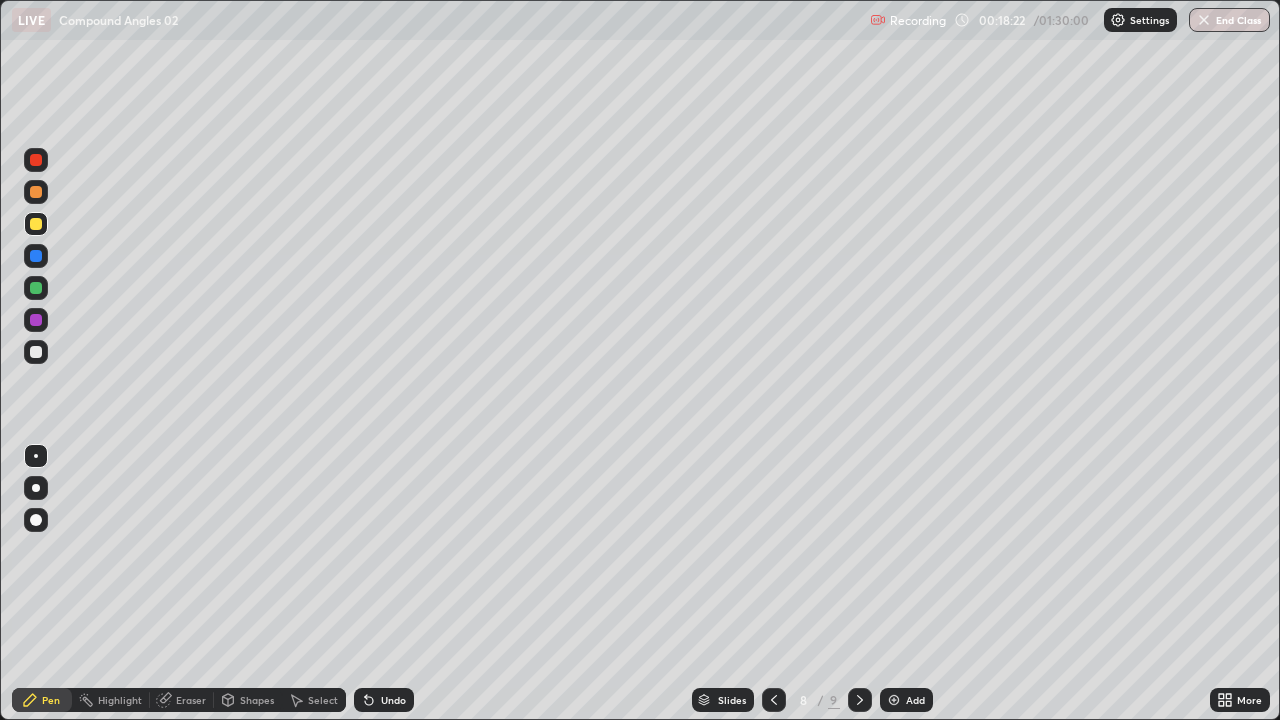 click on "Undo" at bounding box center [393, 700] 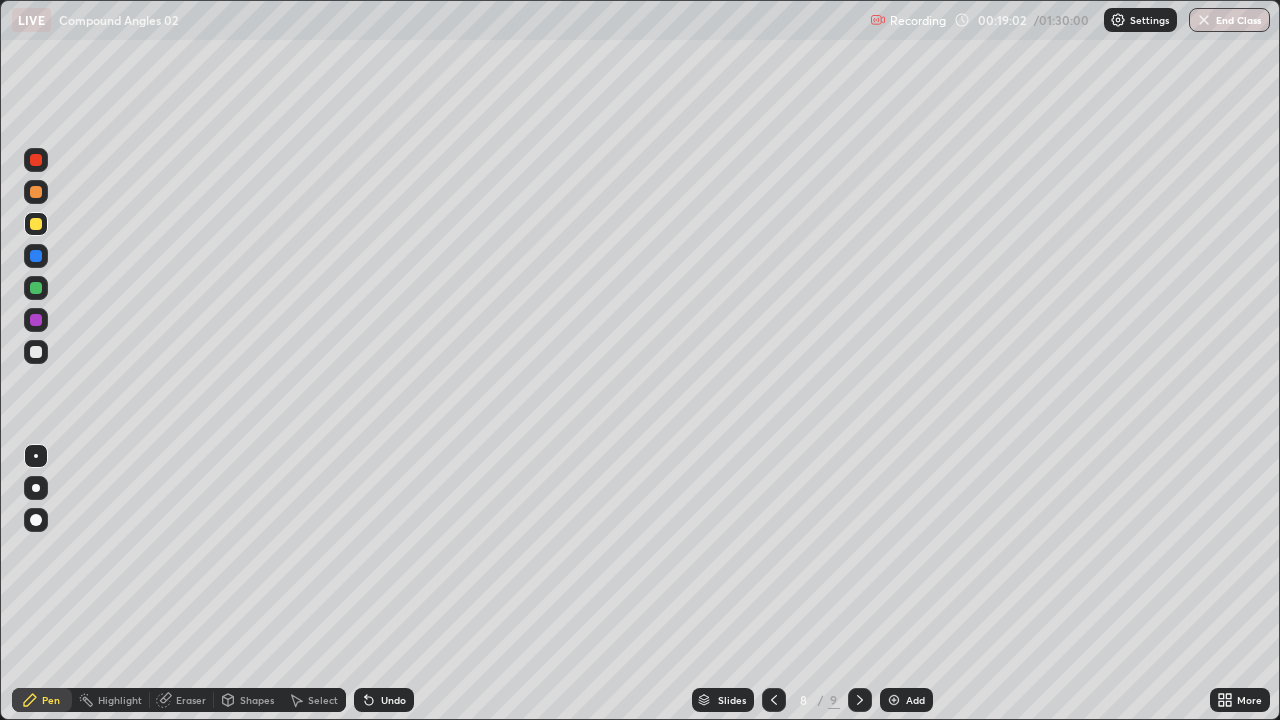 click at bounding box center (36, 288) 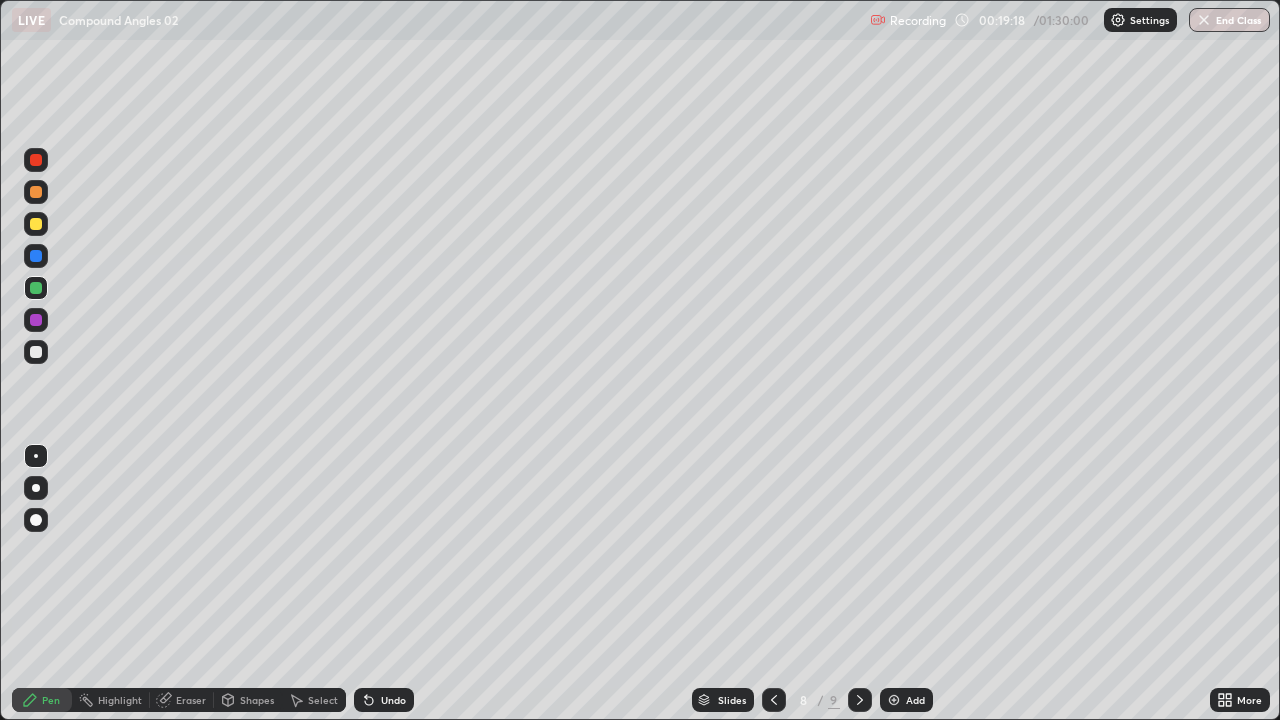 click at bounding box center (36, 192) 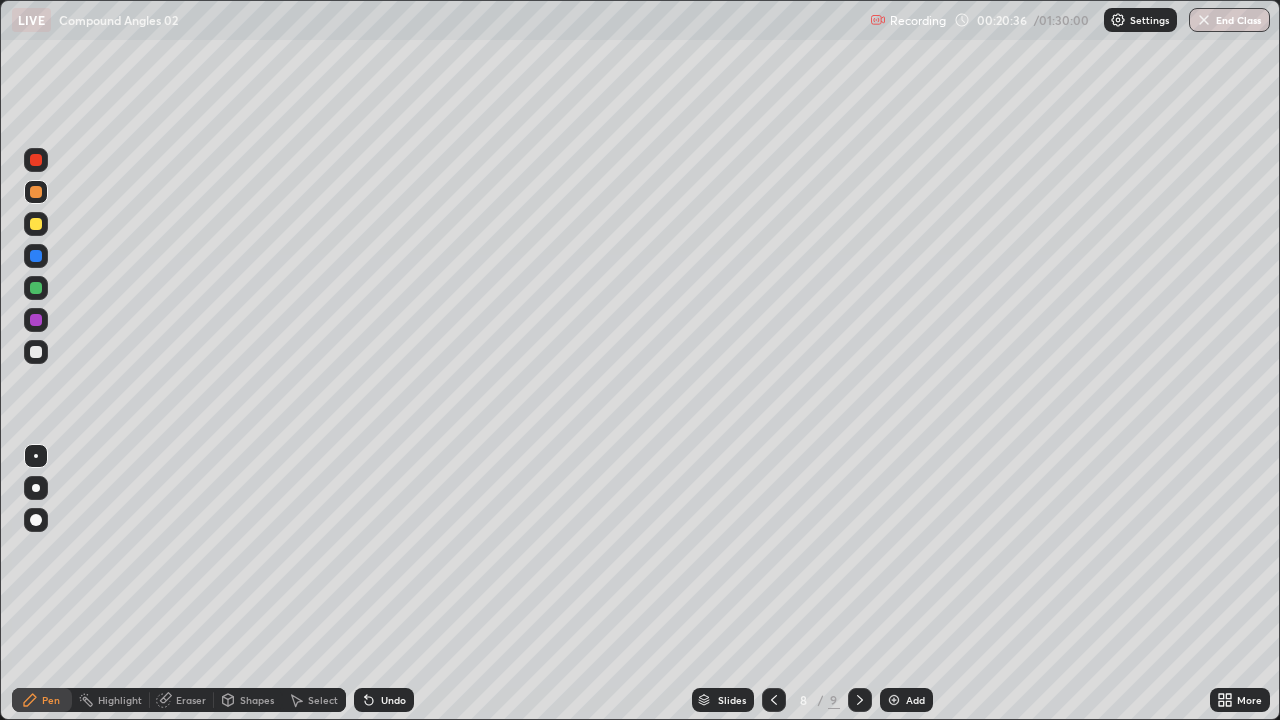 click 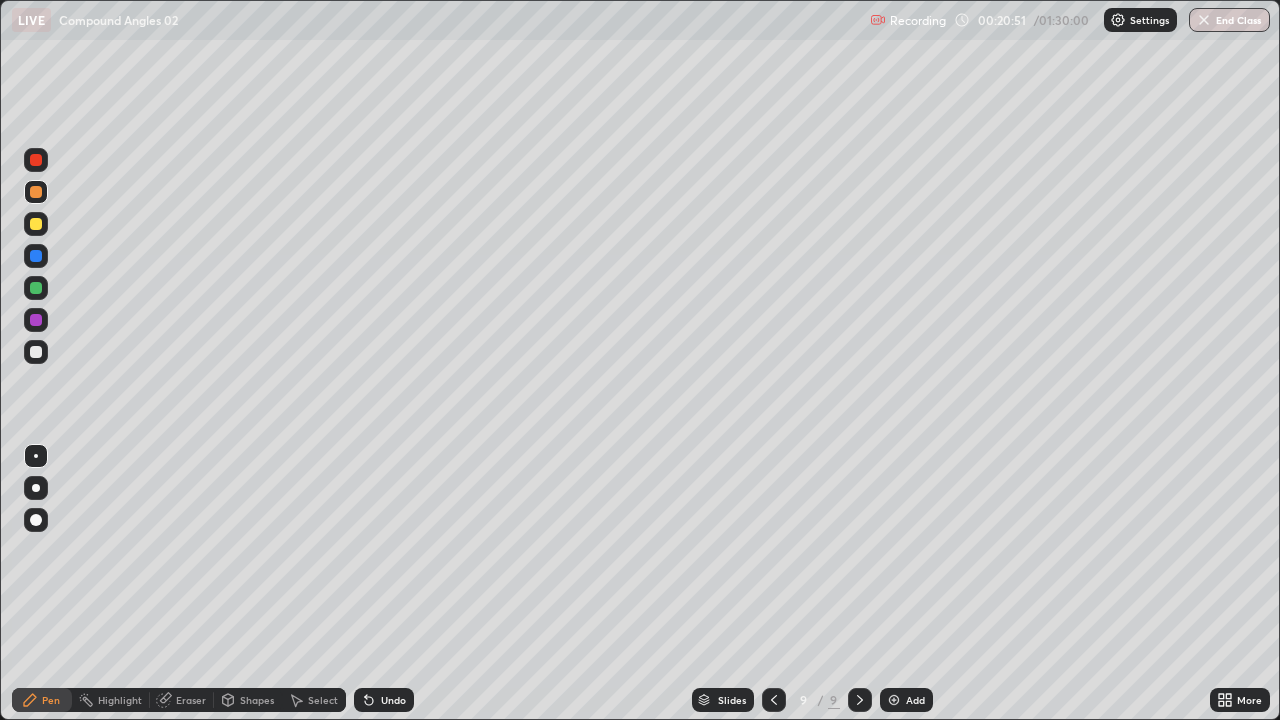 click 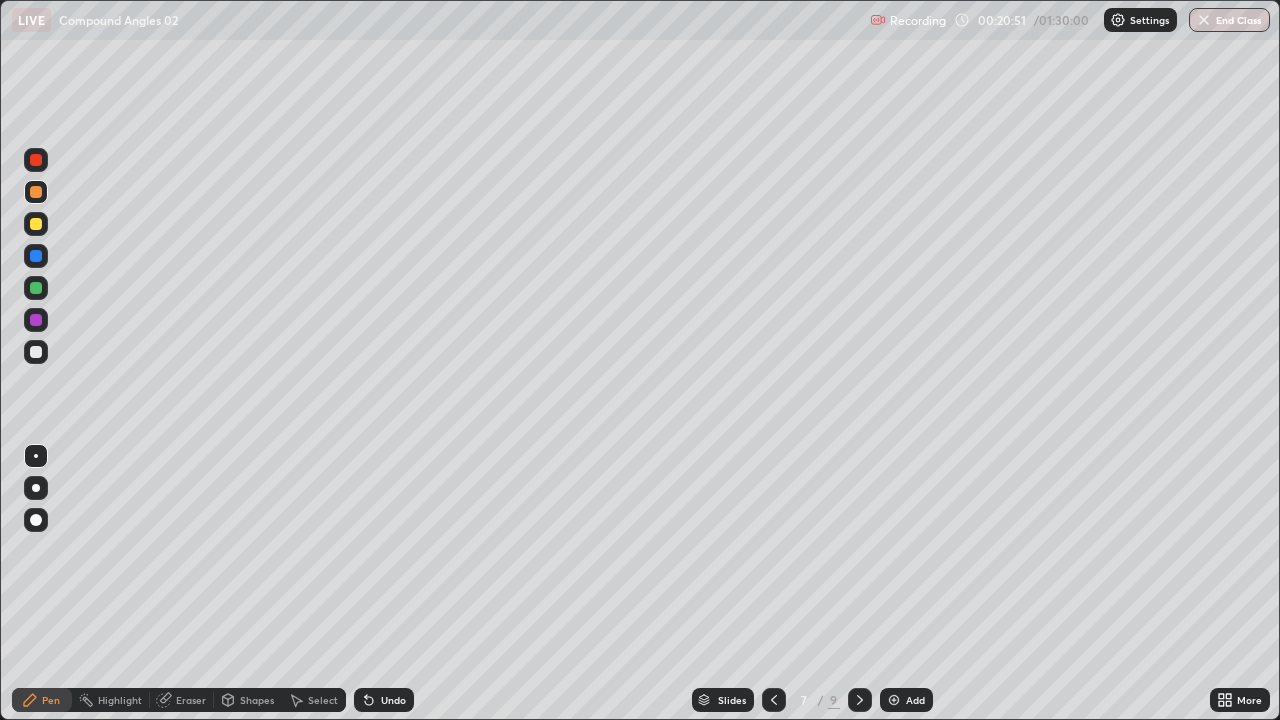 click 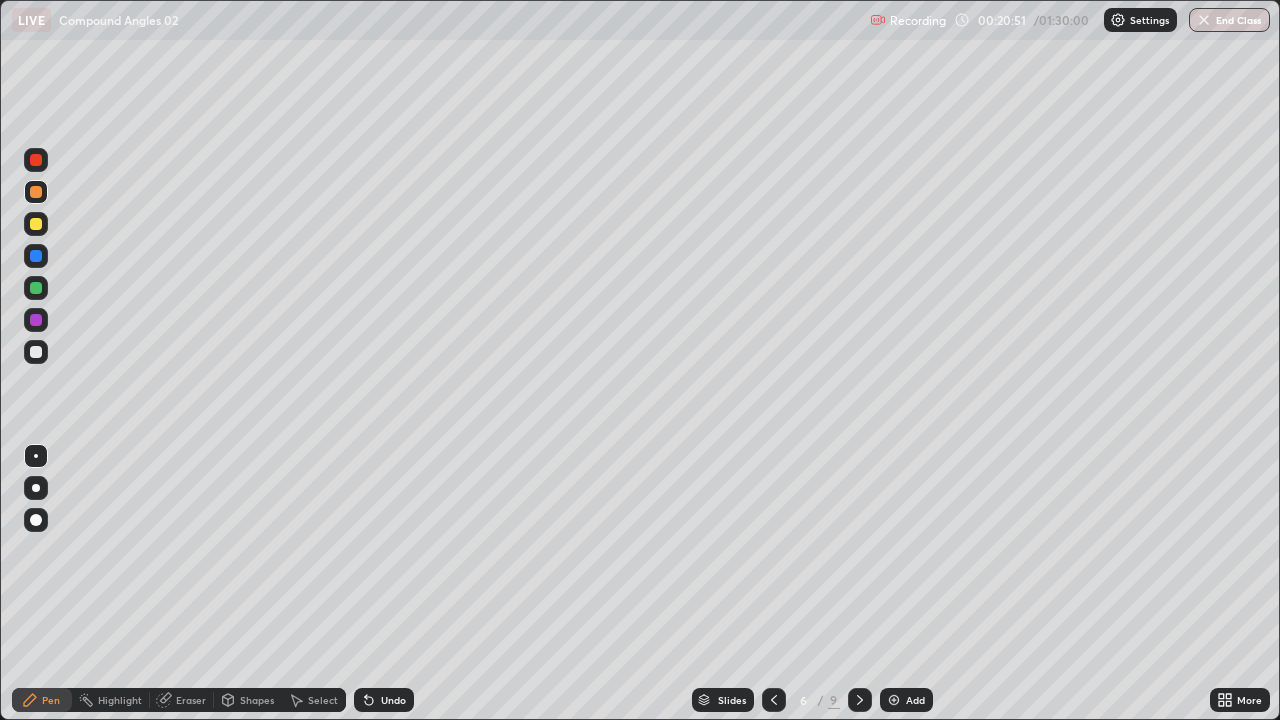 click 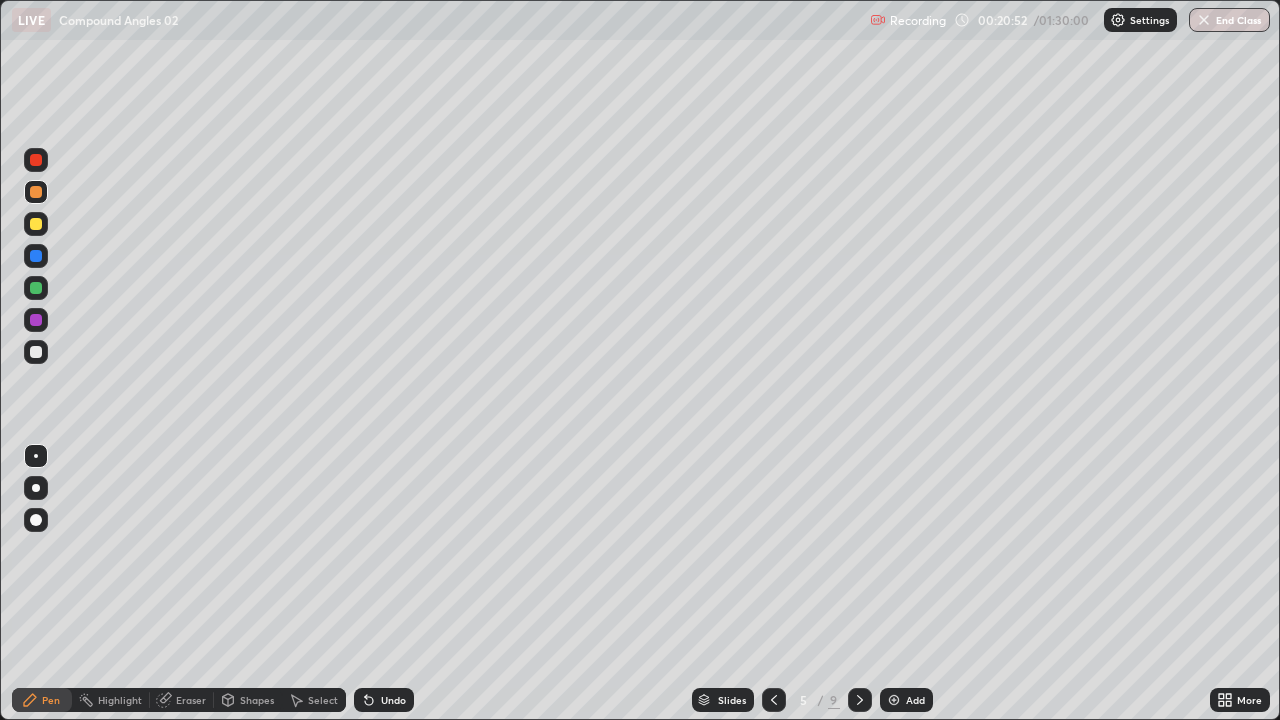 click 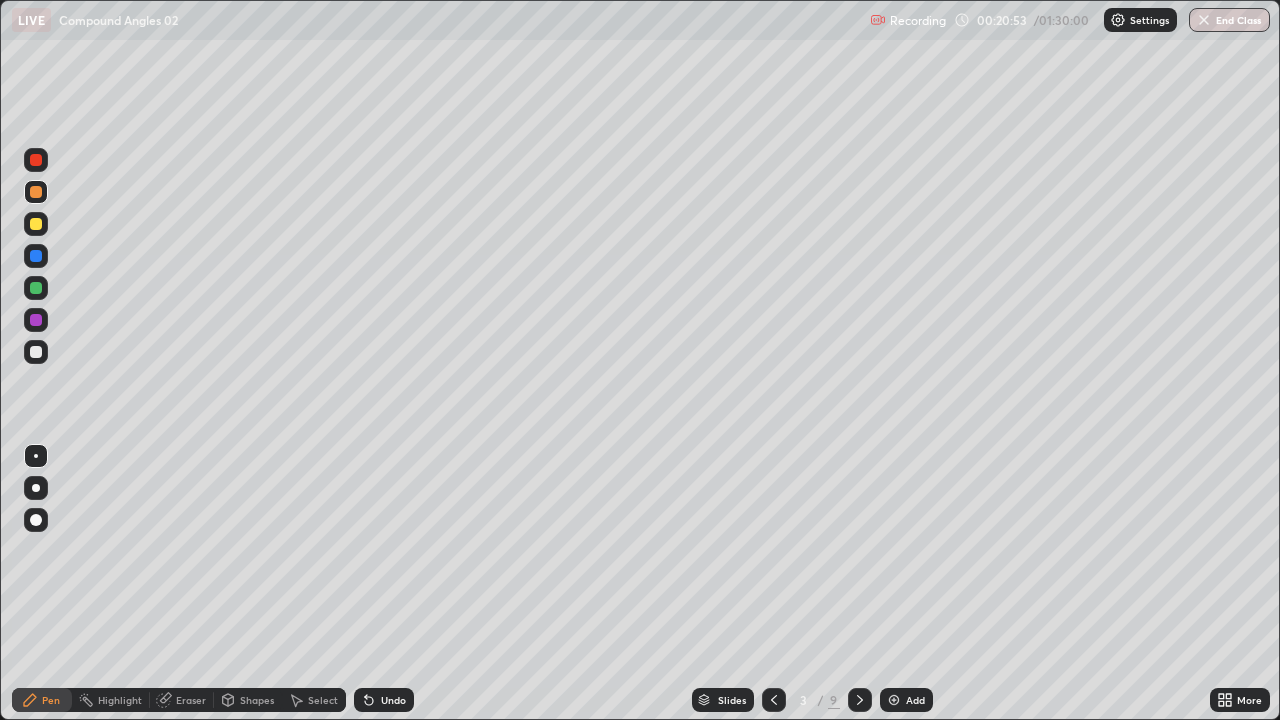 click 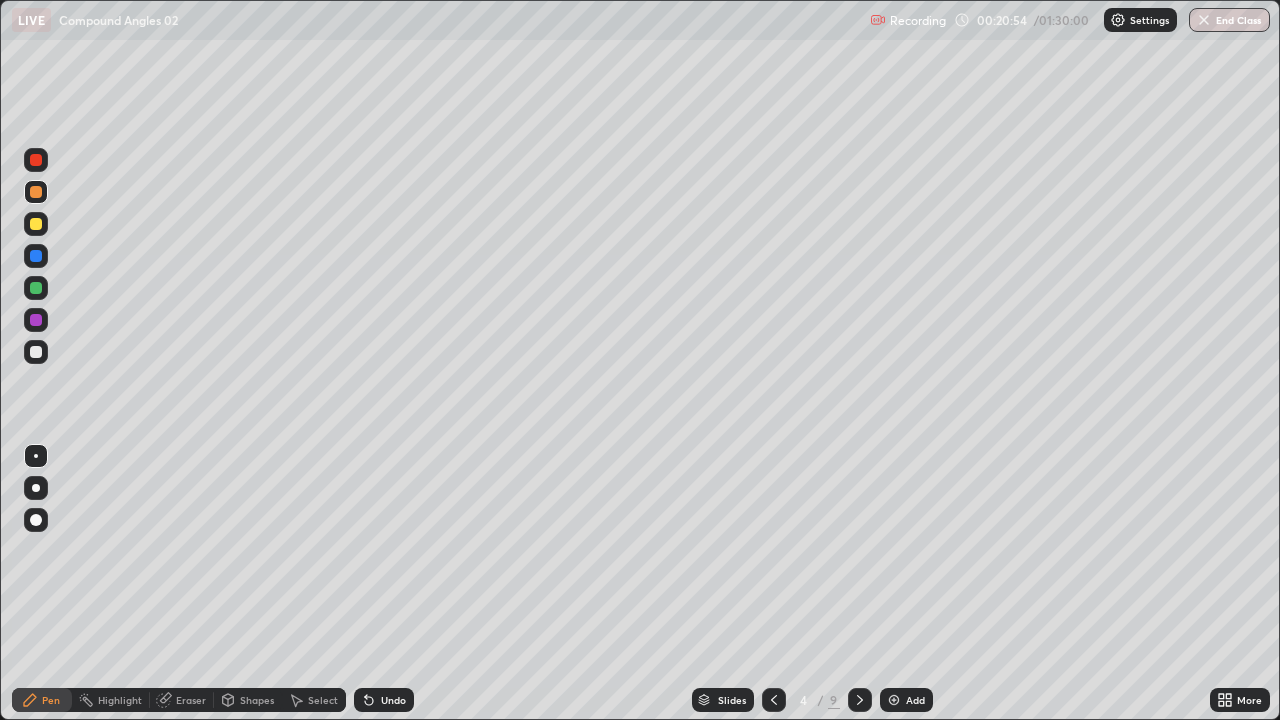 click 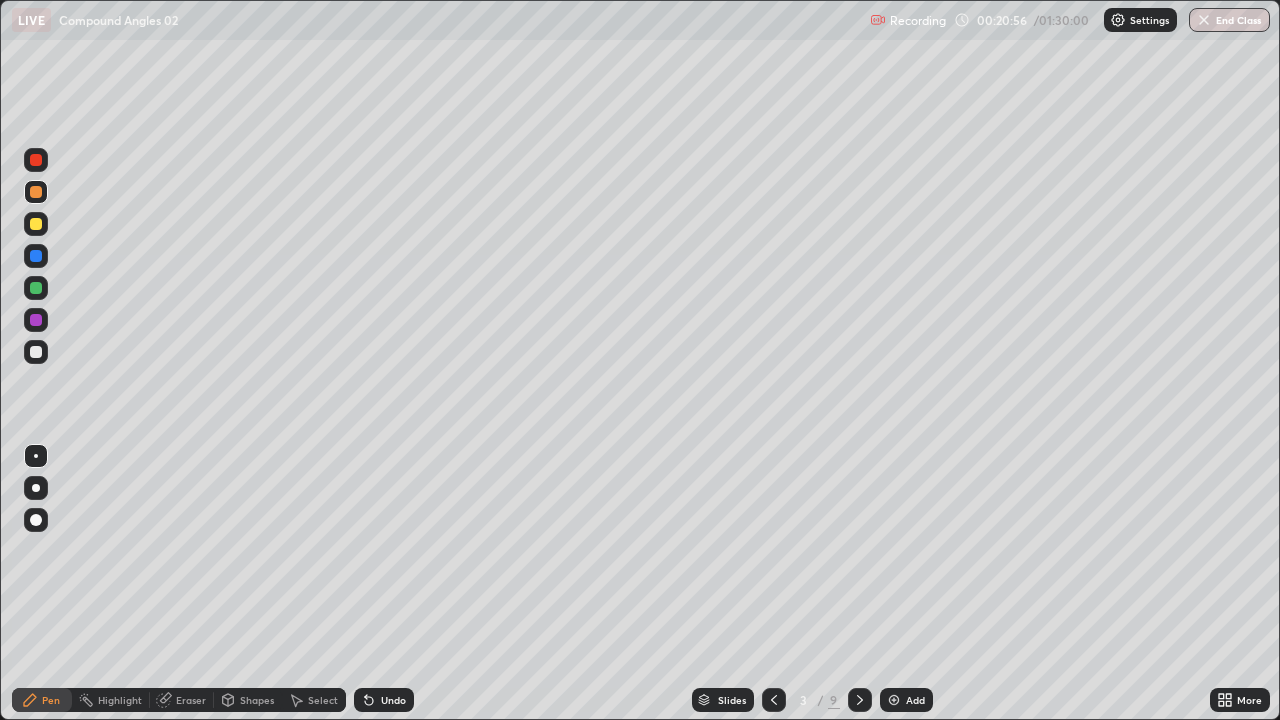 click 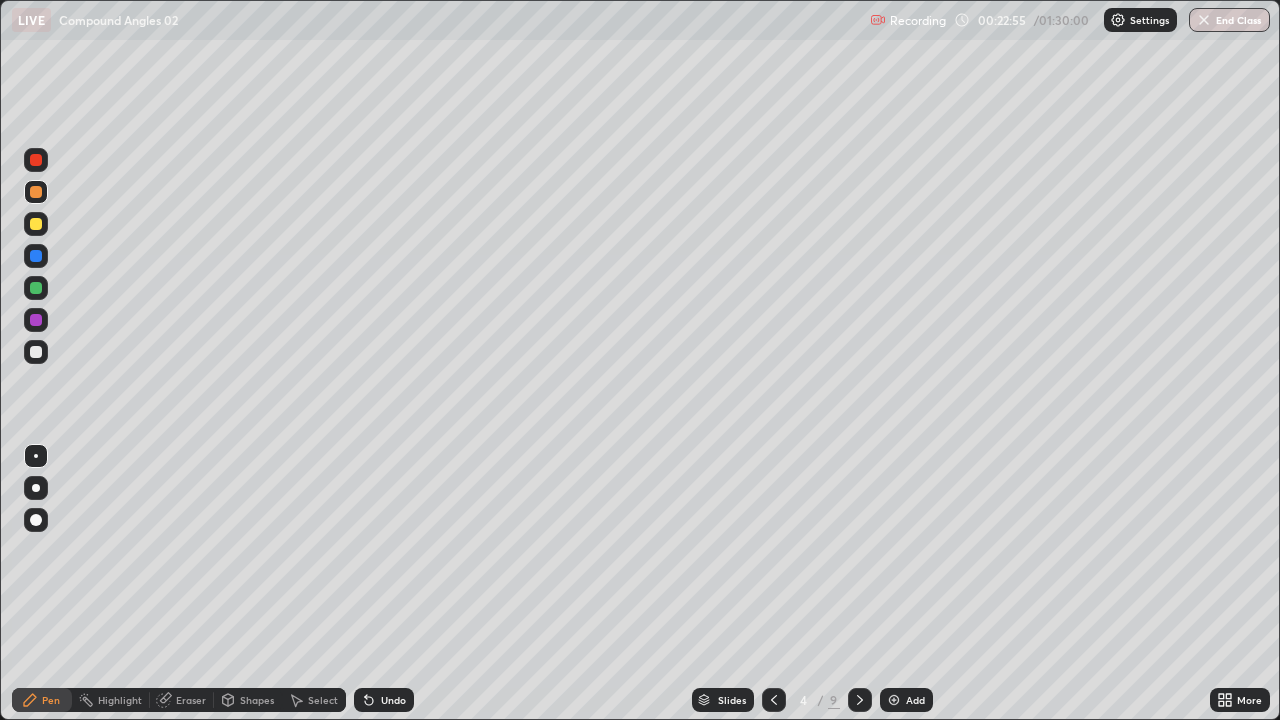 click 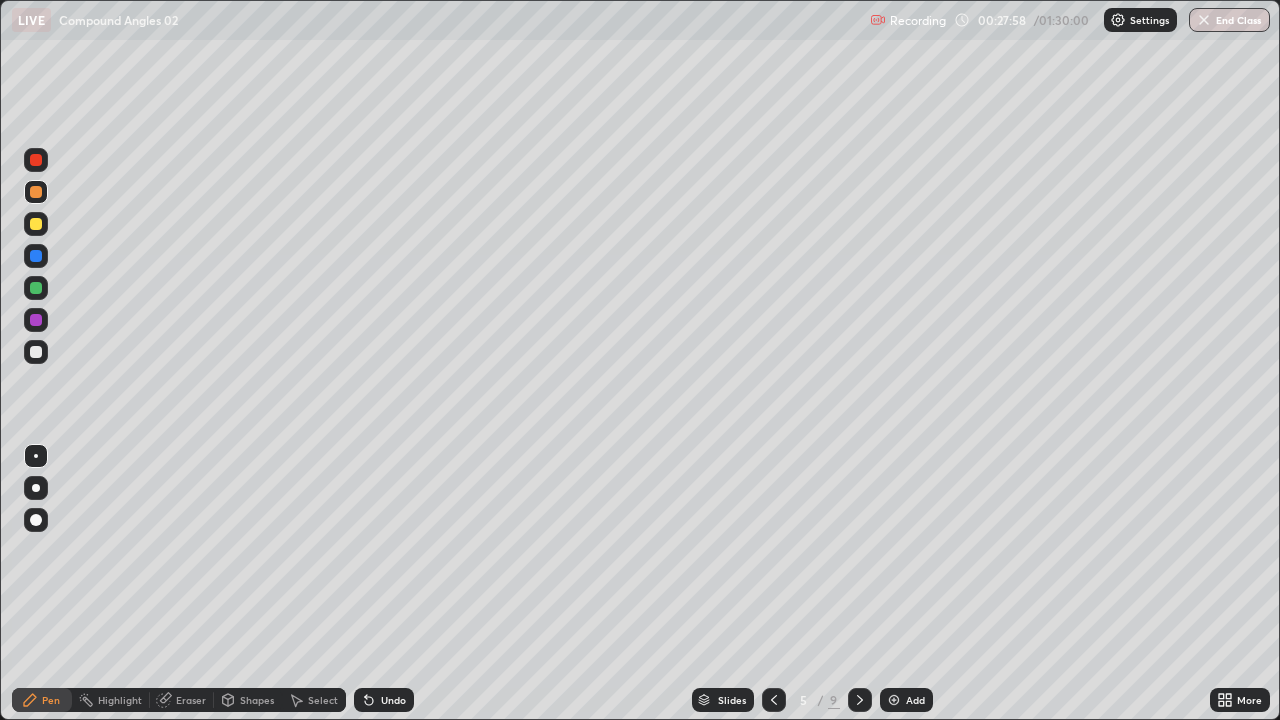 click 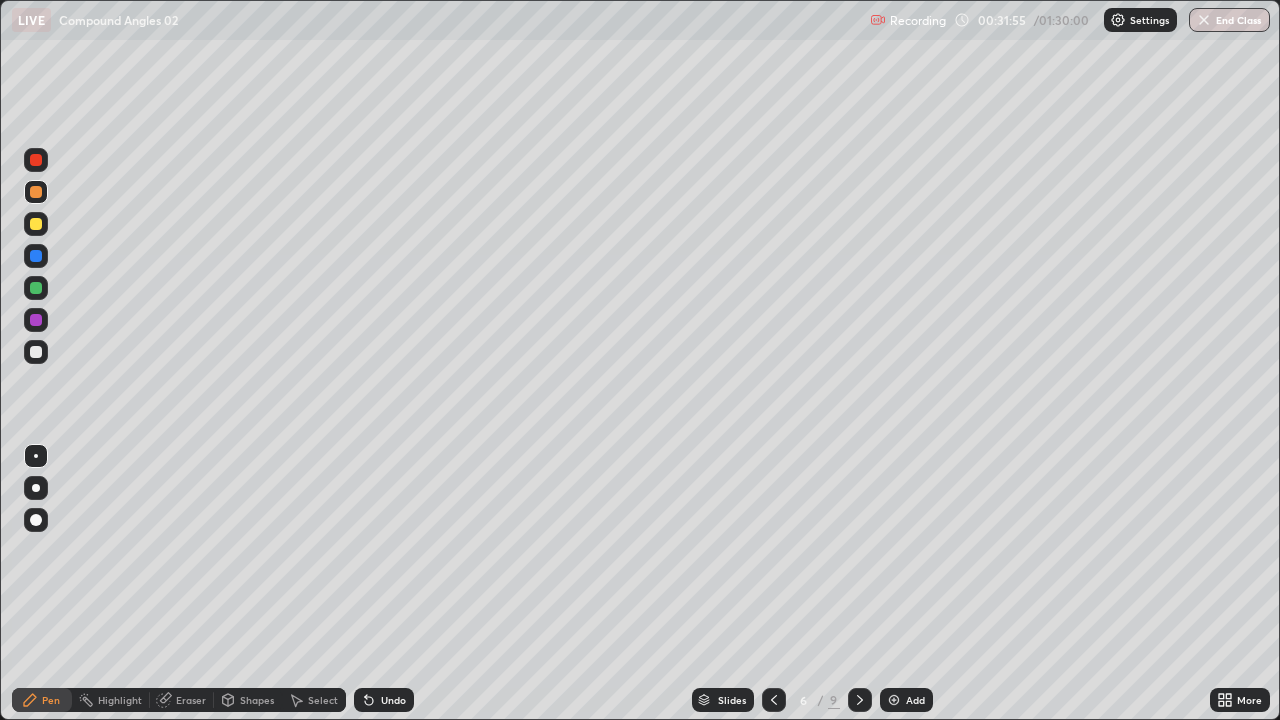 click 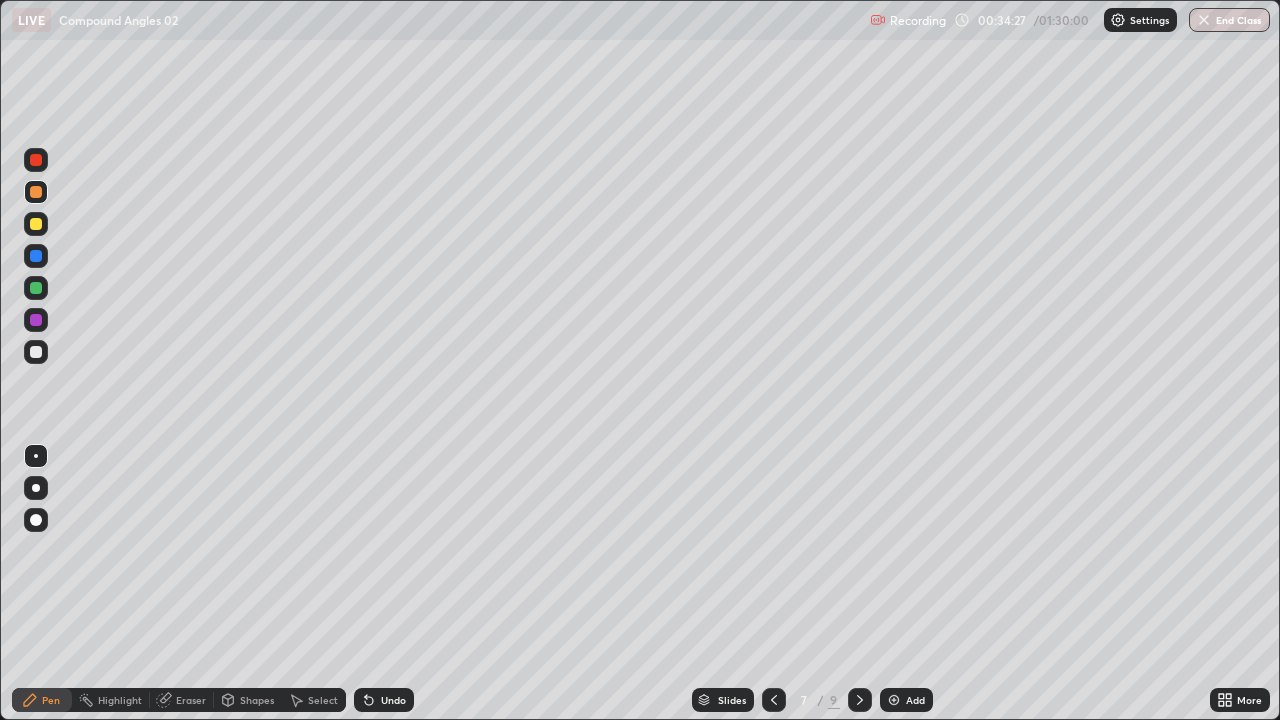 click on "Add" at bounding box center [915, 700] 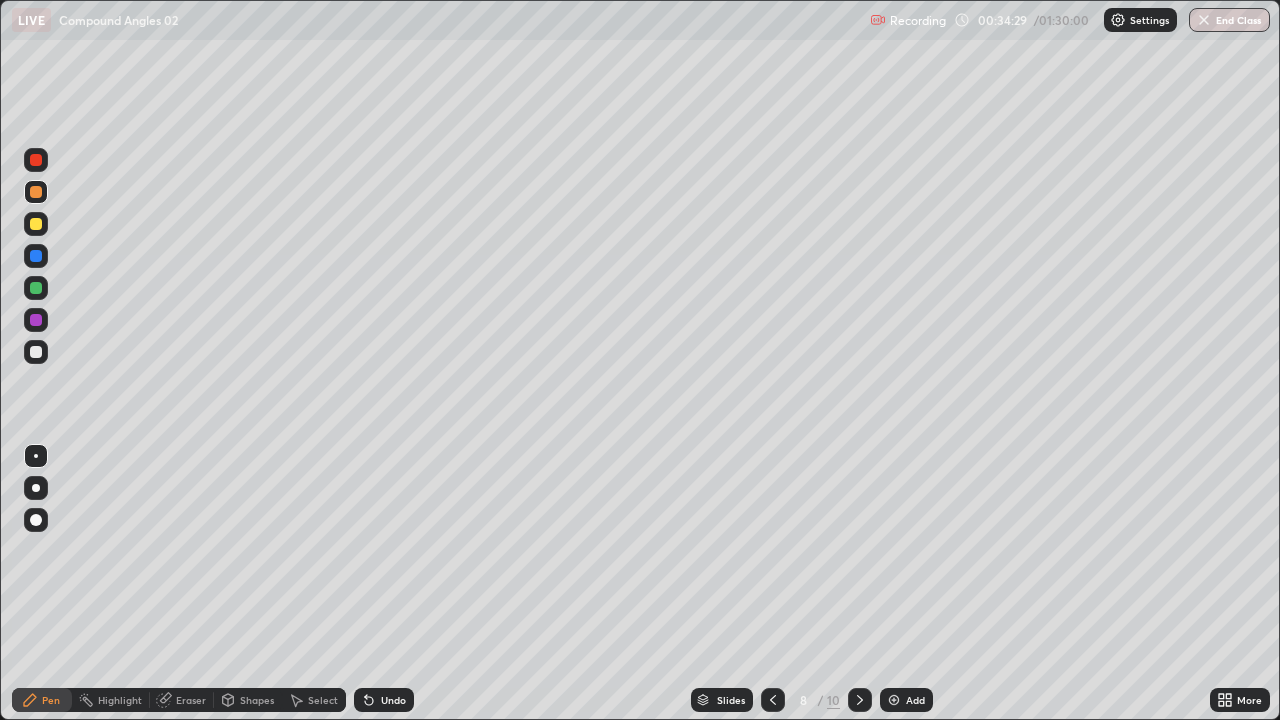 click at bounding box center [36, 288] 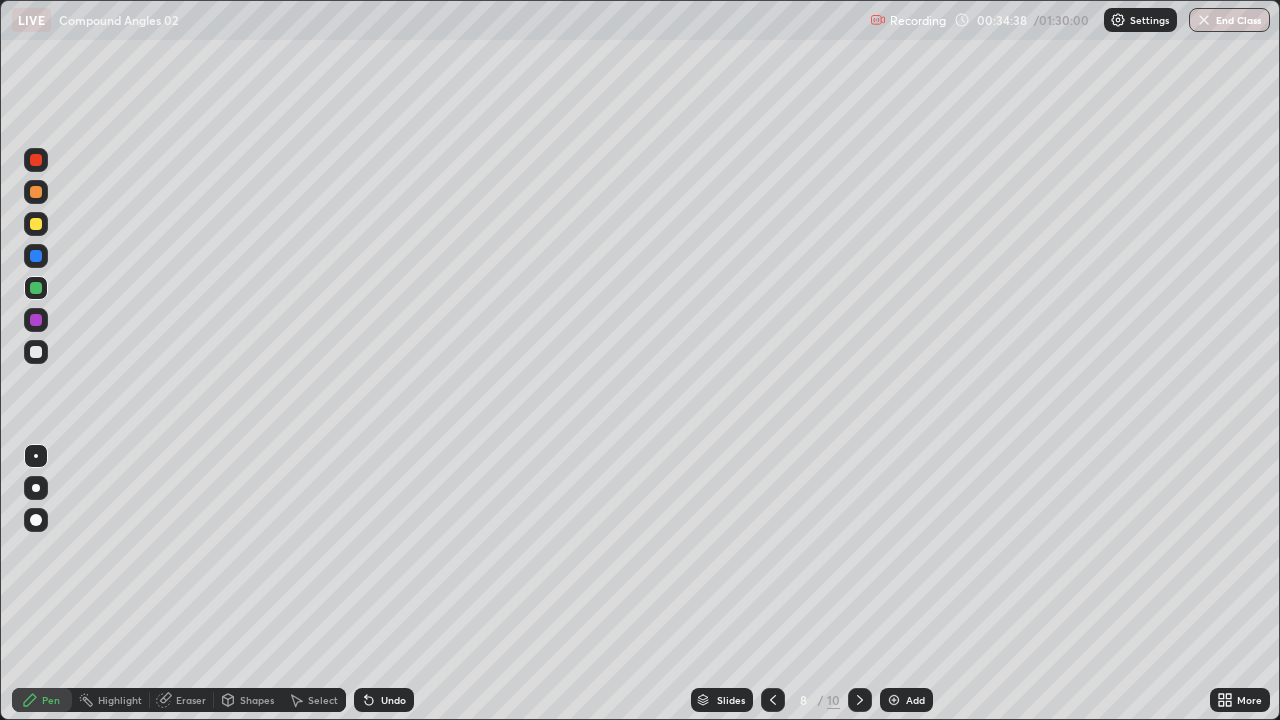click on "Undo" at bounding box center (393, 700) 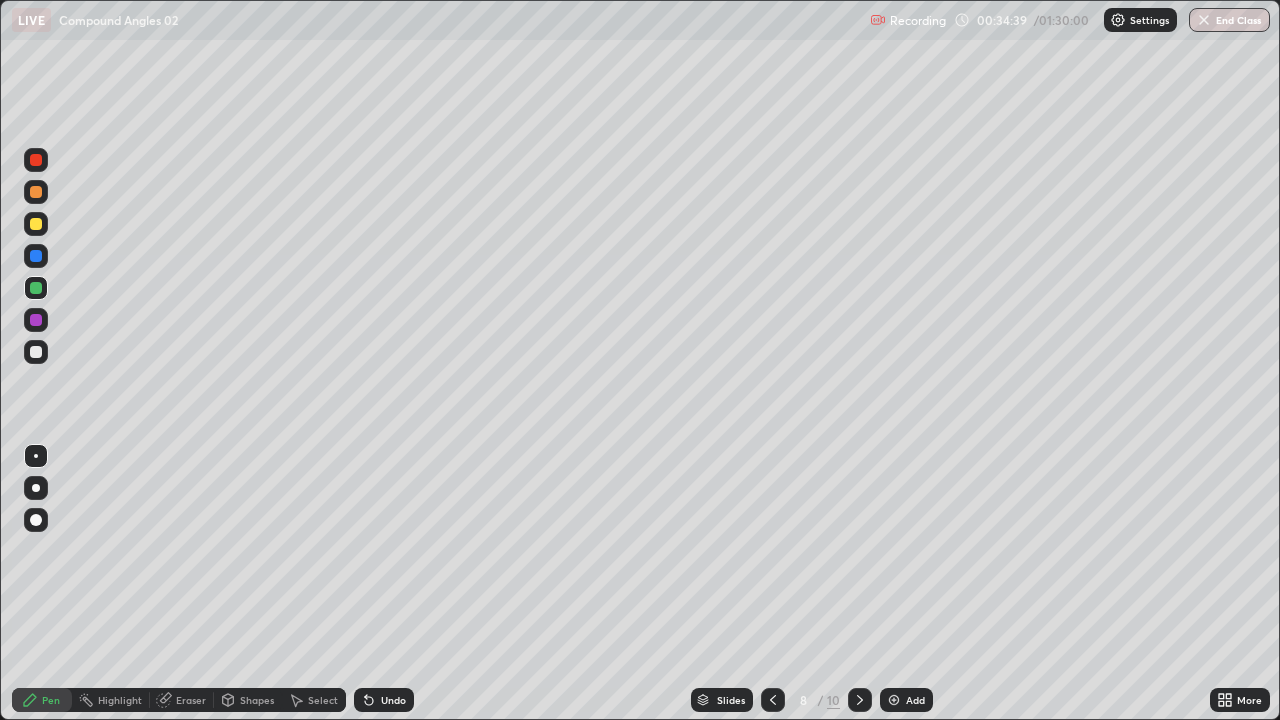 click on "Undo" at bounding box center (393, 700) 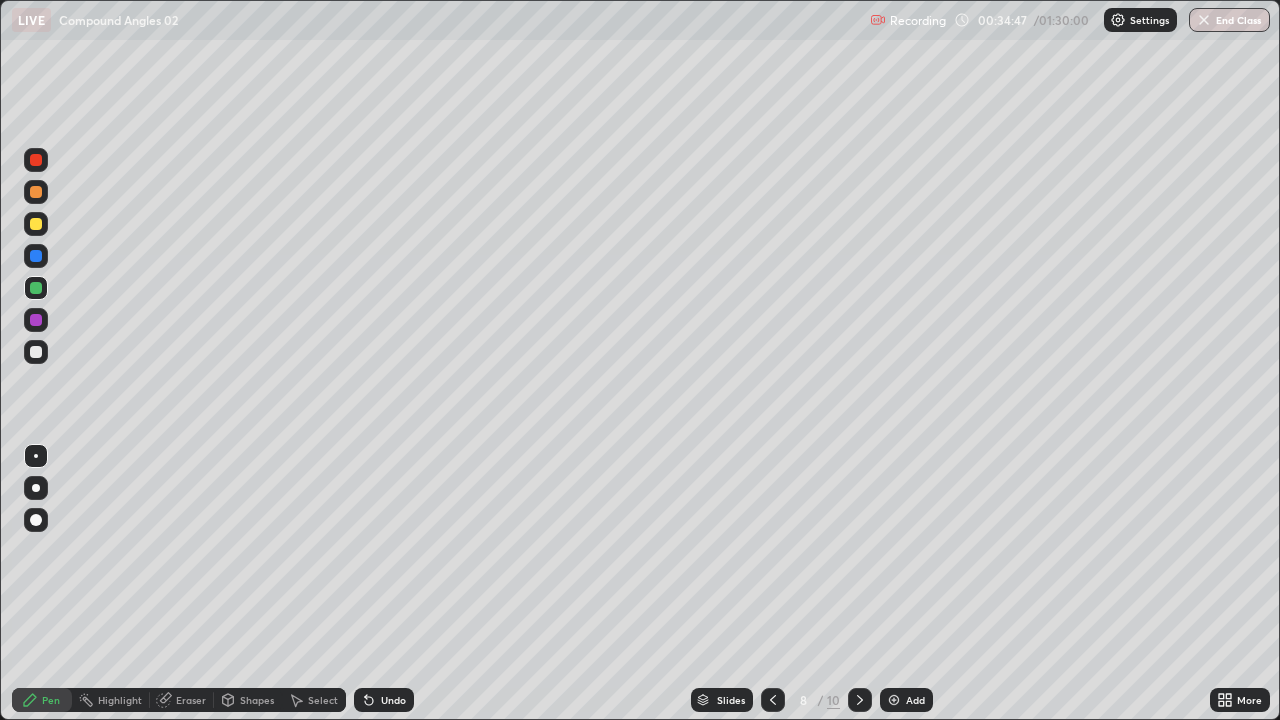 click on "Shapes" at bounding box center (257, 700) 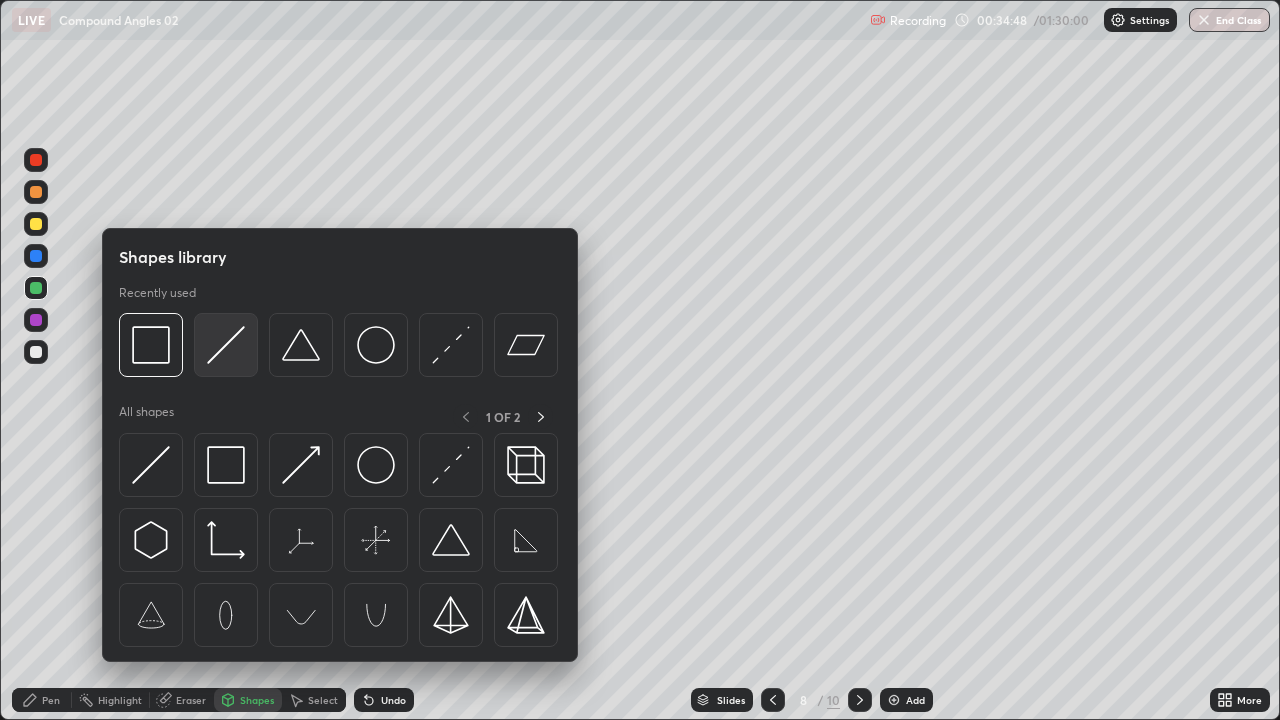 click at bounding box center (226, 345) 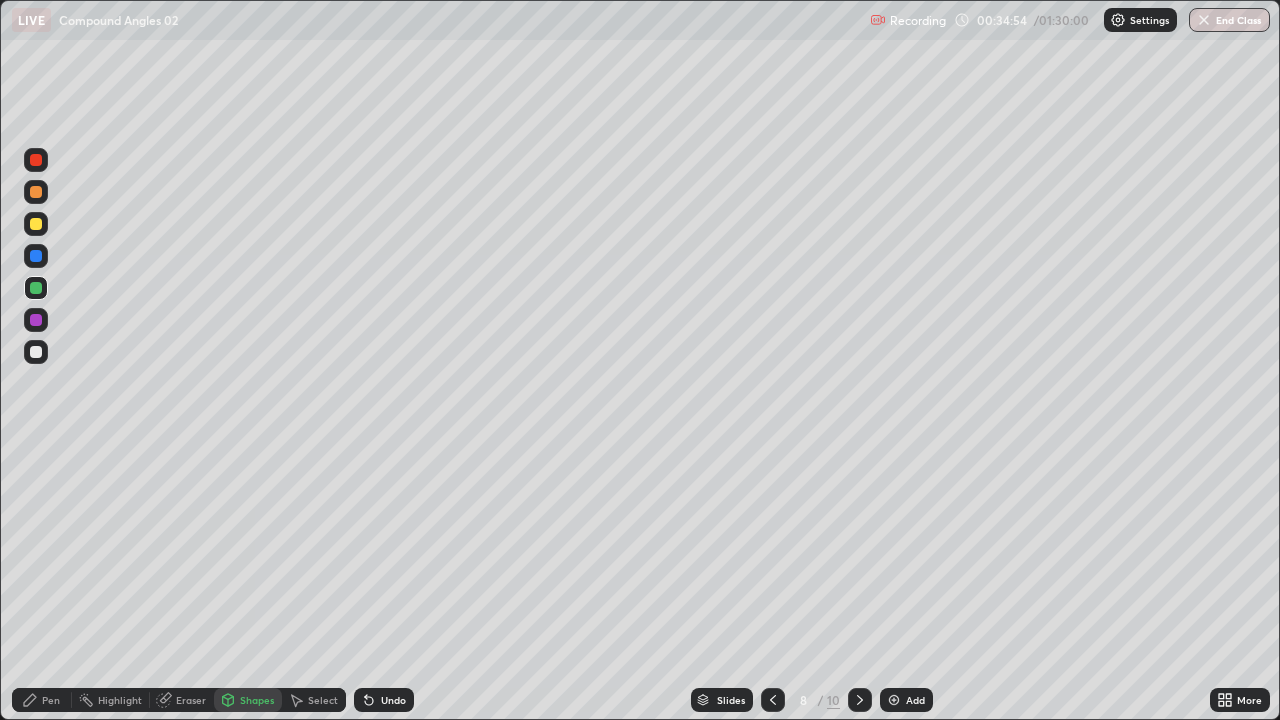 click at bounding box center (36, 352) 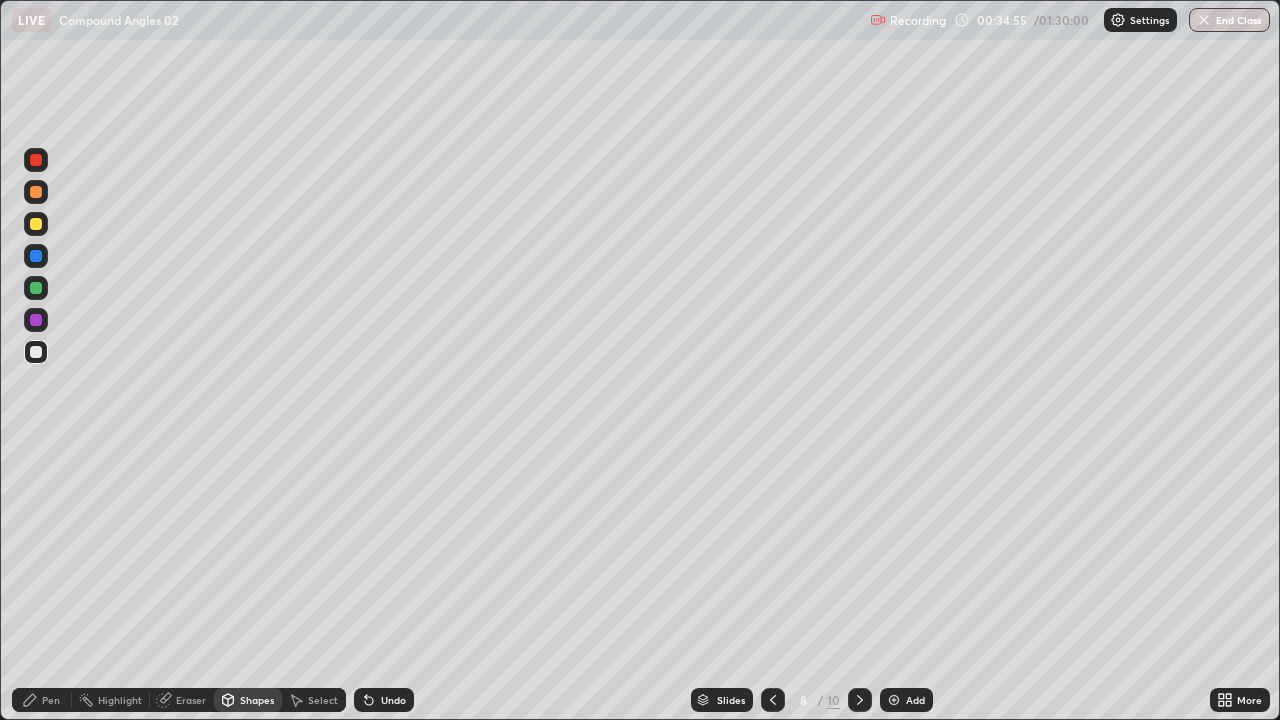 click on "Pen" at bounding box center [42, 700] 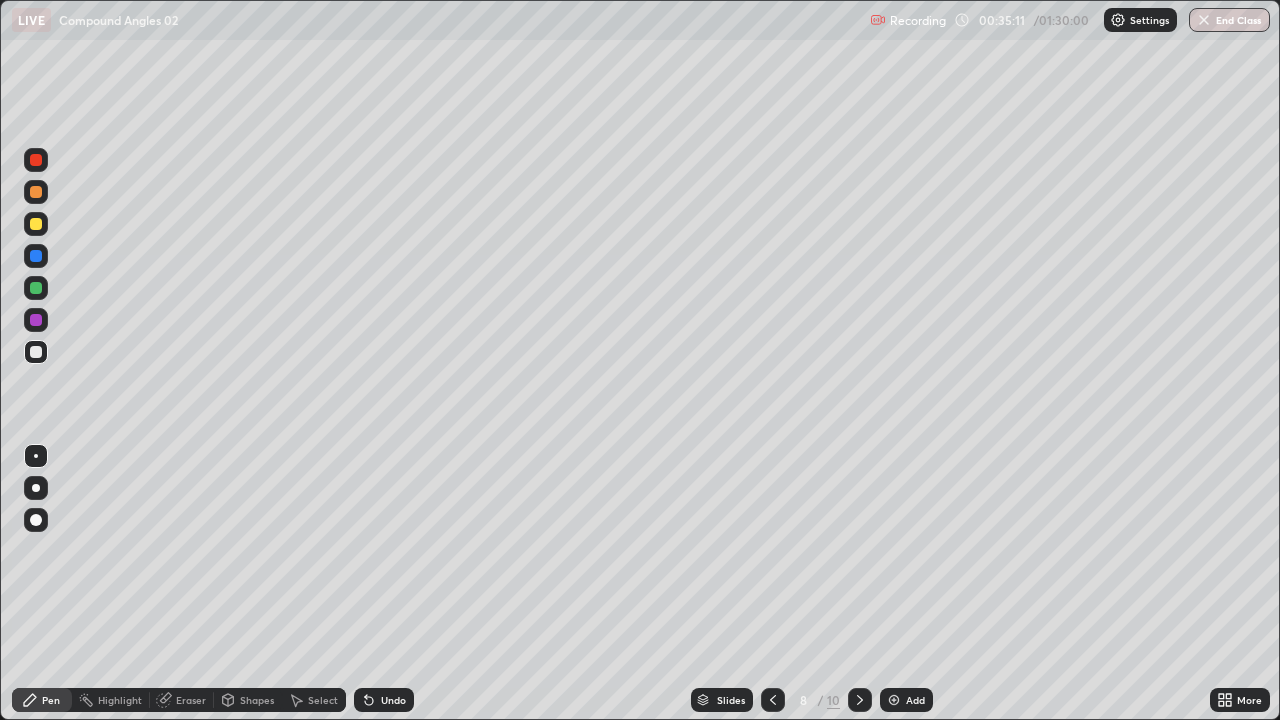 click at bounding box center (36, 224) 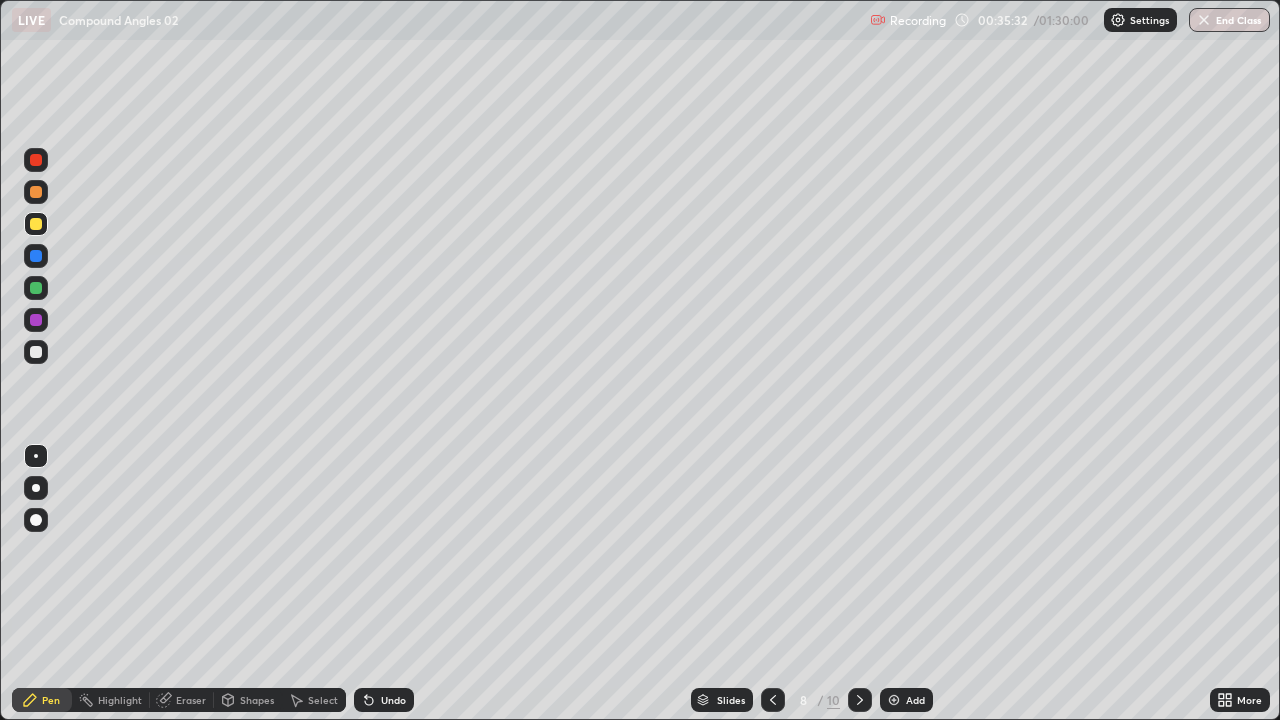 click on "Undo" at bounding box center (384, 700) 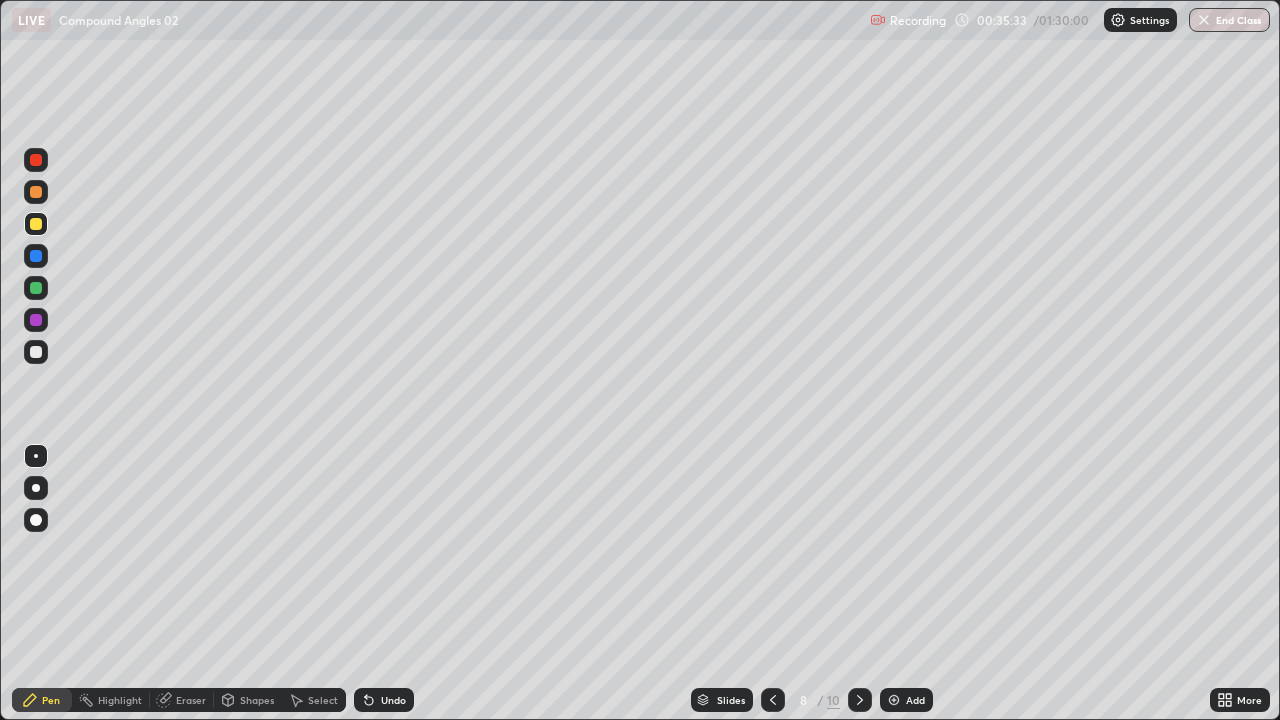 click at bounding box center [36, 288] 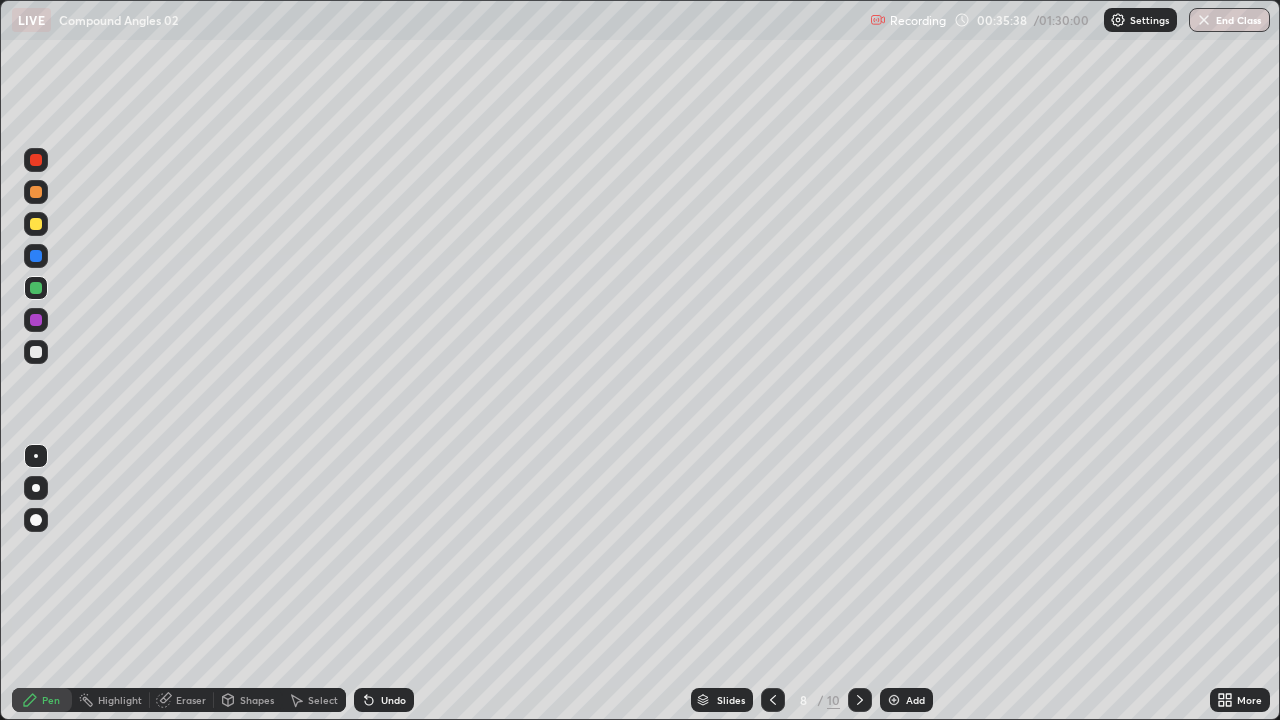 click on "Undo" at bounding box center (384, 700) 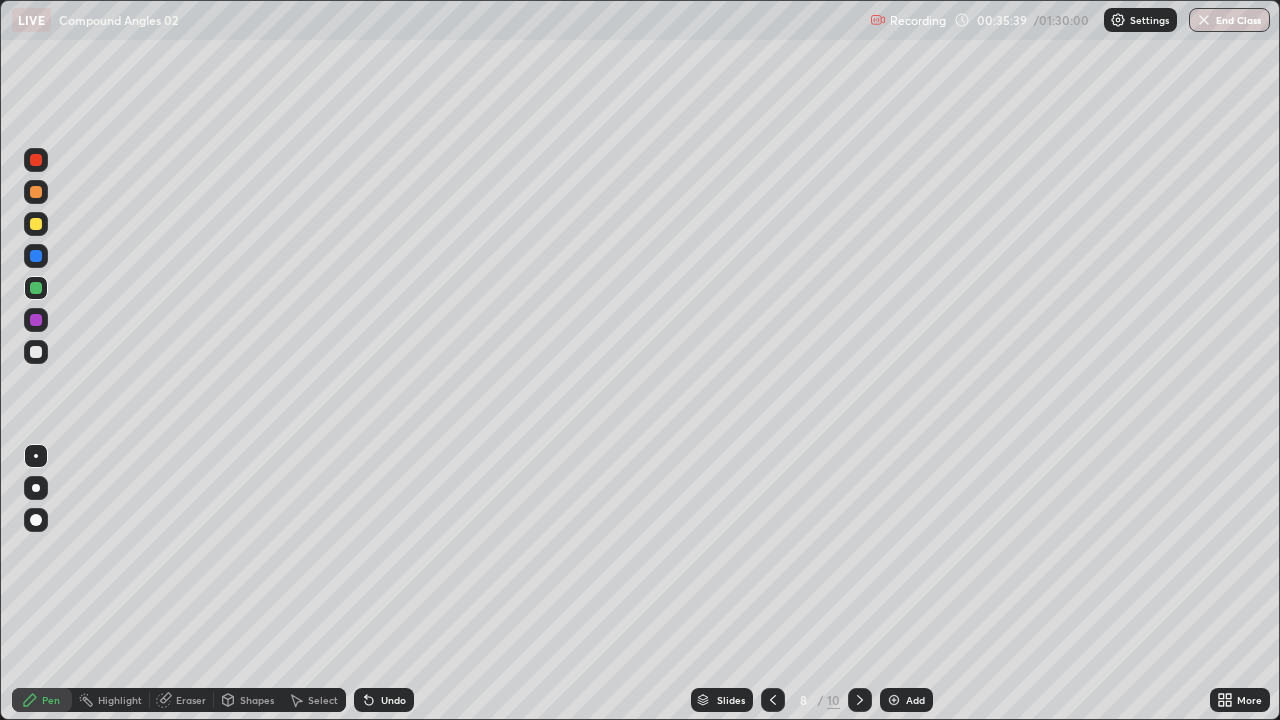 click on "Undo" at bounding box center (384, 700) 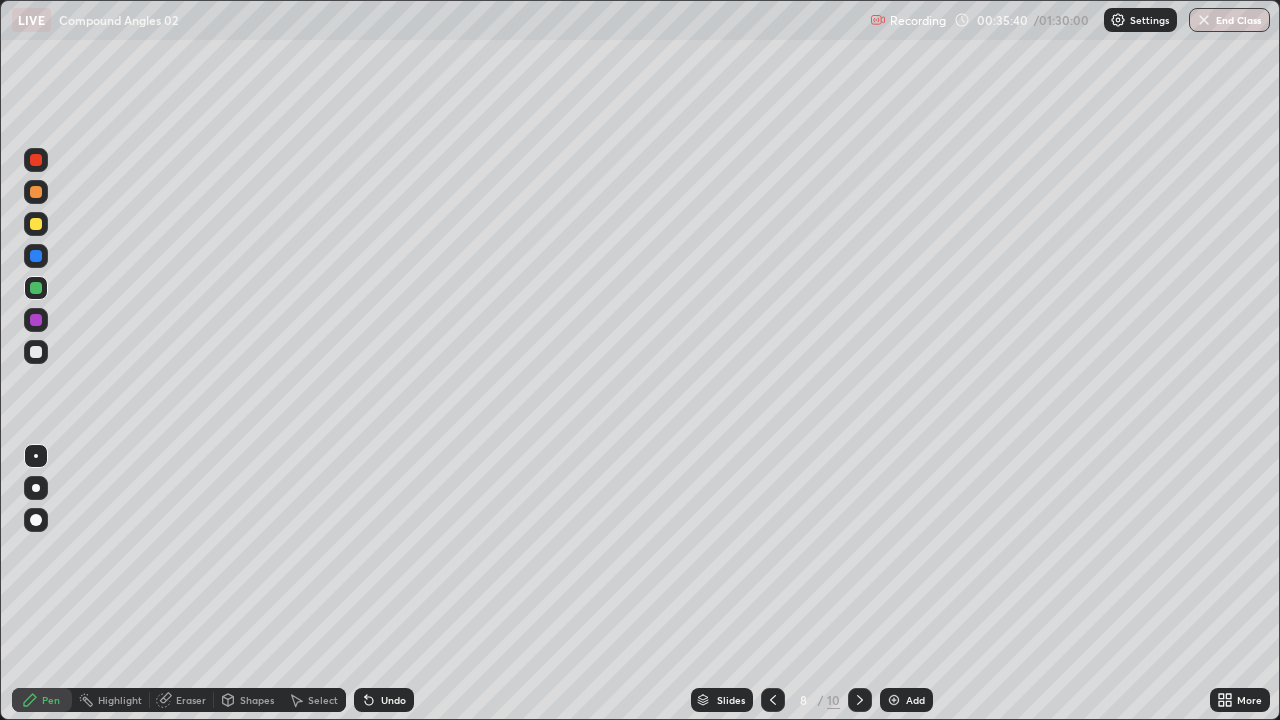 click on "Pen" at bounding box center (51, 700) 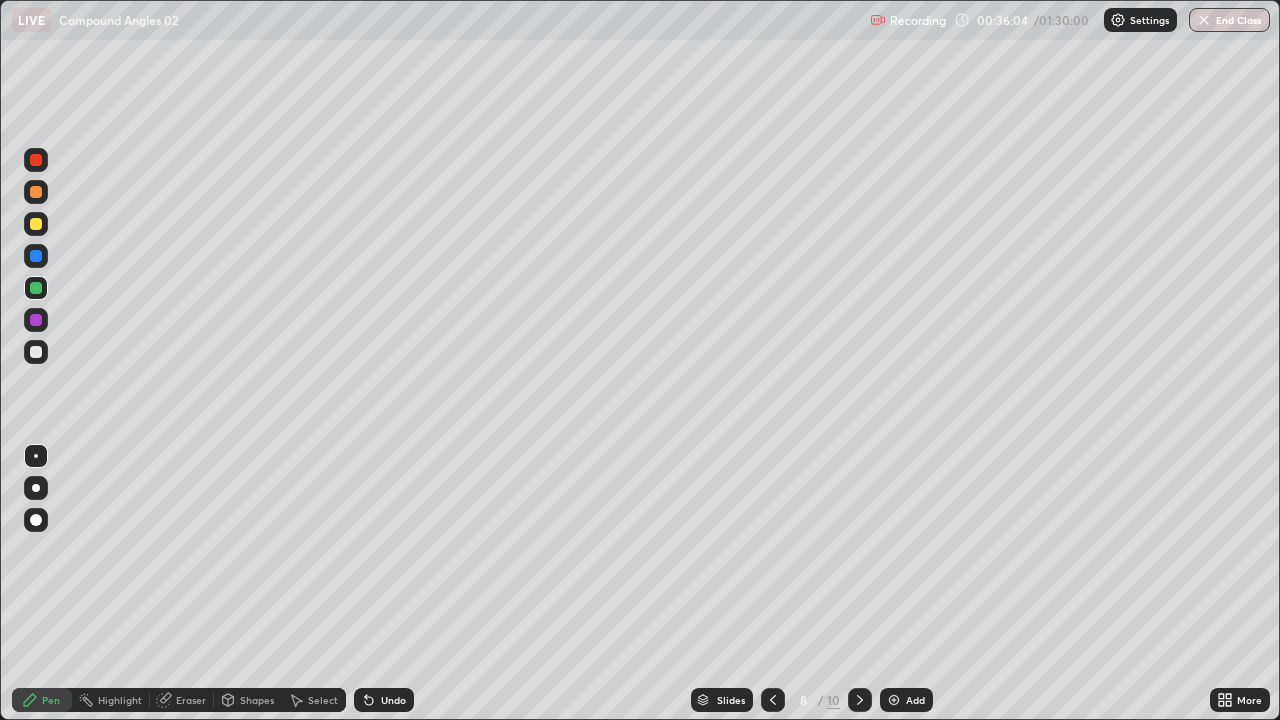 click at bounding box center [36, 224] 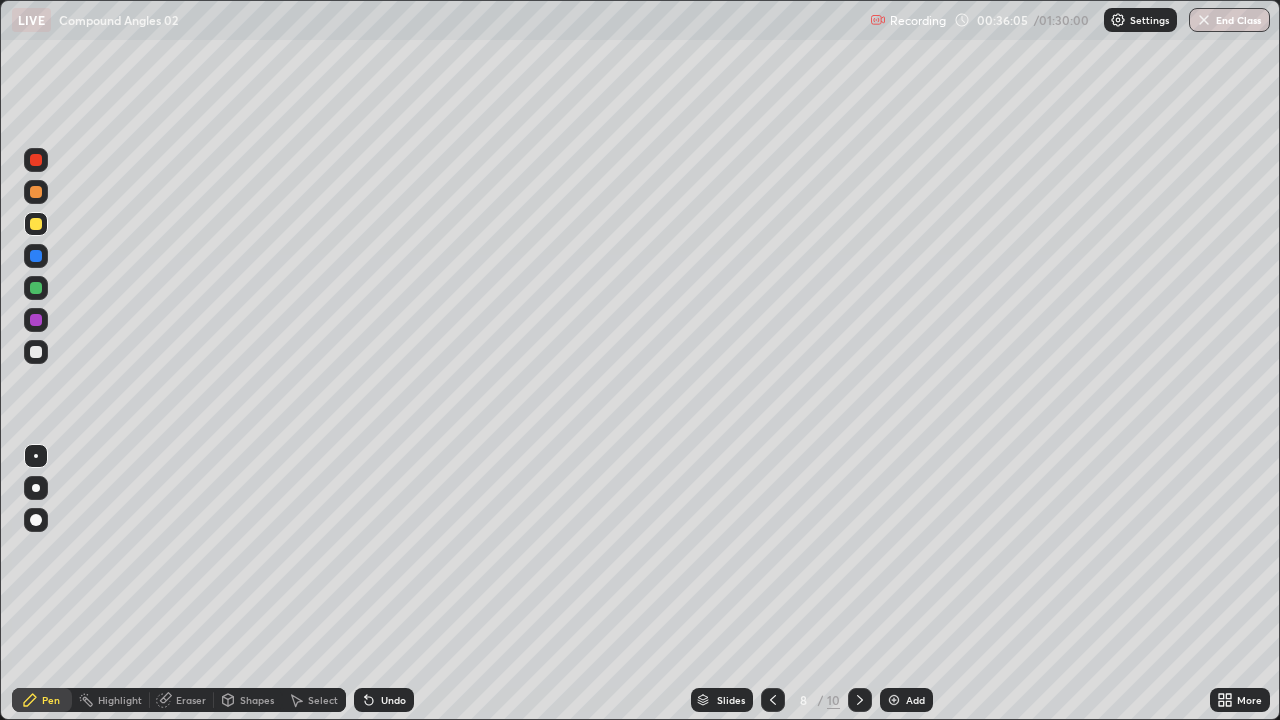 click at bounding box center (36, 256) 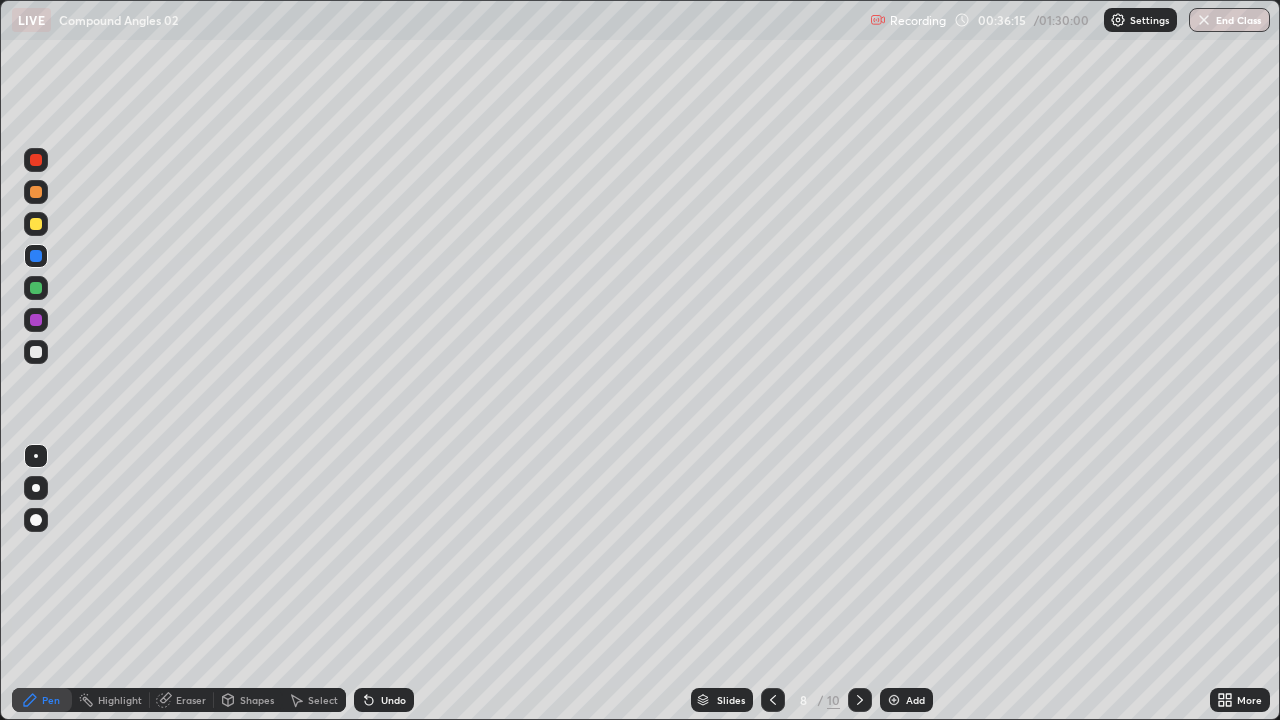 click at bounding box center [36, 224] 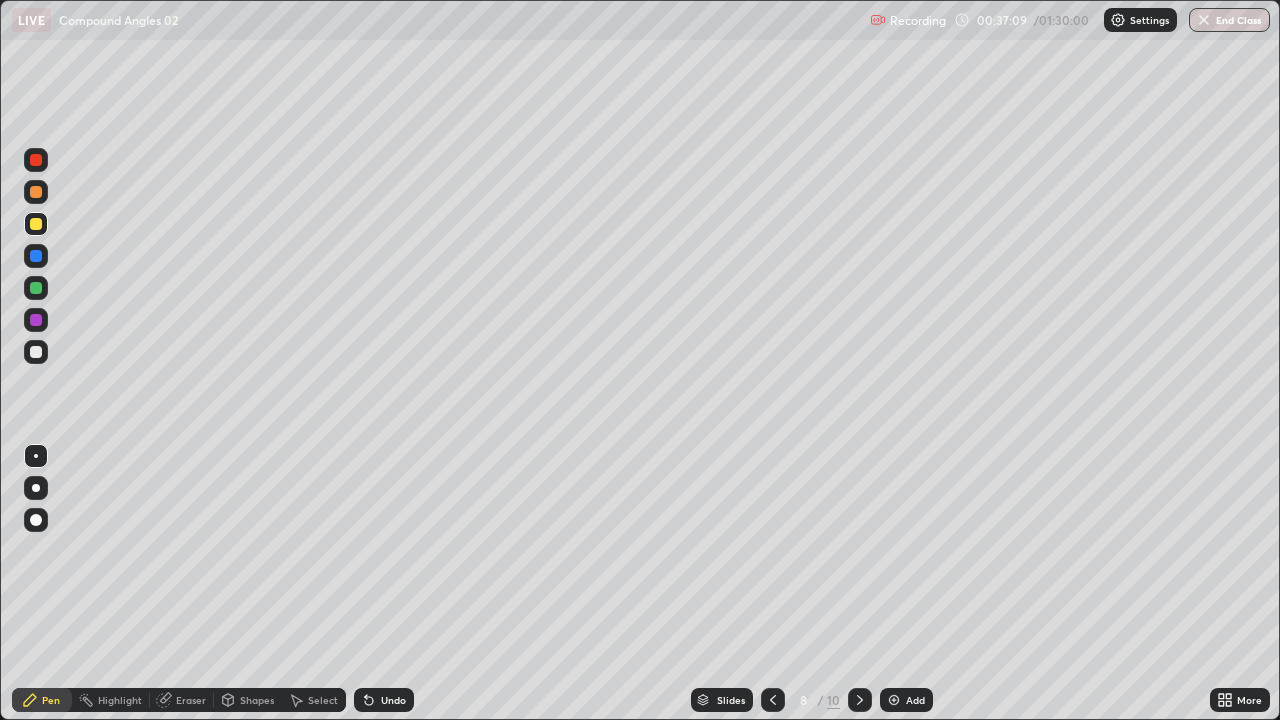 click at bounding box center (36, 320) 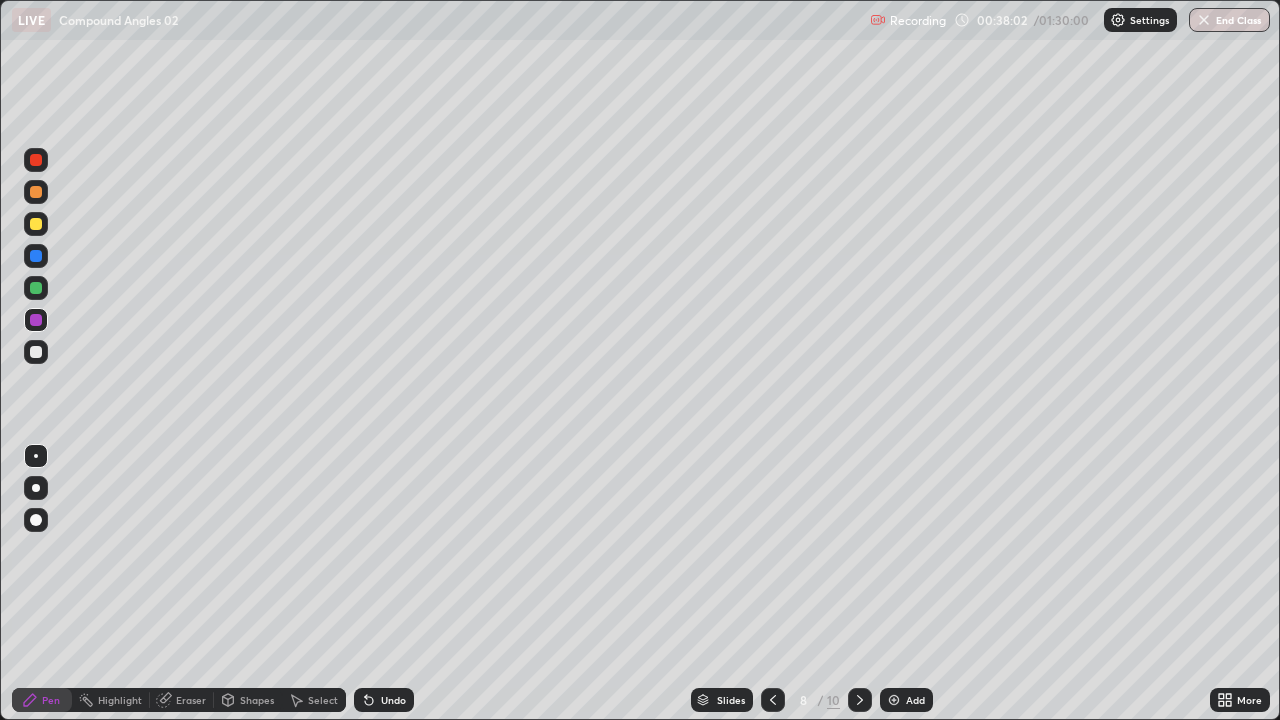 click 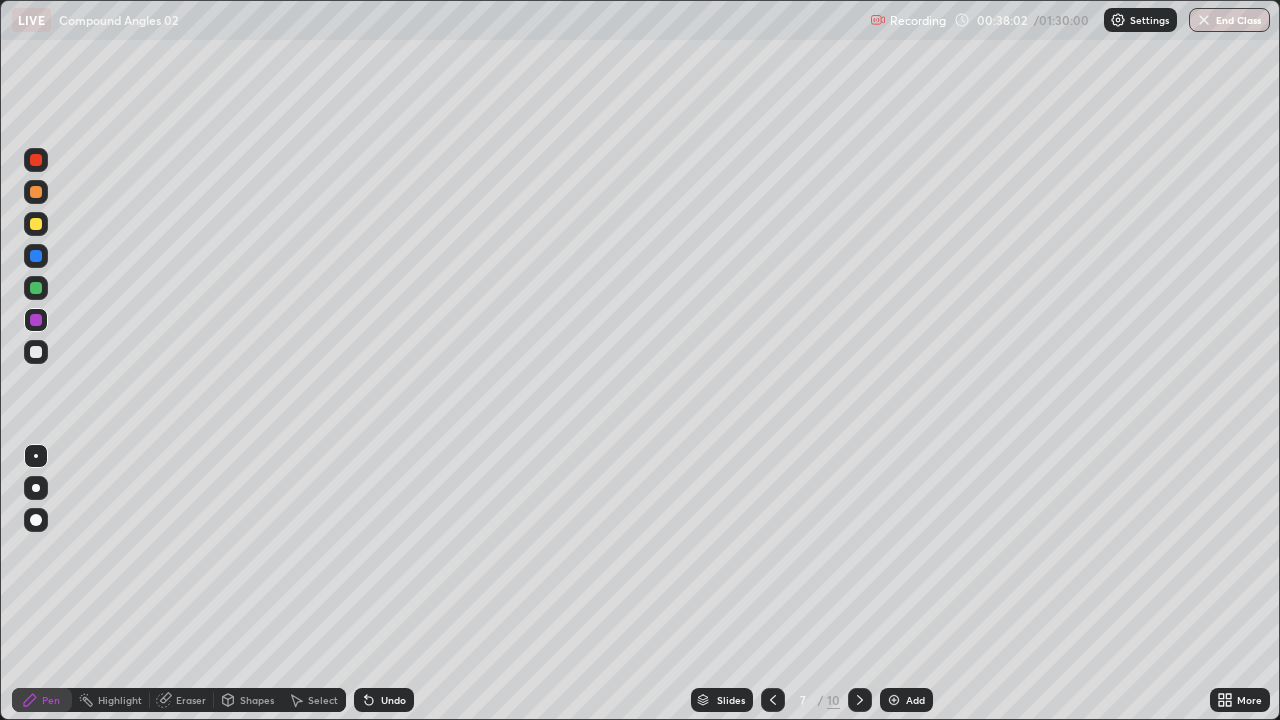 click 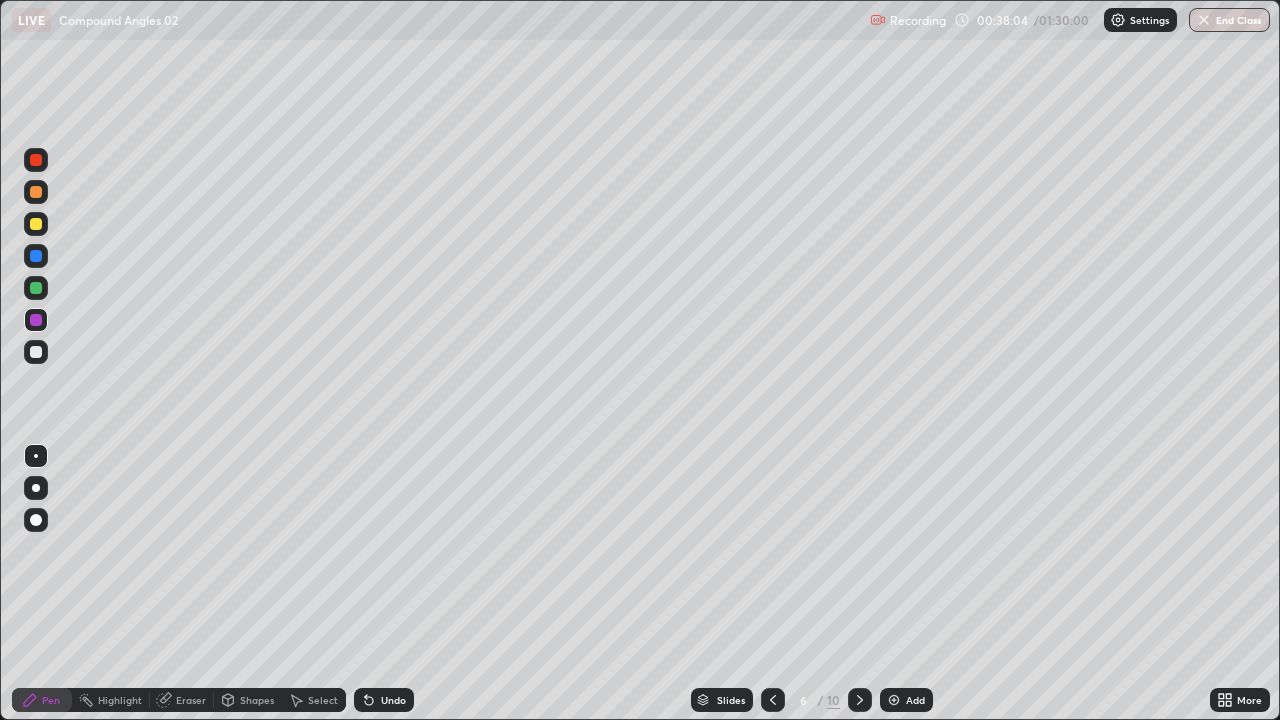 click 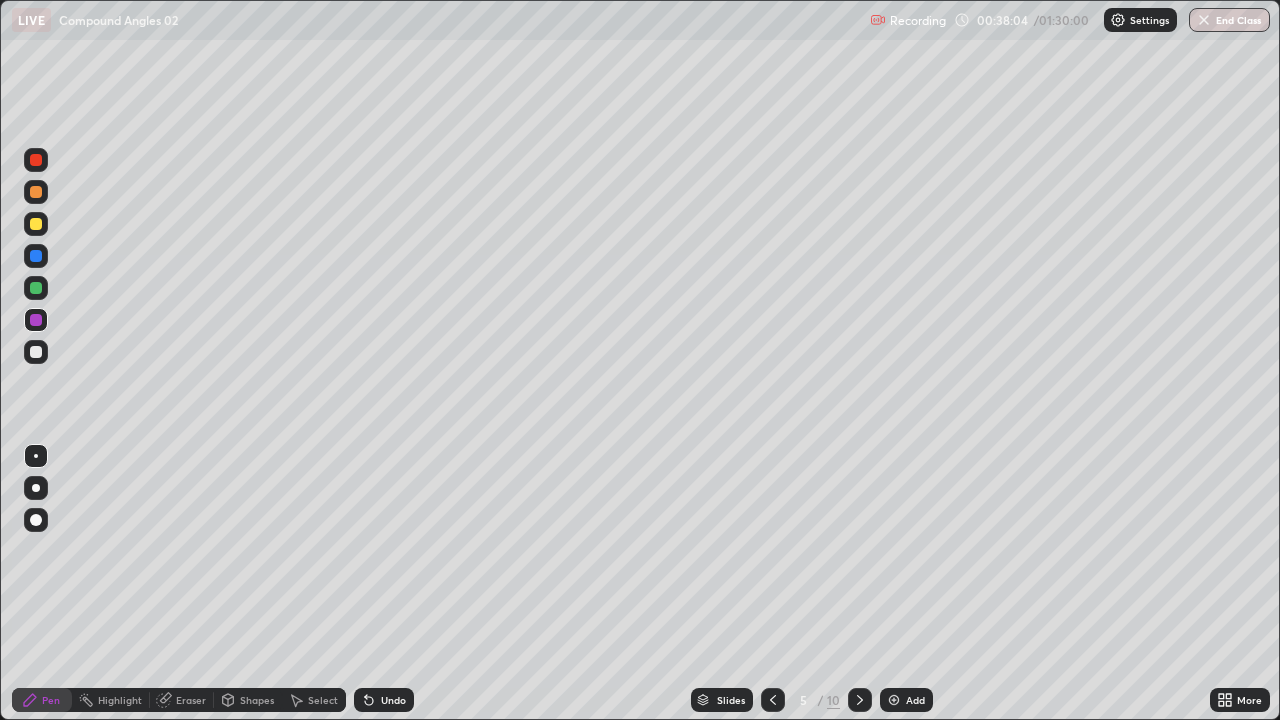 click at bounding box center (773, 700) 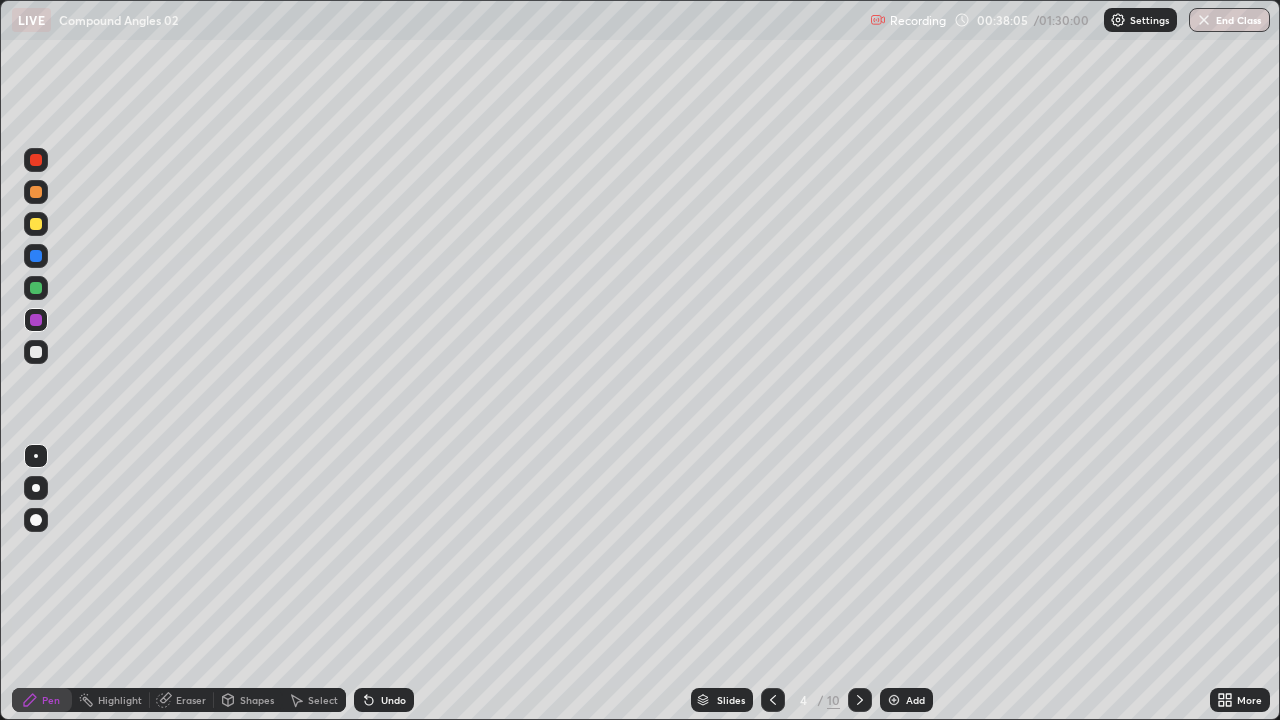 click at bounding box center [860, 700] 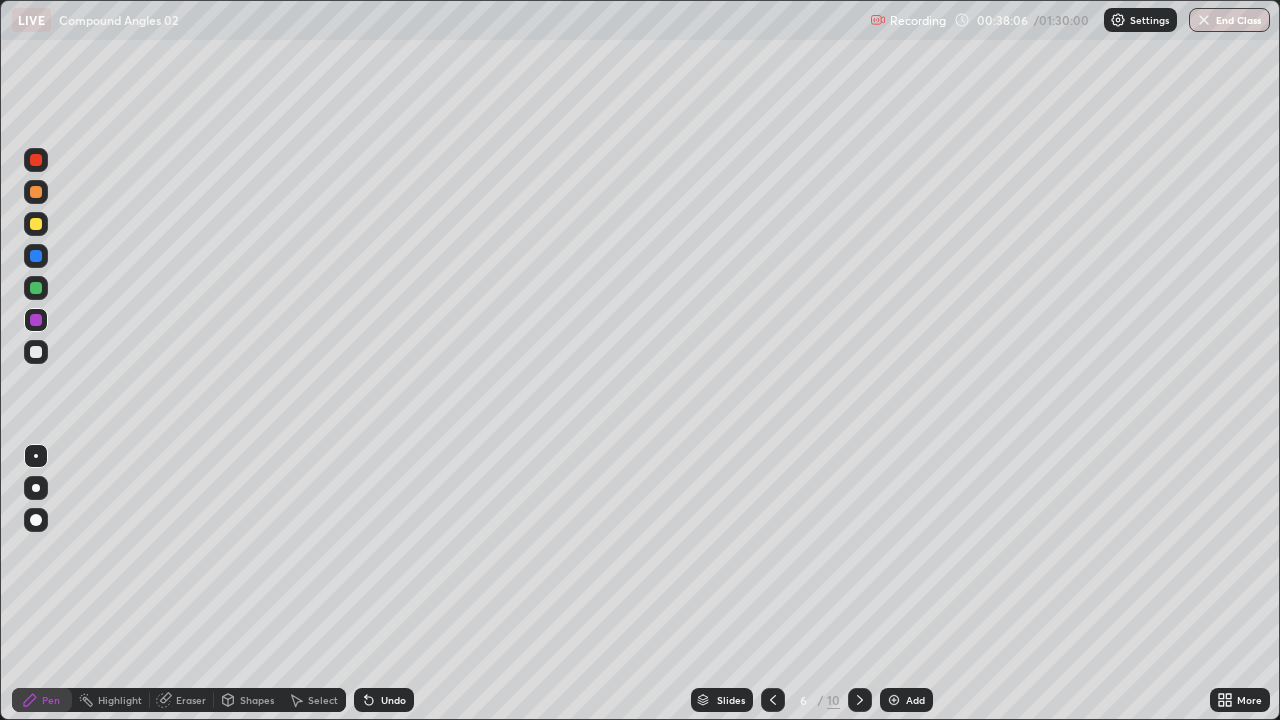 click 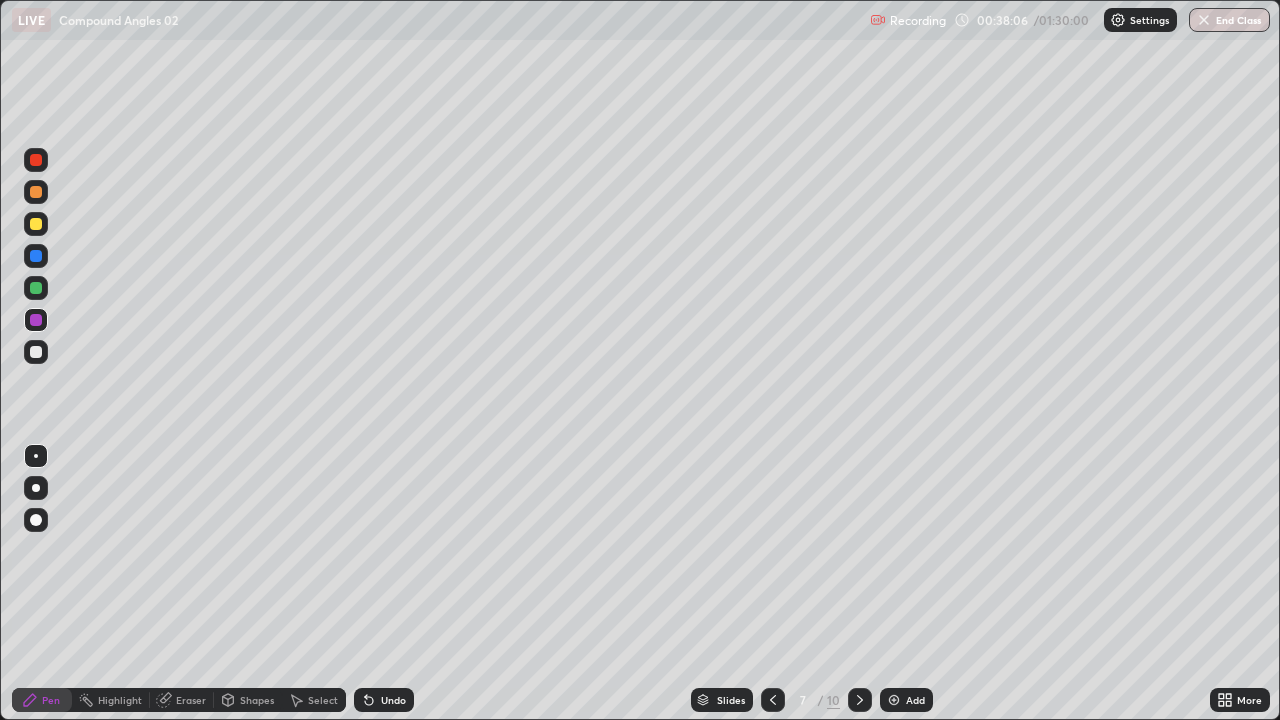 click 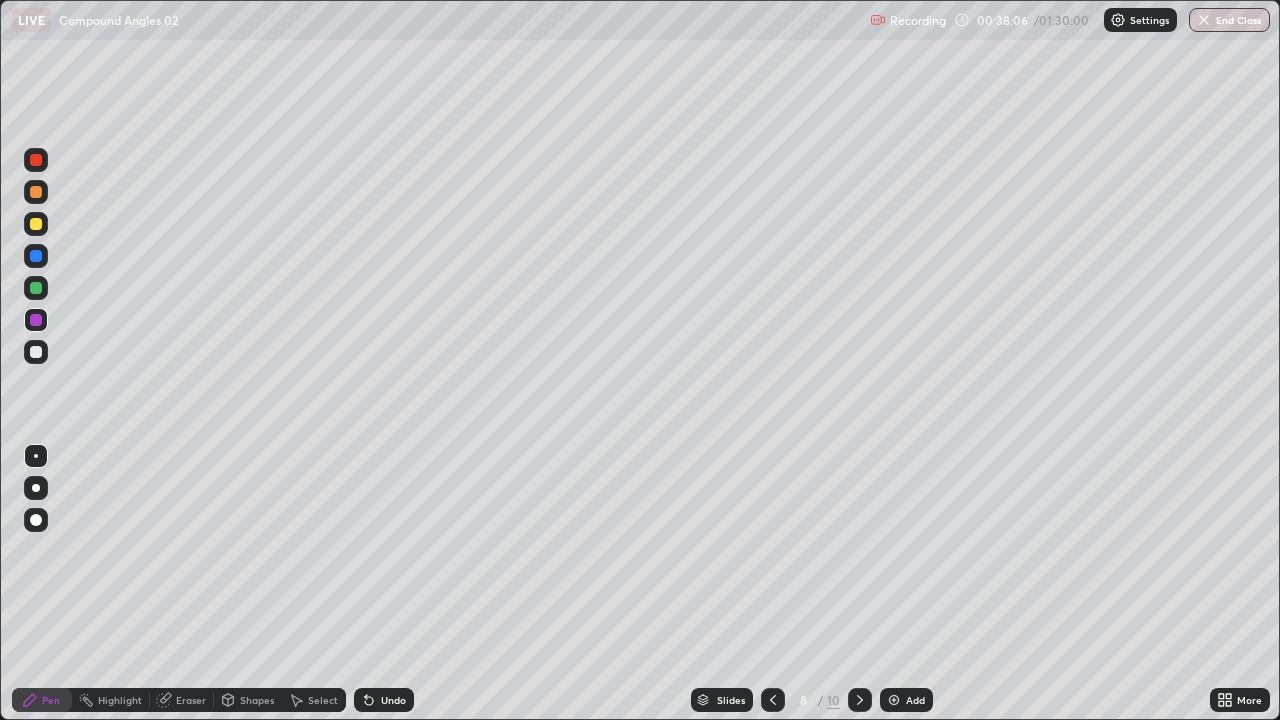 click 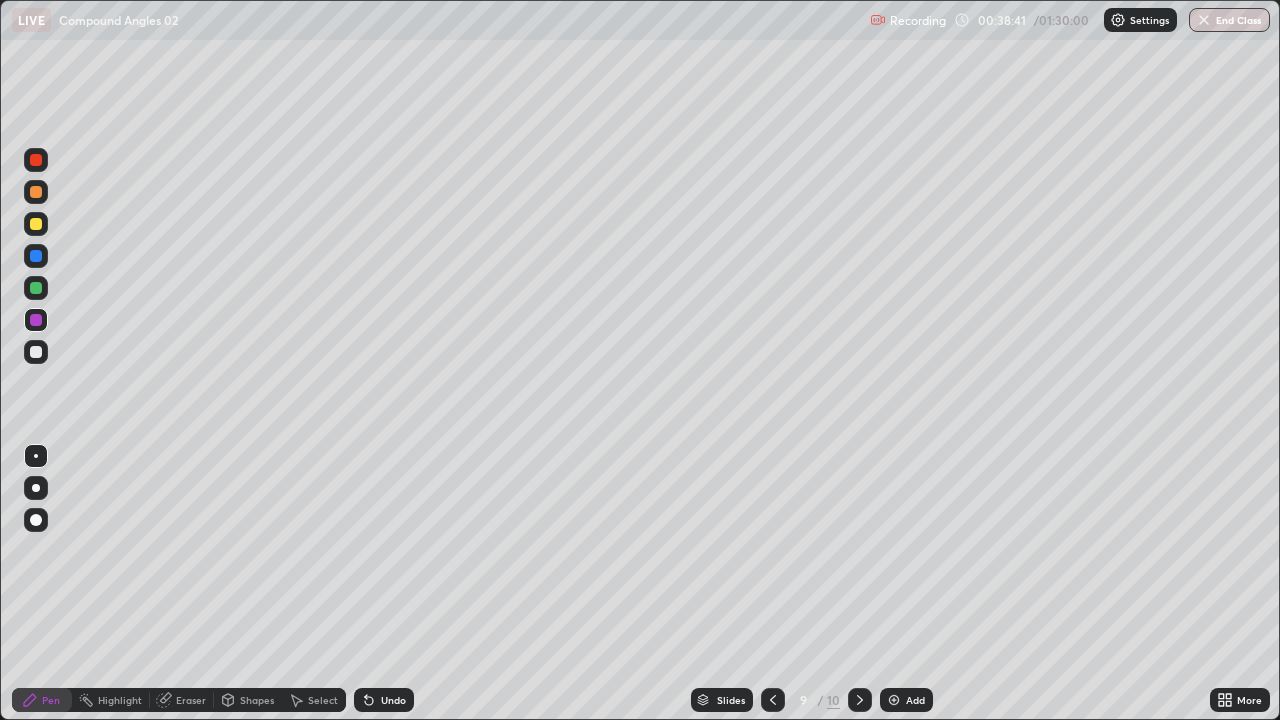 click 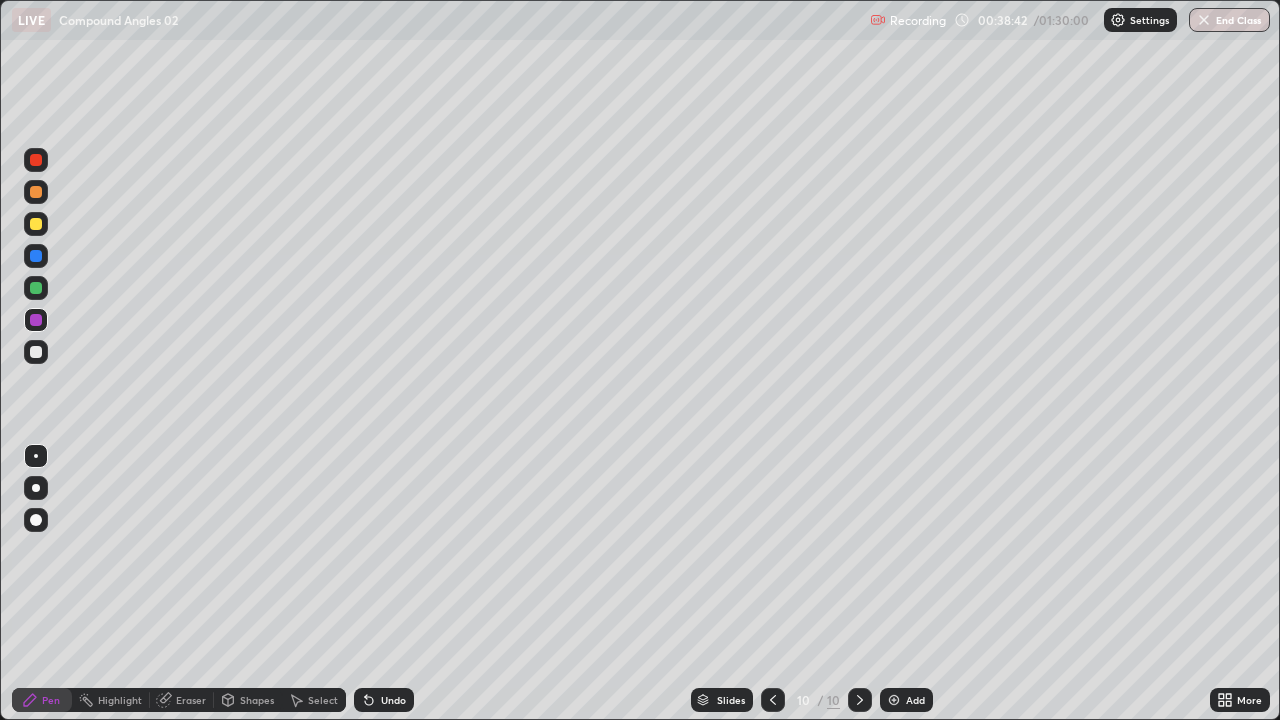 click at bounding box center (773, 700) 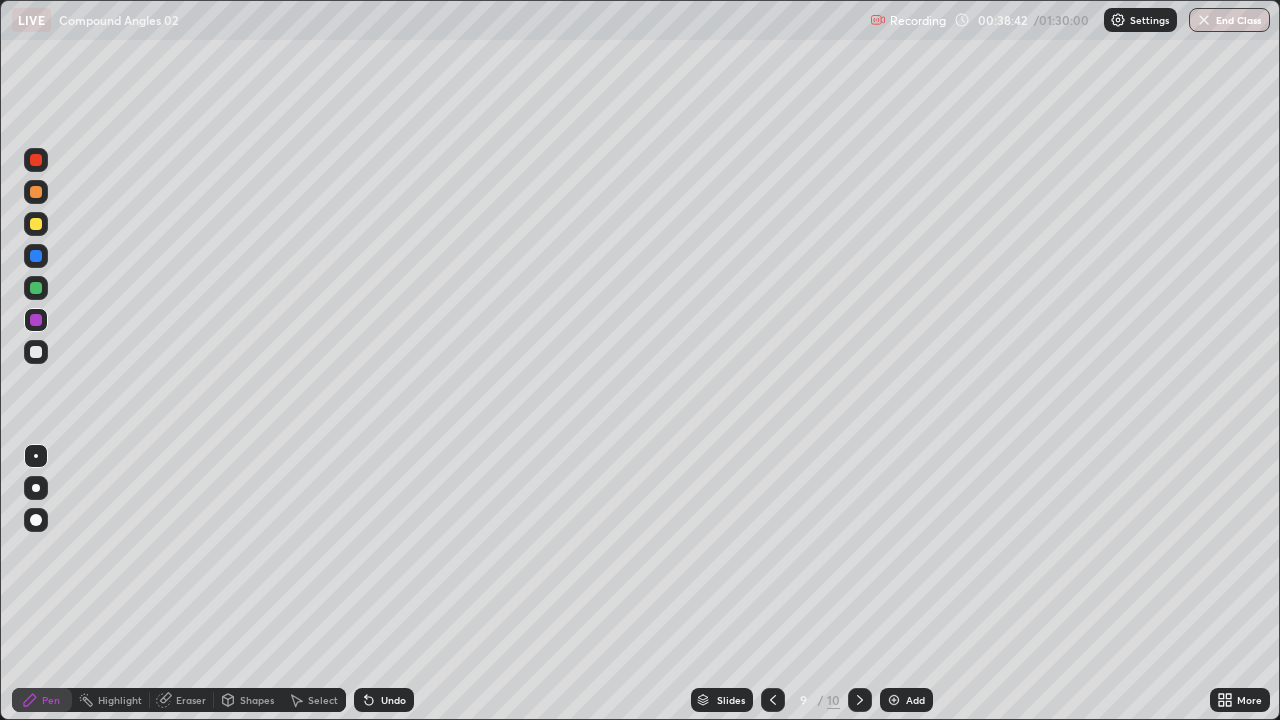 click 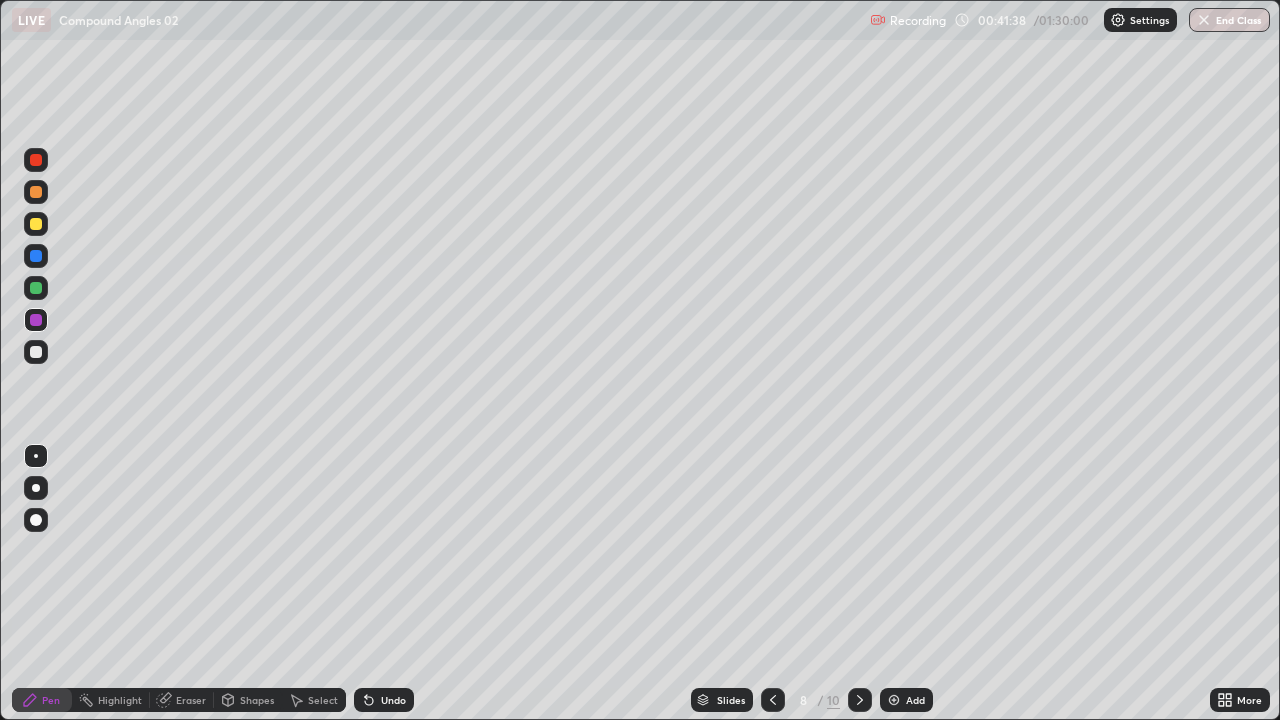 click 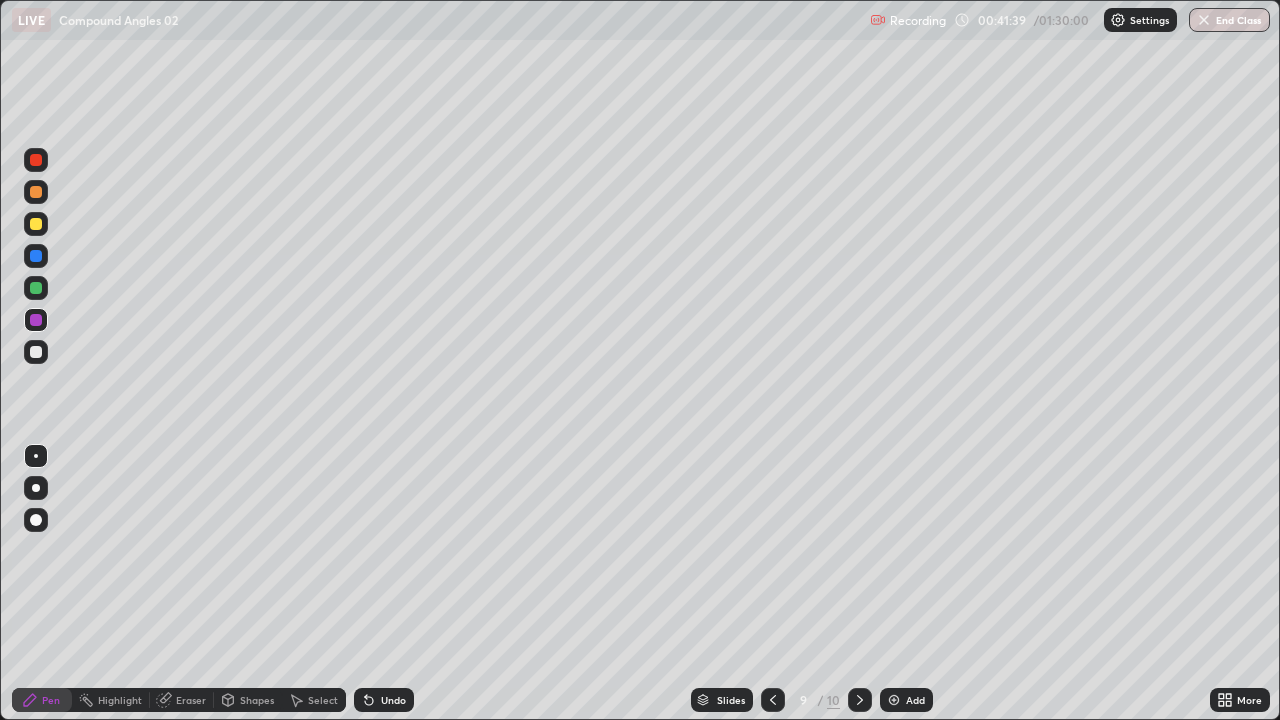click 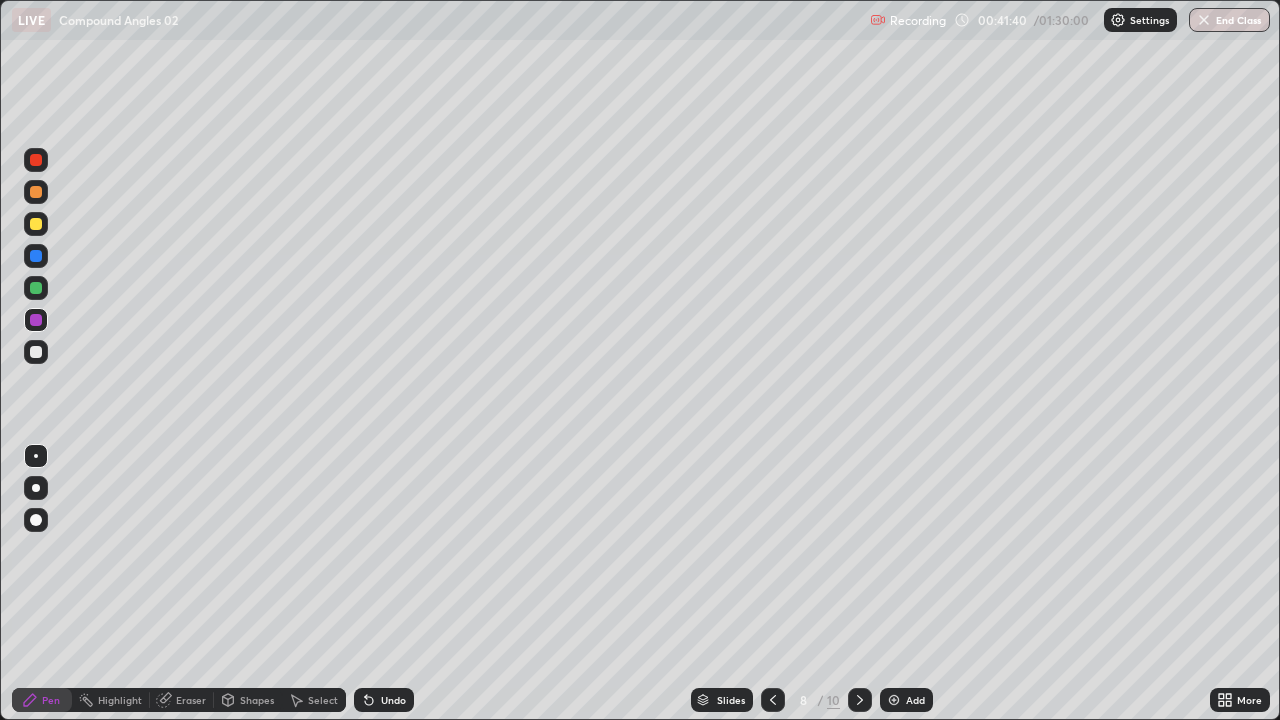click on "Add" at bounding box center (906, 700) 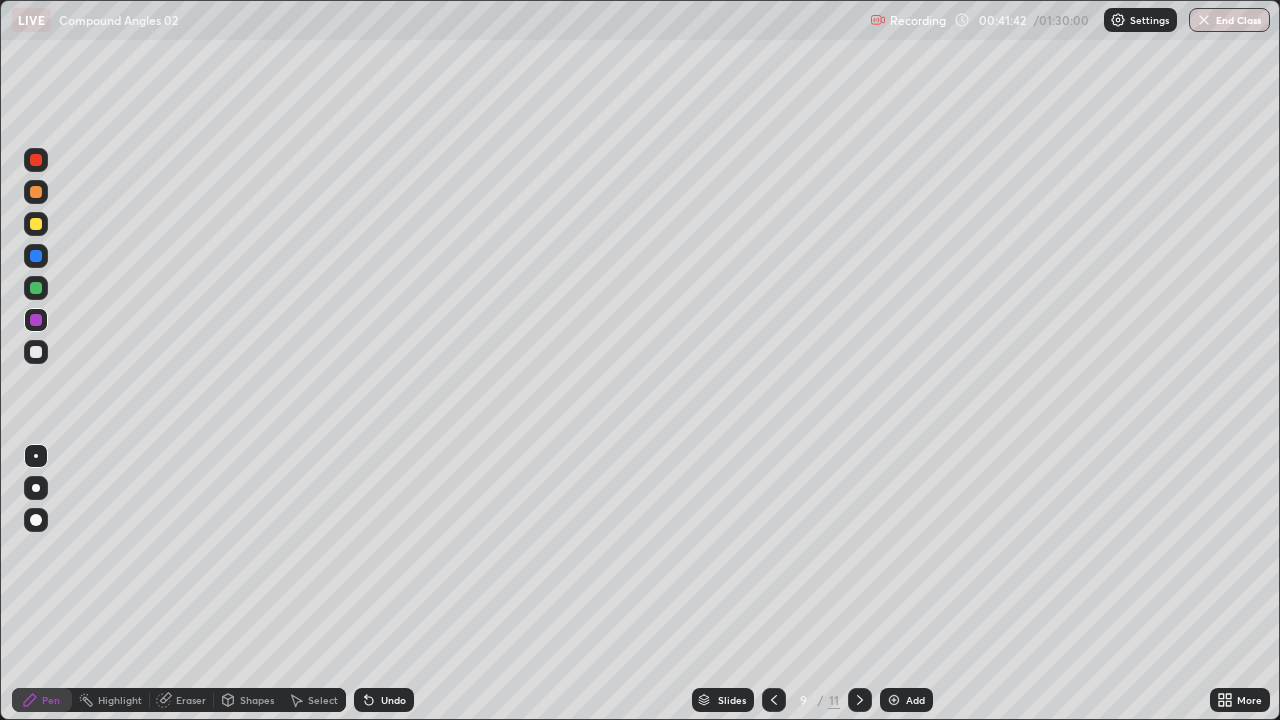 click at bounding box center (36, 288) 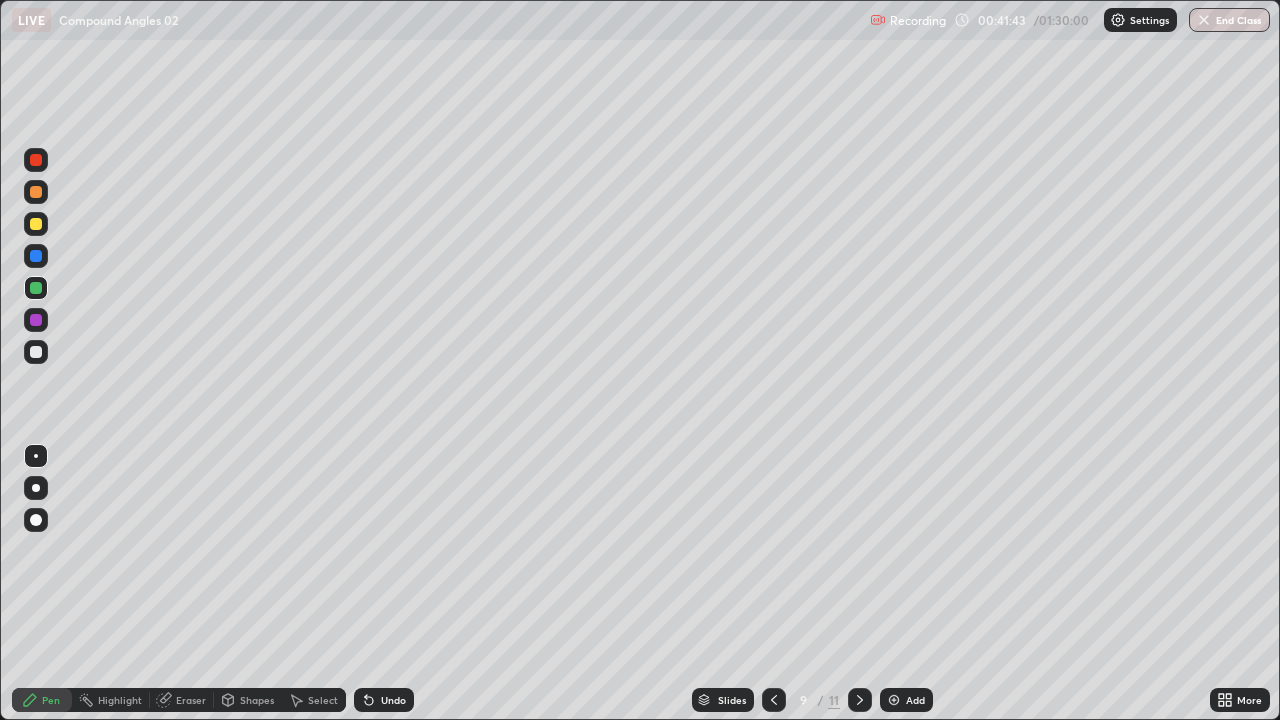 click on "Shapes" at bounding box center [257, 700] 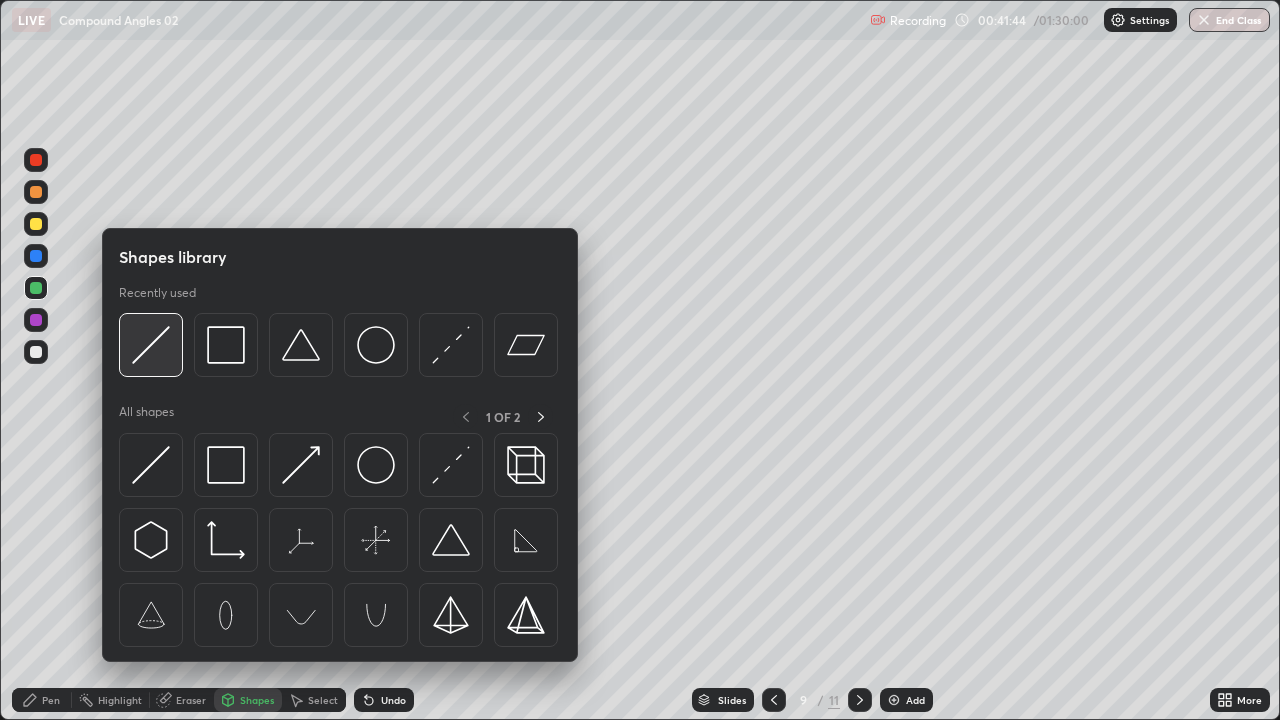 click at bounding box center (151, 345) 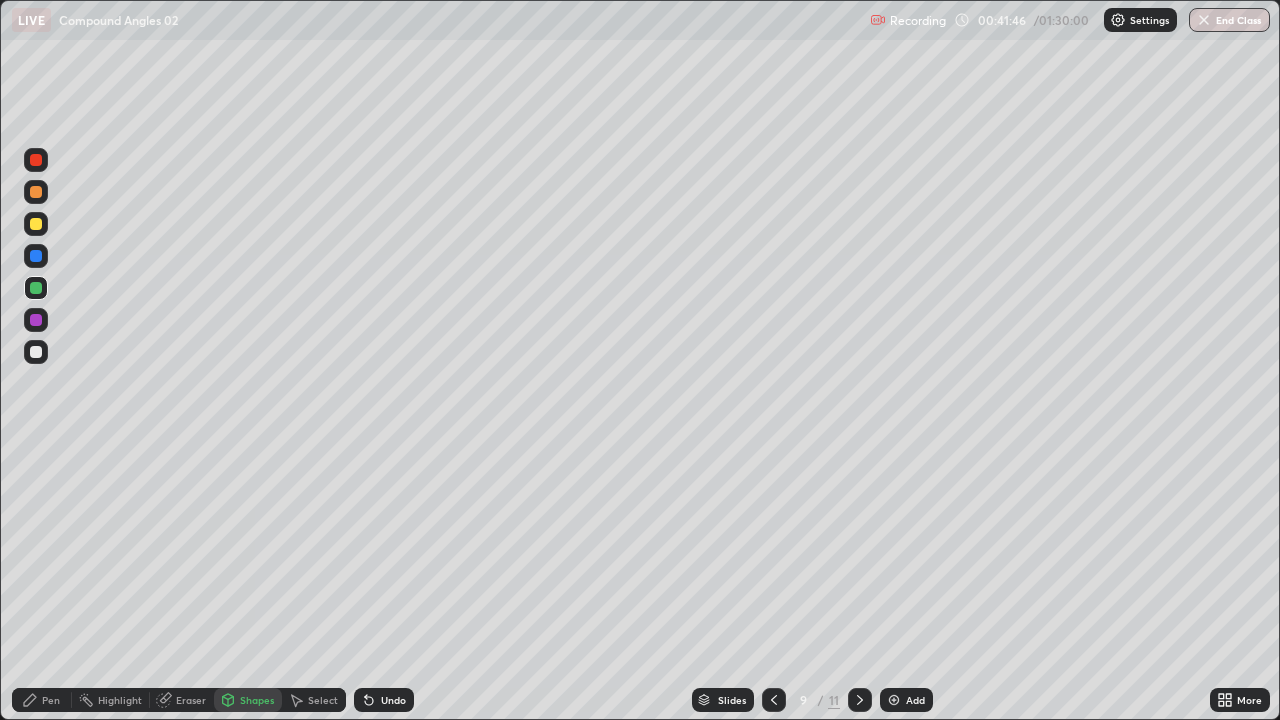 click on "Shapes" at bounding box center (257, 700) 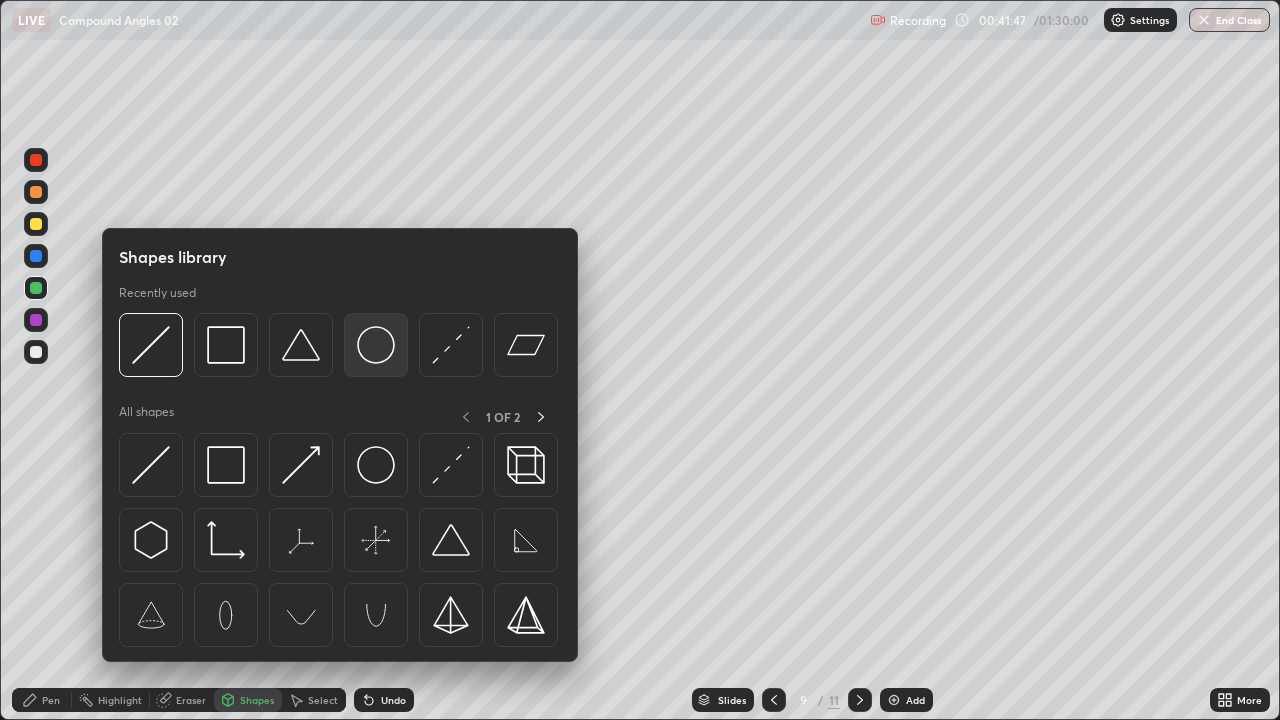 click at bounding box center (376, 345) 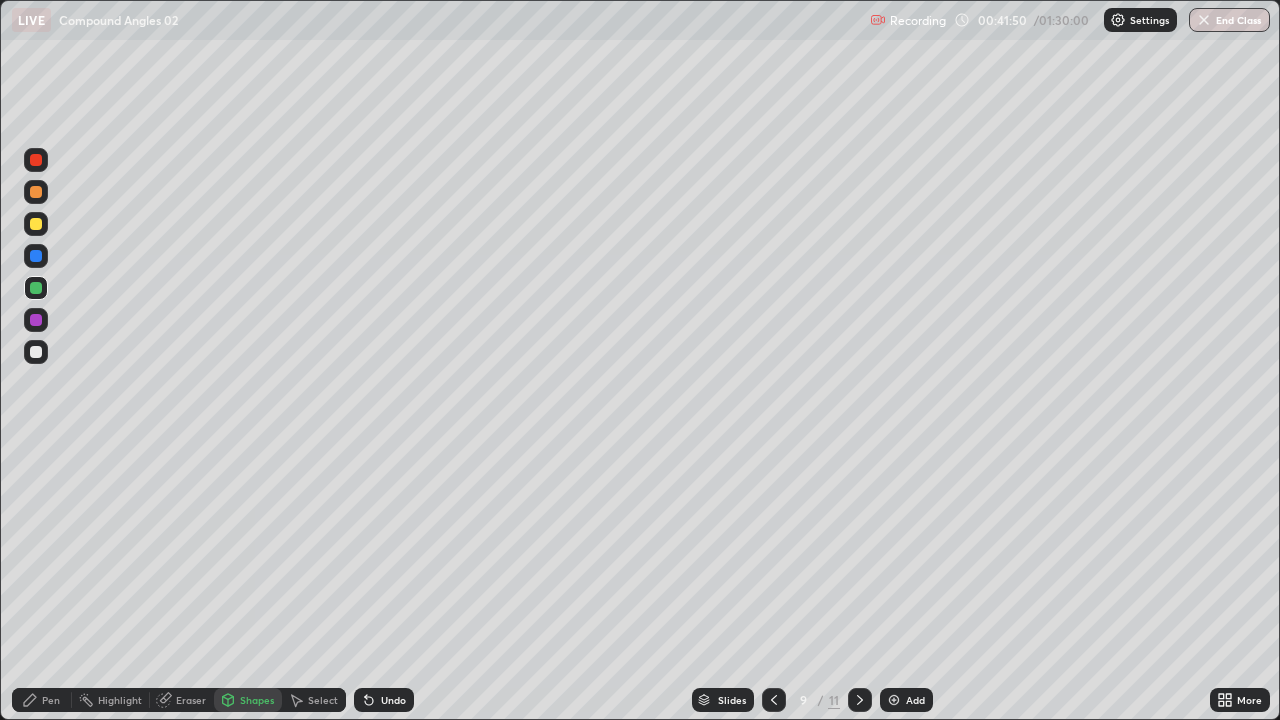 click at bounding box center (36, 352) 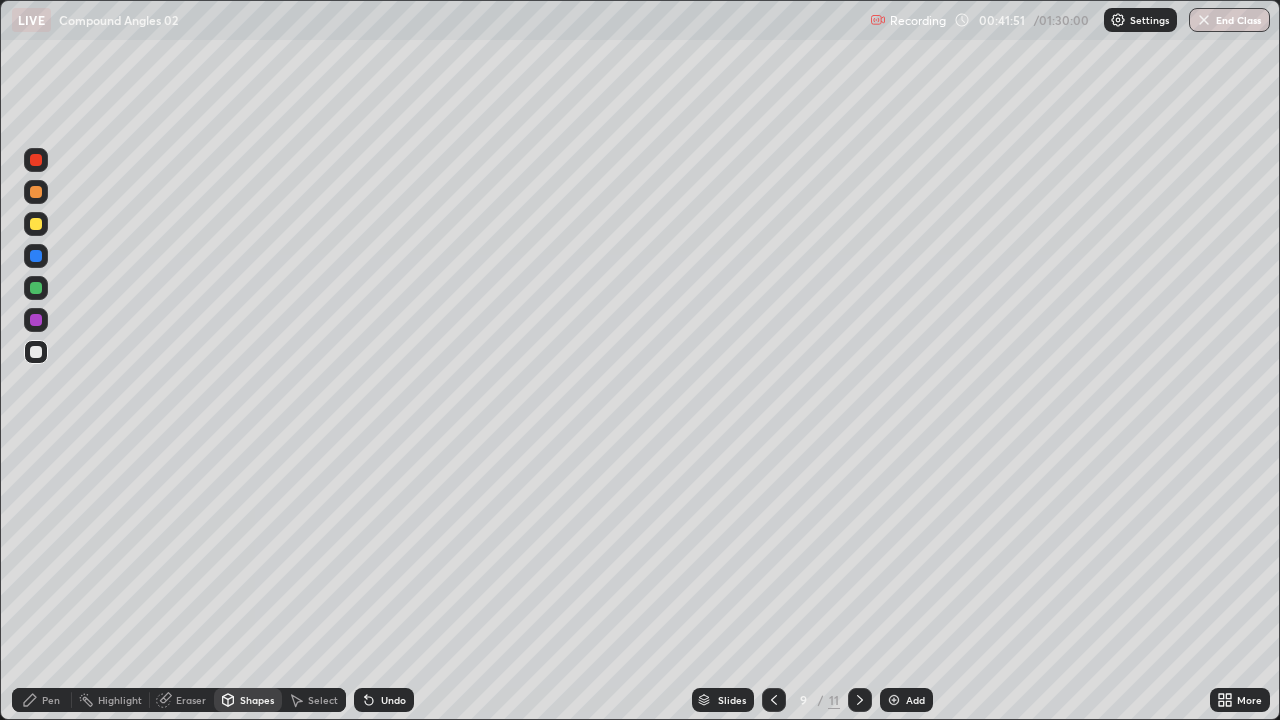 click on "Shapes" at bounding box center (257, 700) 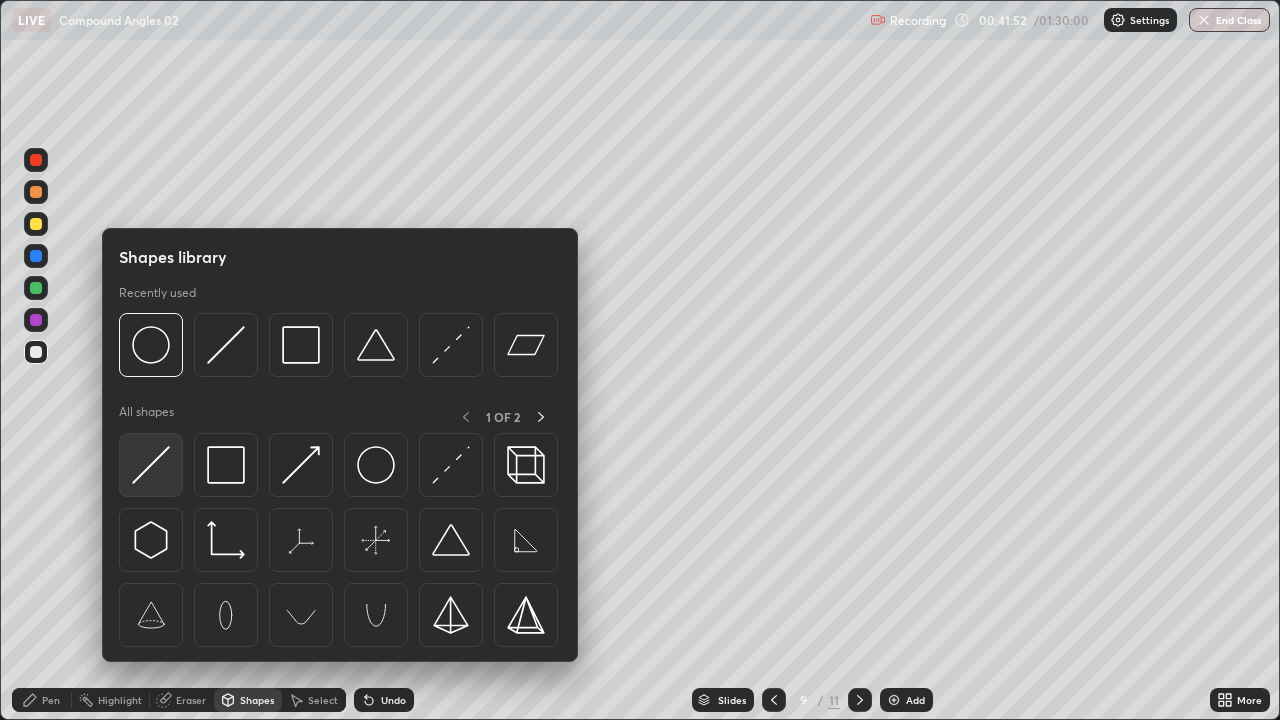 click at bounding box center [151, 465] 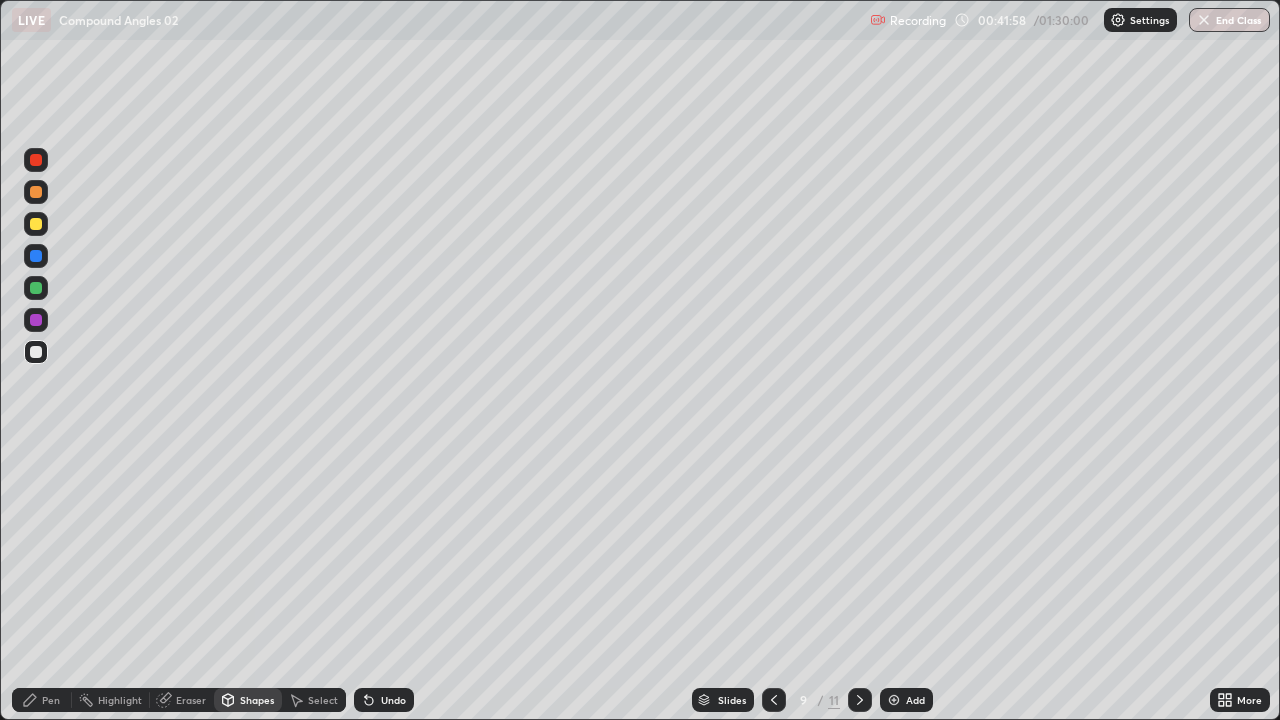 click at bounding box center (36, 288) 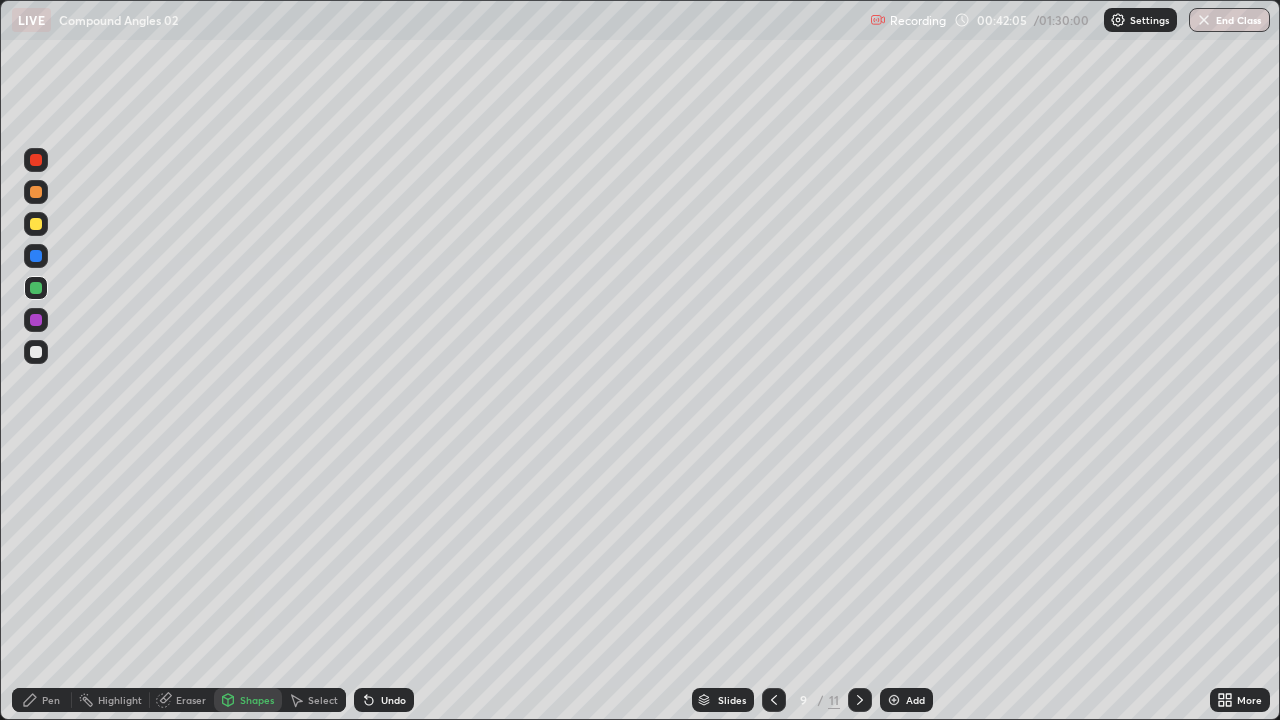 click on "Pen" at bounding box center (51, 700) 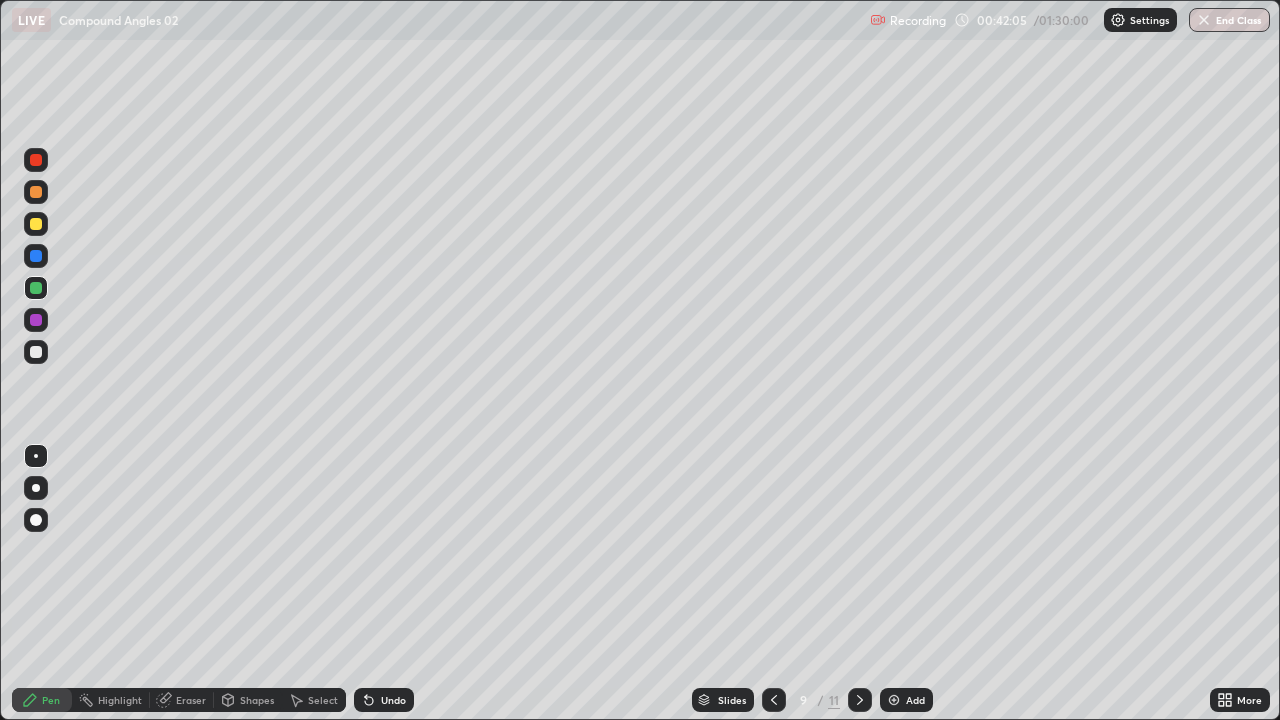 click at bounding box center [36, 352] 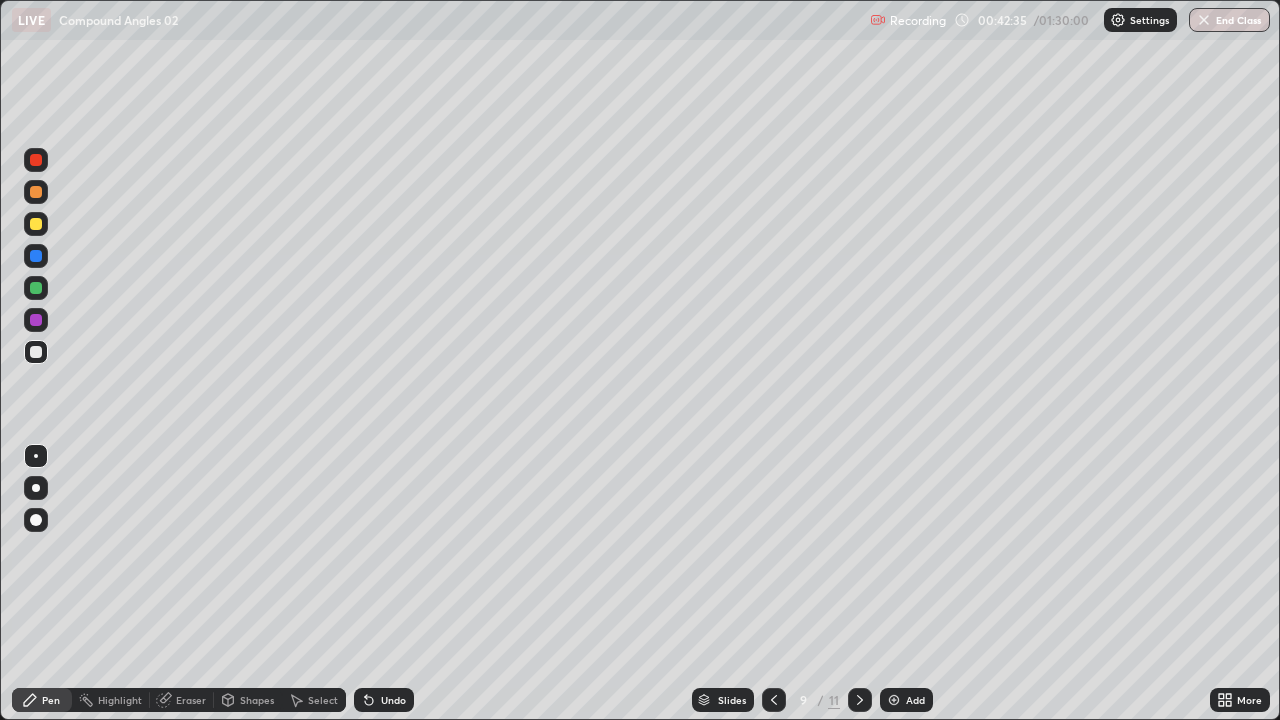 click on "Eraser" at bounding box center (191, 700) 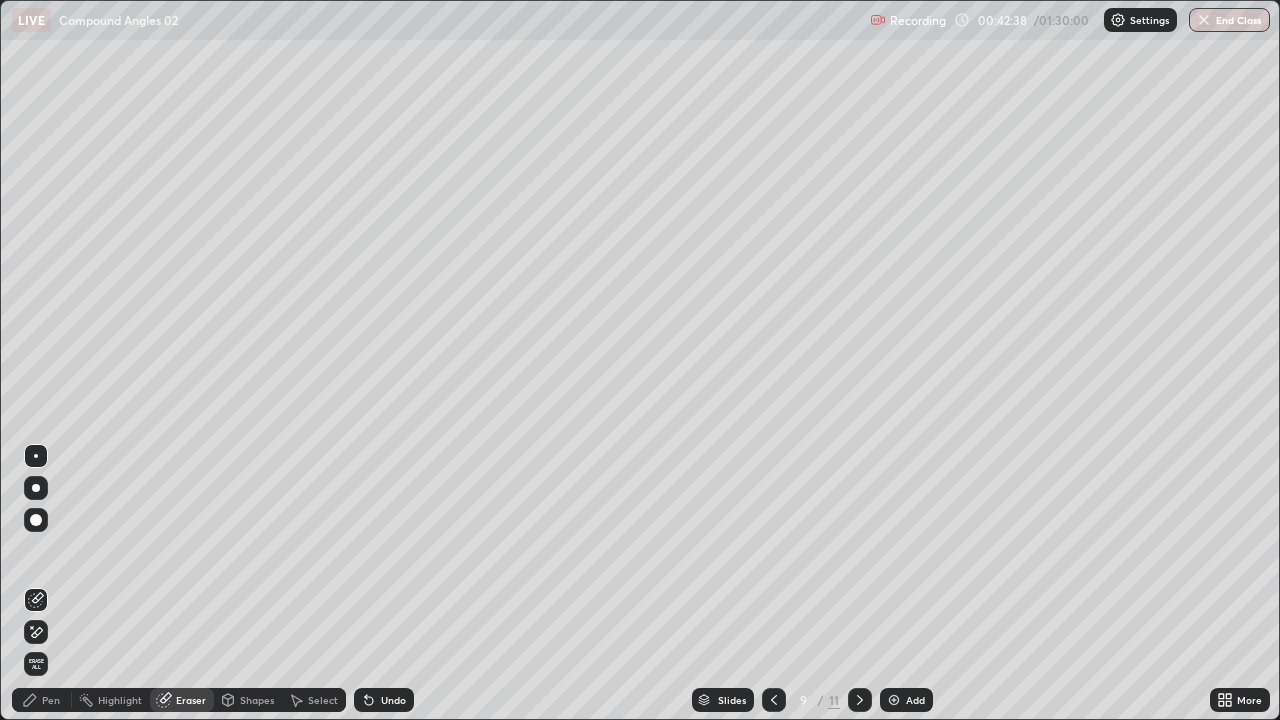 click on "Pen" at bounding box center (42, 700) 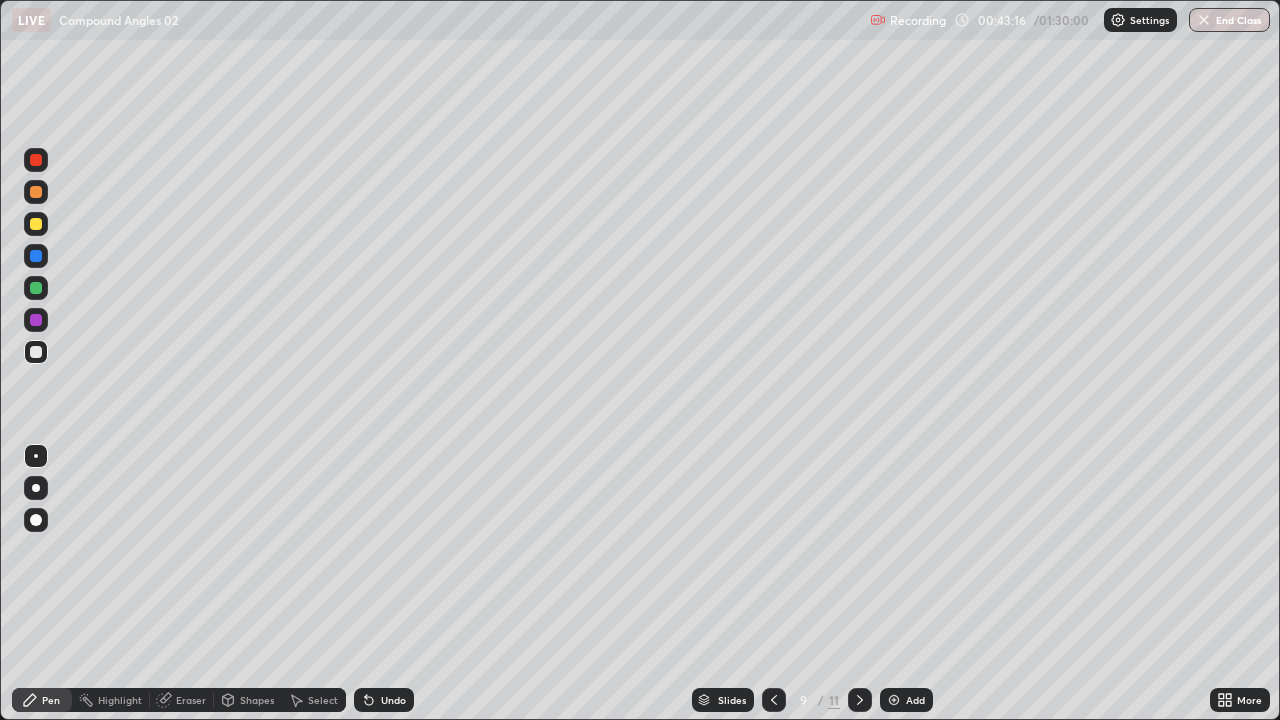 click at bounding box center (36, 288) 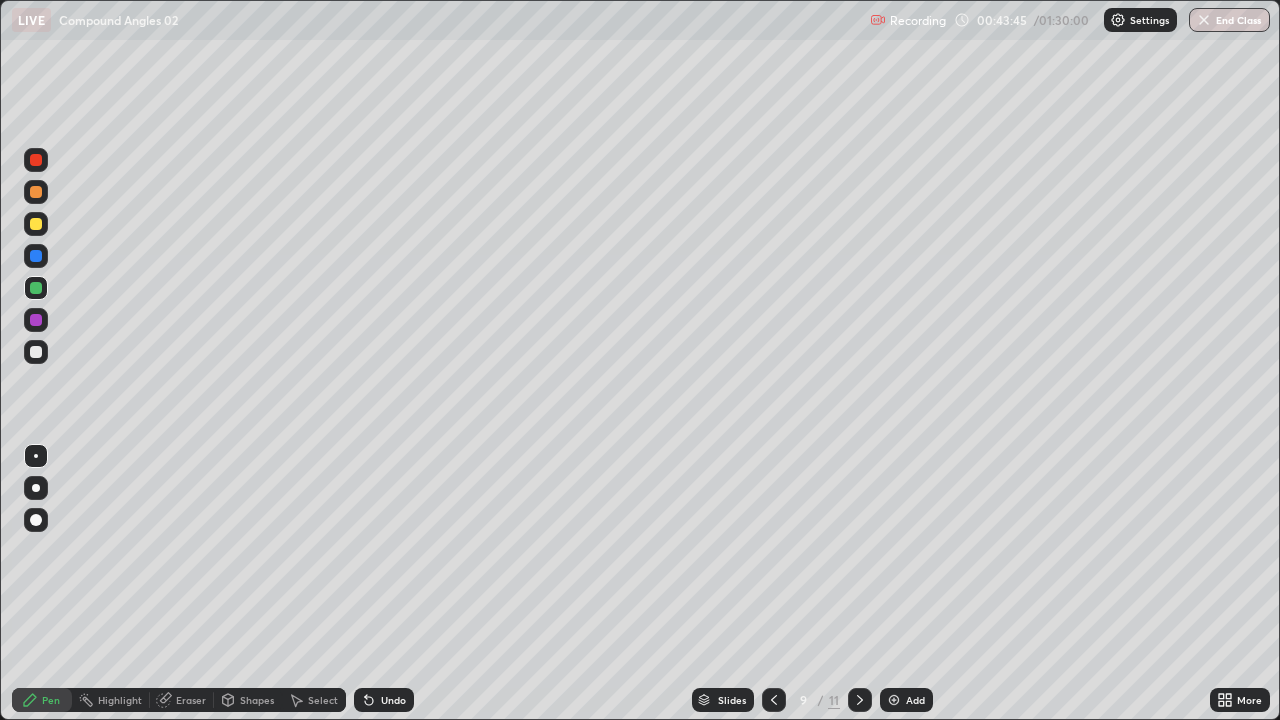 click on "Shapes" at bounding box center (248, 700) 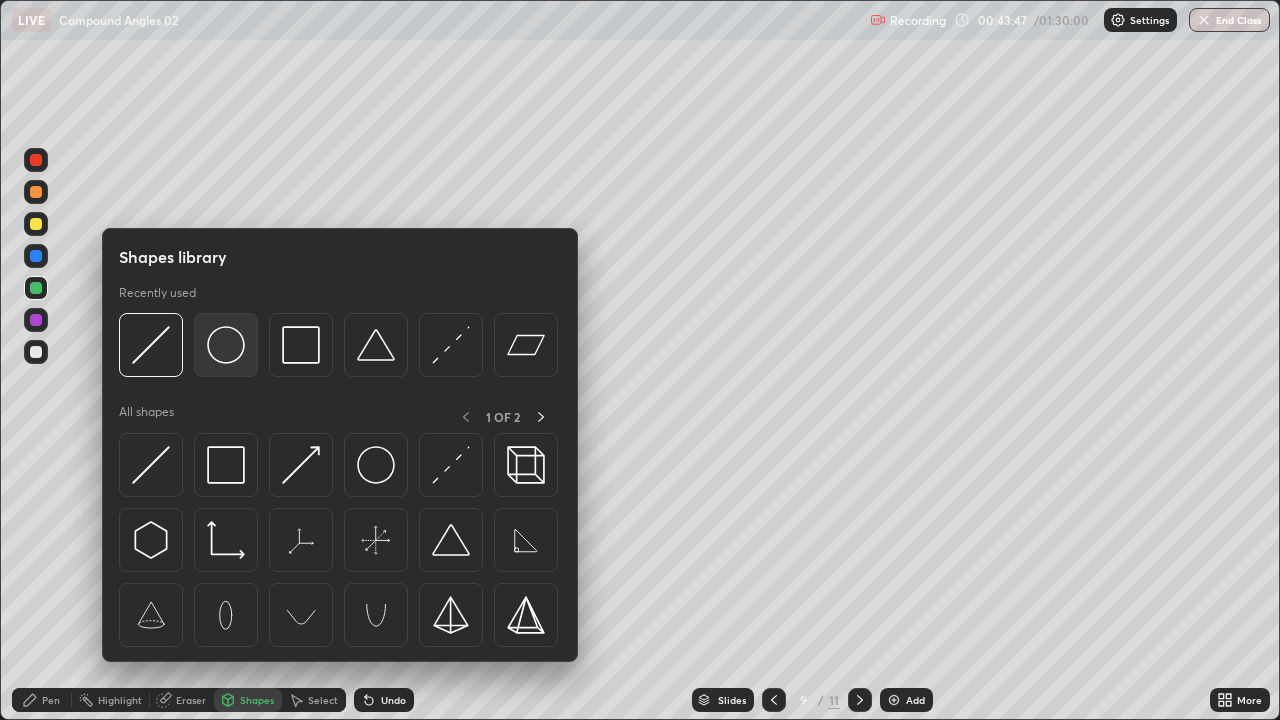 click at bounding box center (226, 345) 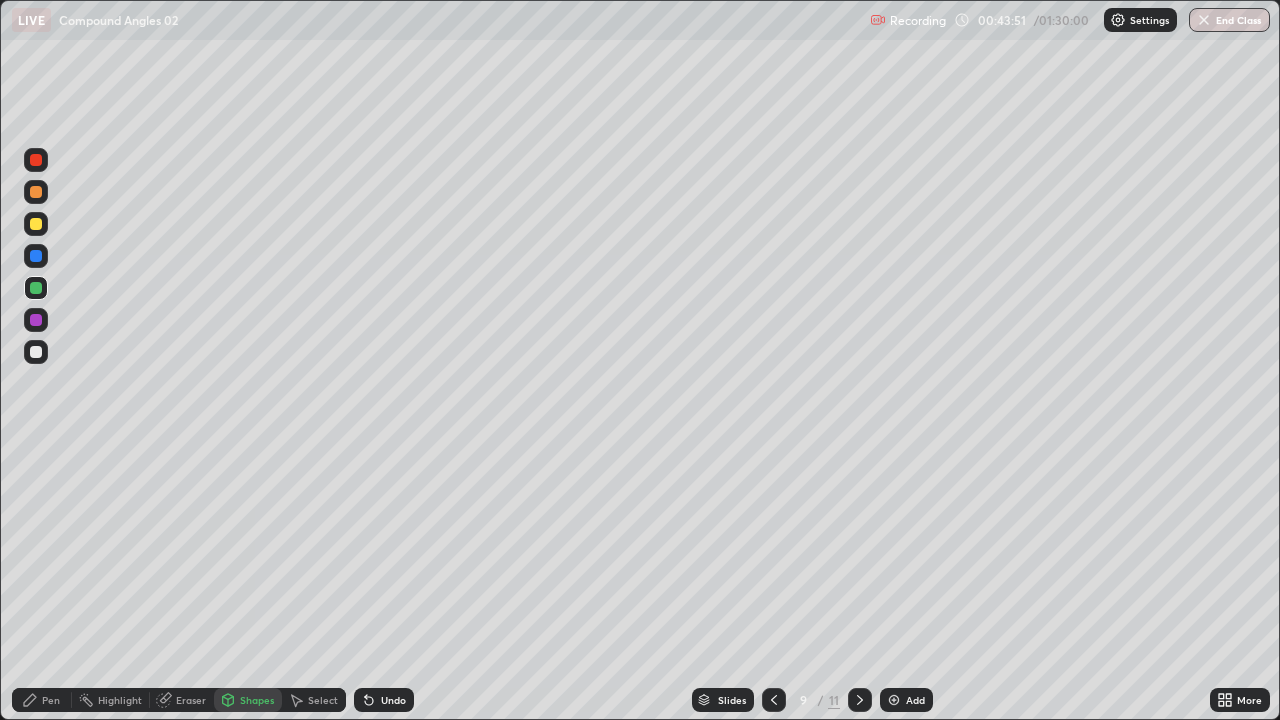 click on "Pen" at bounding box center [51, 700] 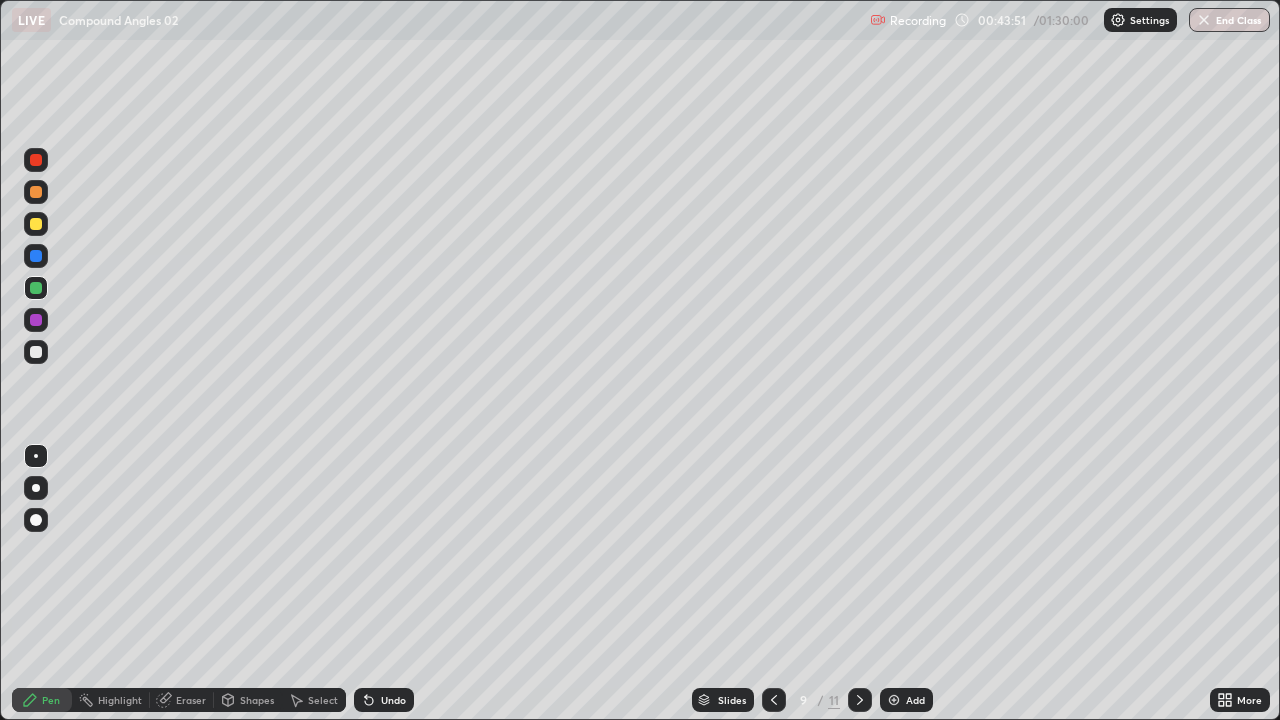 click at bounding box center (36, 352) 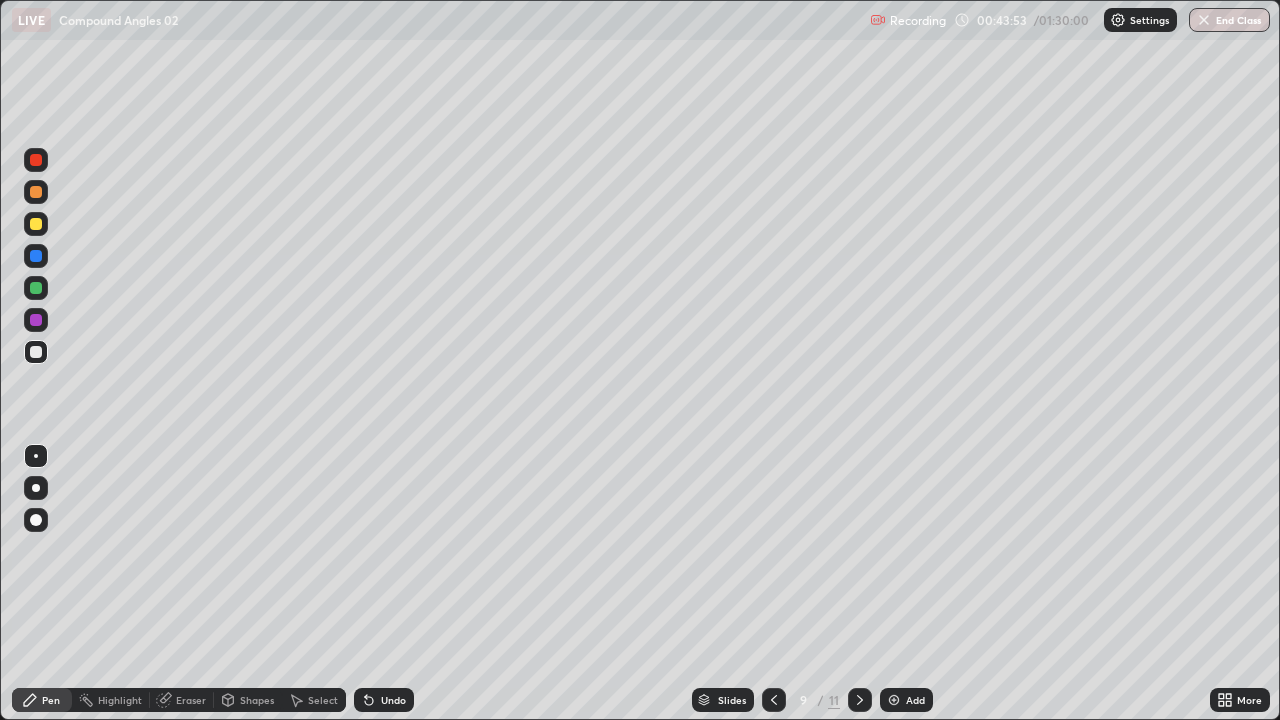click on "Shapes" at bounding box center (257, 700) 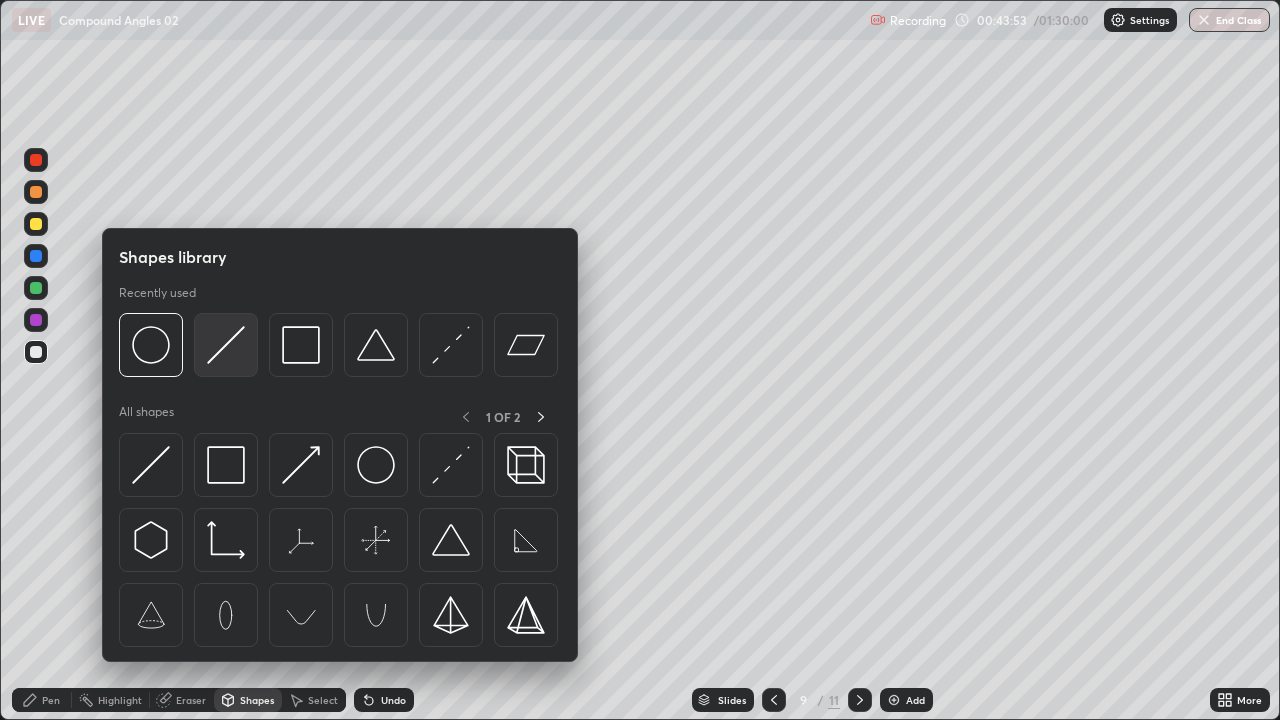 click at bounding box center (226, 345) 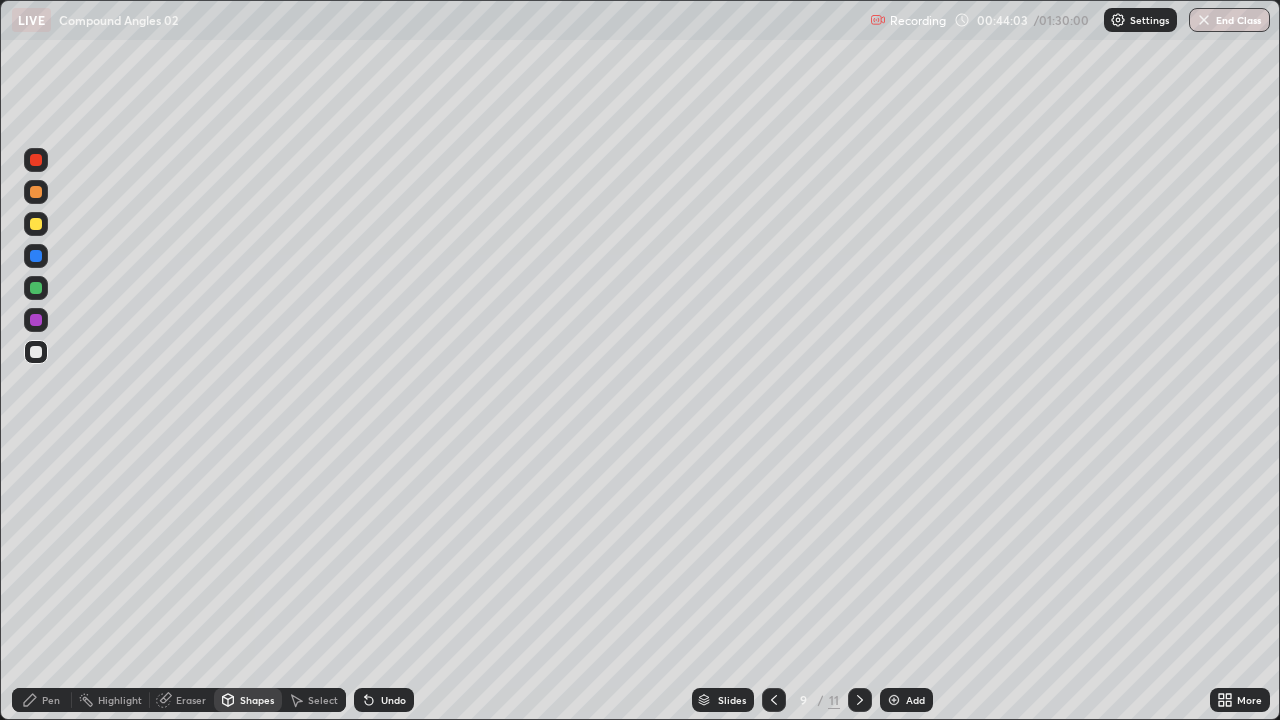 click on "Pen" at bounding box center [42, 700] 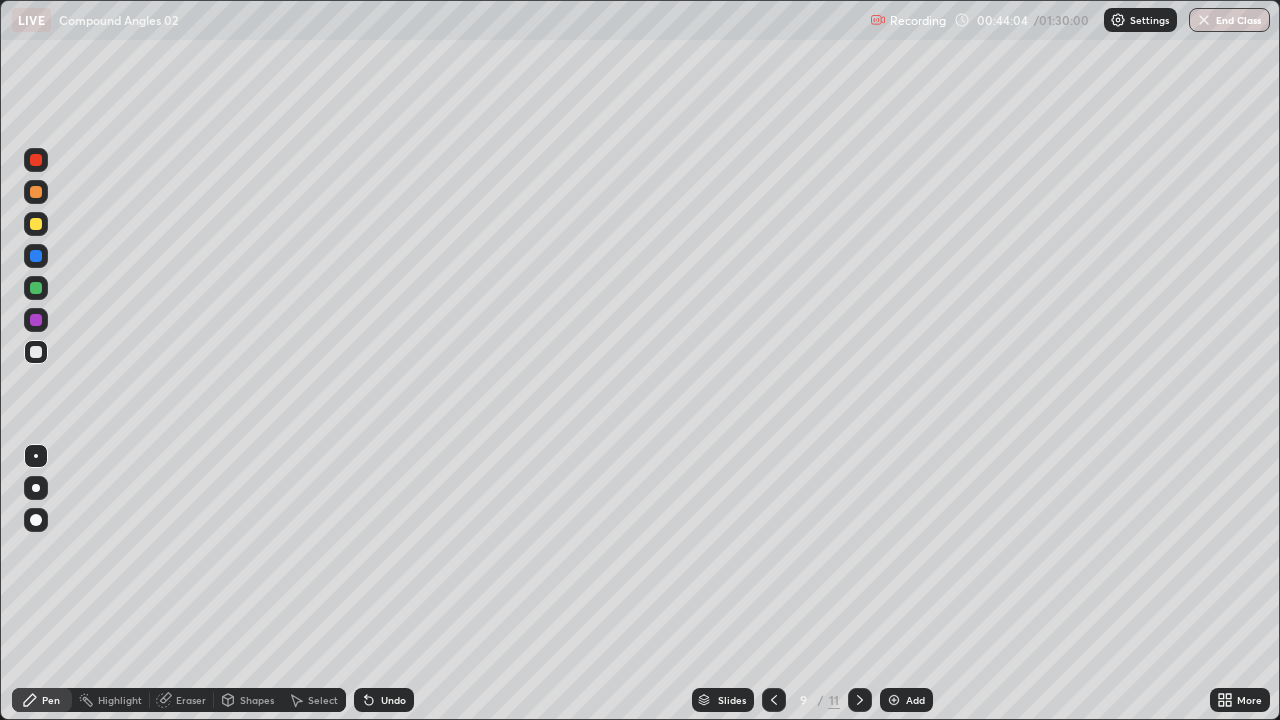 click at bounding box center [36, 288] 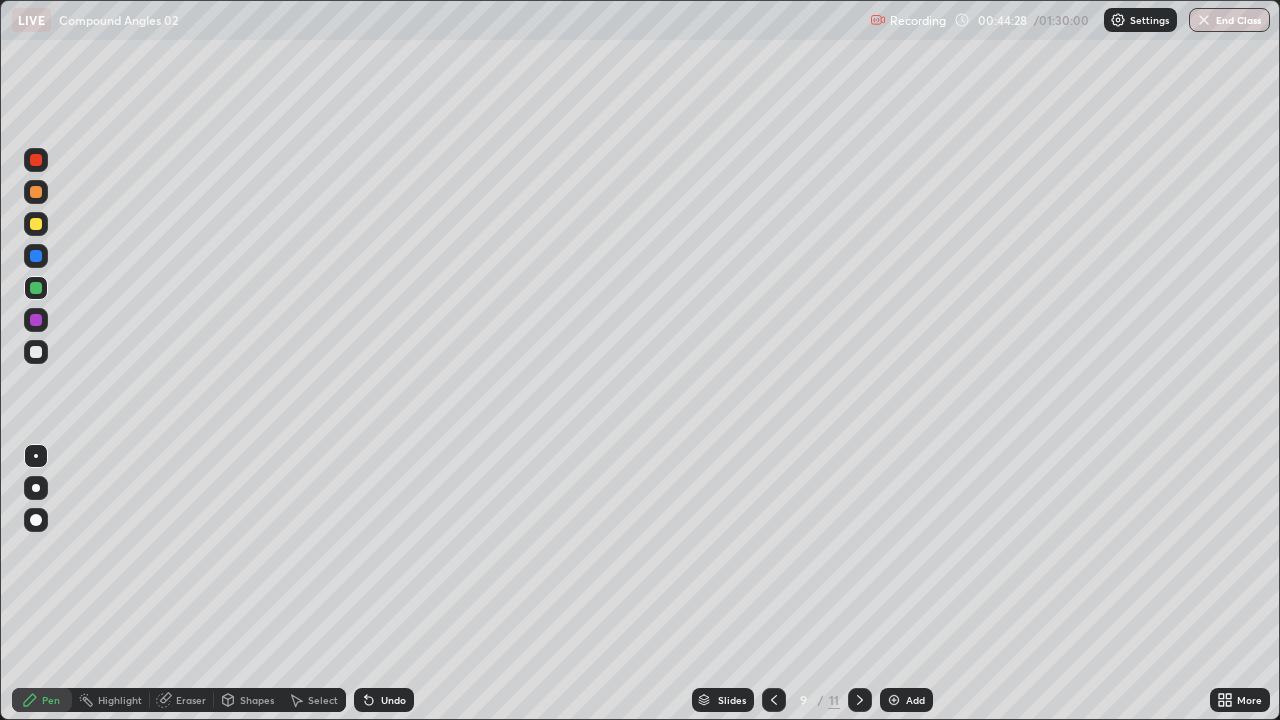 click on "Undo" at bounding box center [393, 700] 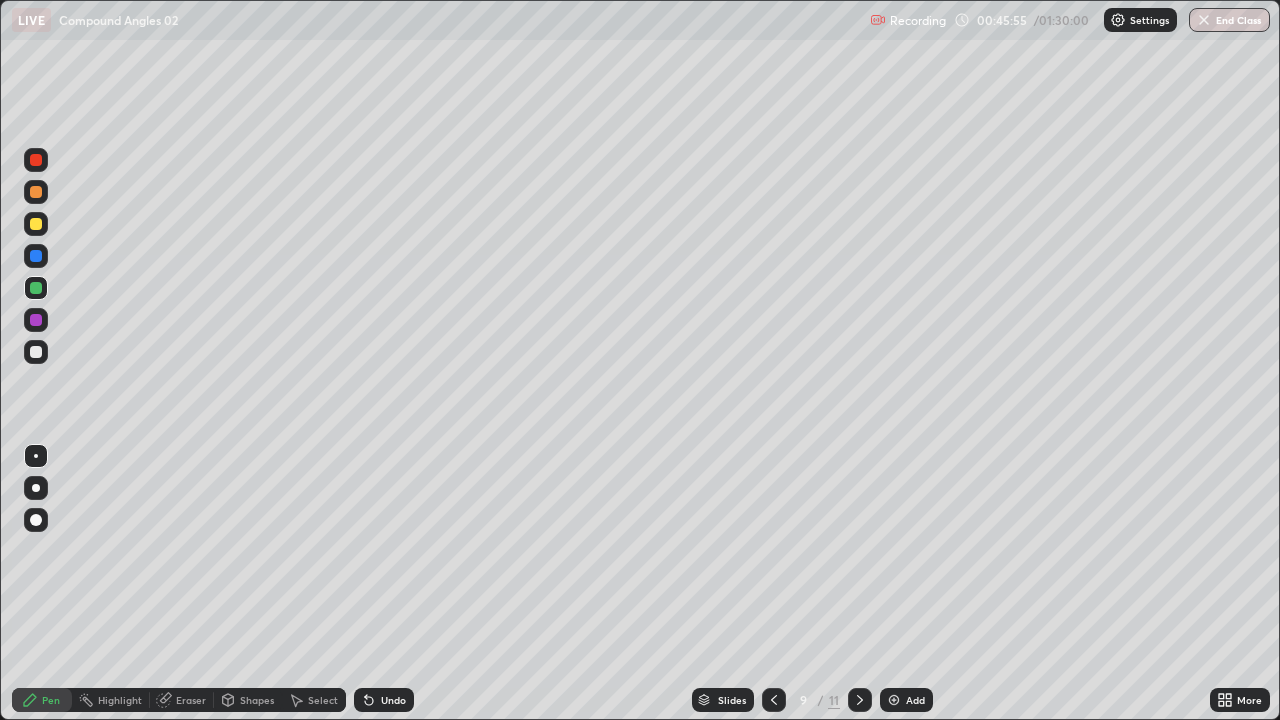 click on "Slides 9 / 11 Add" at bounding box center (812, 700) 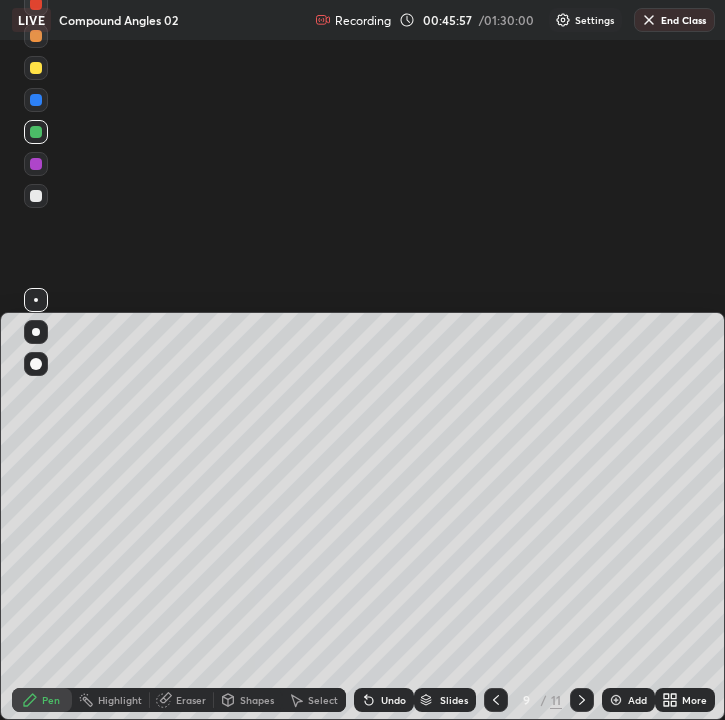 scroll, scrollTop: 720, scrollLeft: 725, axis: both 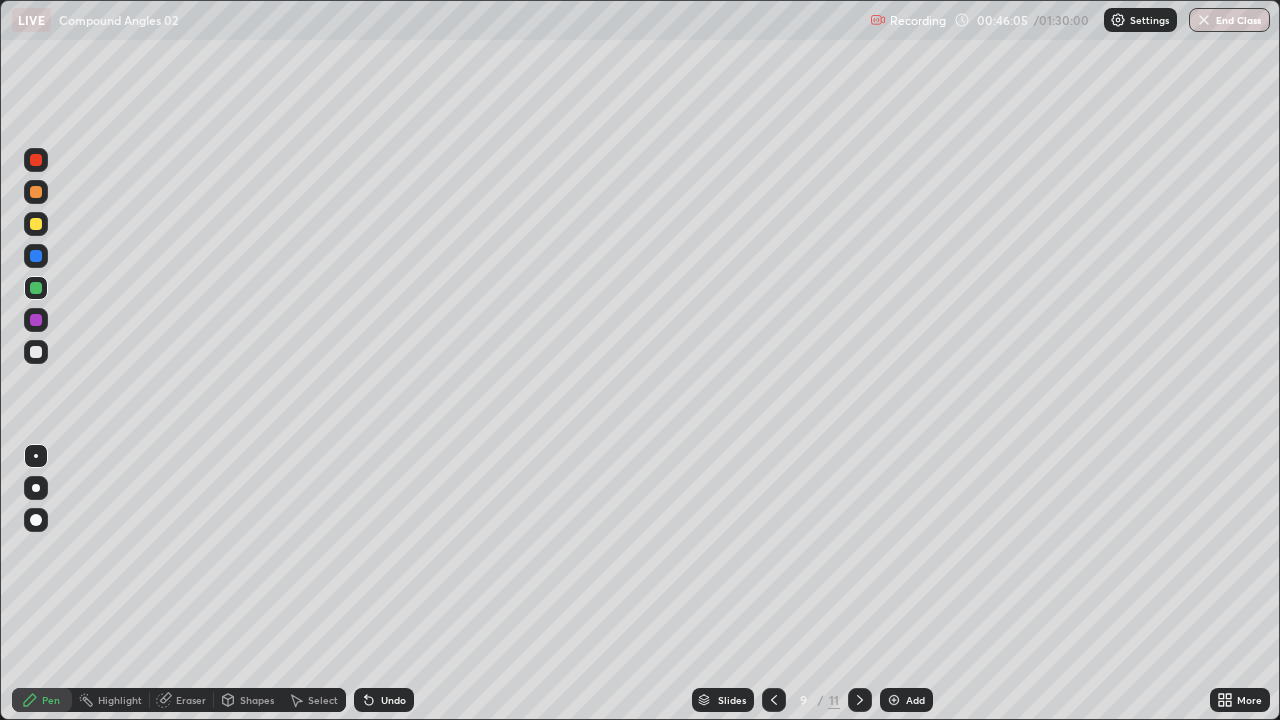 click on "Undo" at bounding box center (393, 700) 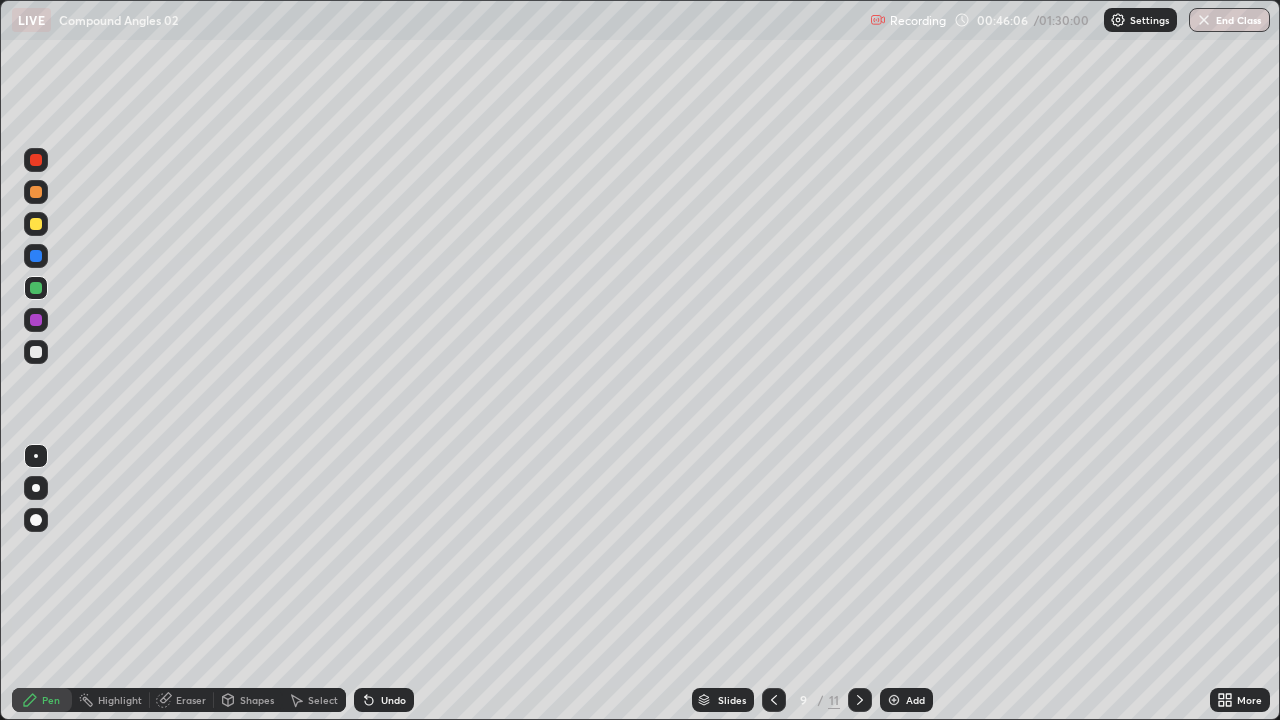 click on "Undo" at bounding box center (384, 700) 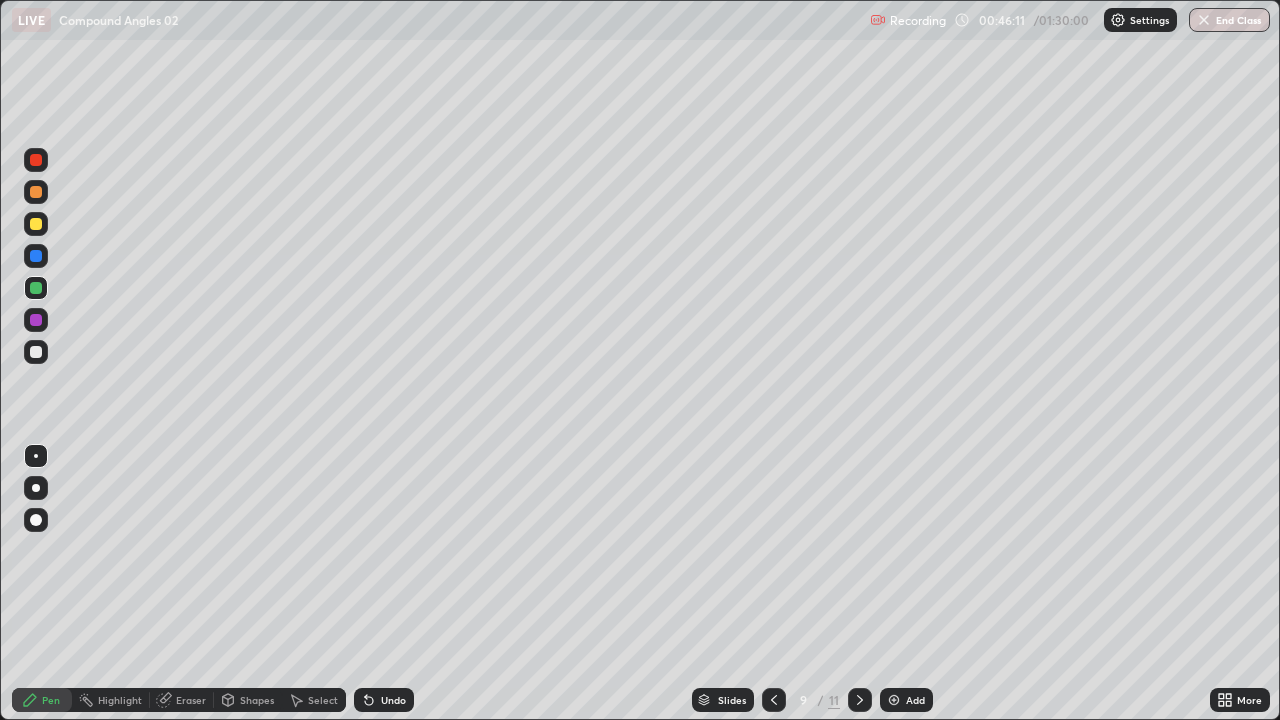 click on "Undo" at bounding box center (393, 700) 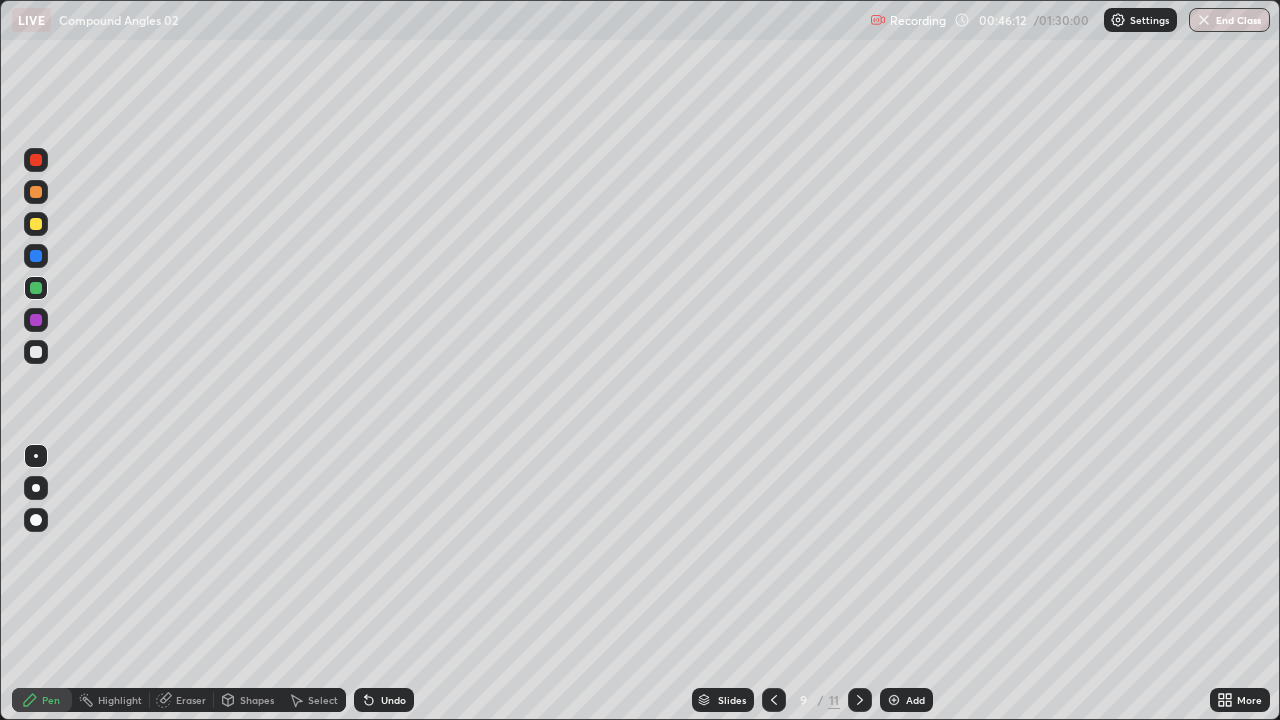 click on "Undo" at bounding box center (384, 700) 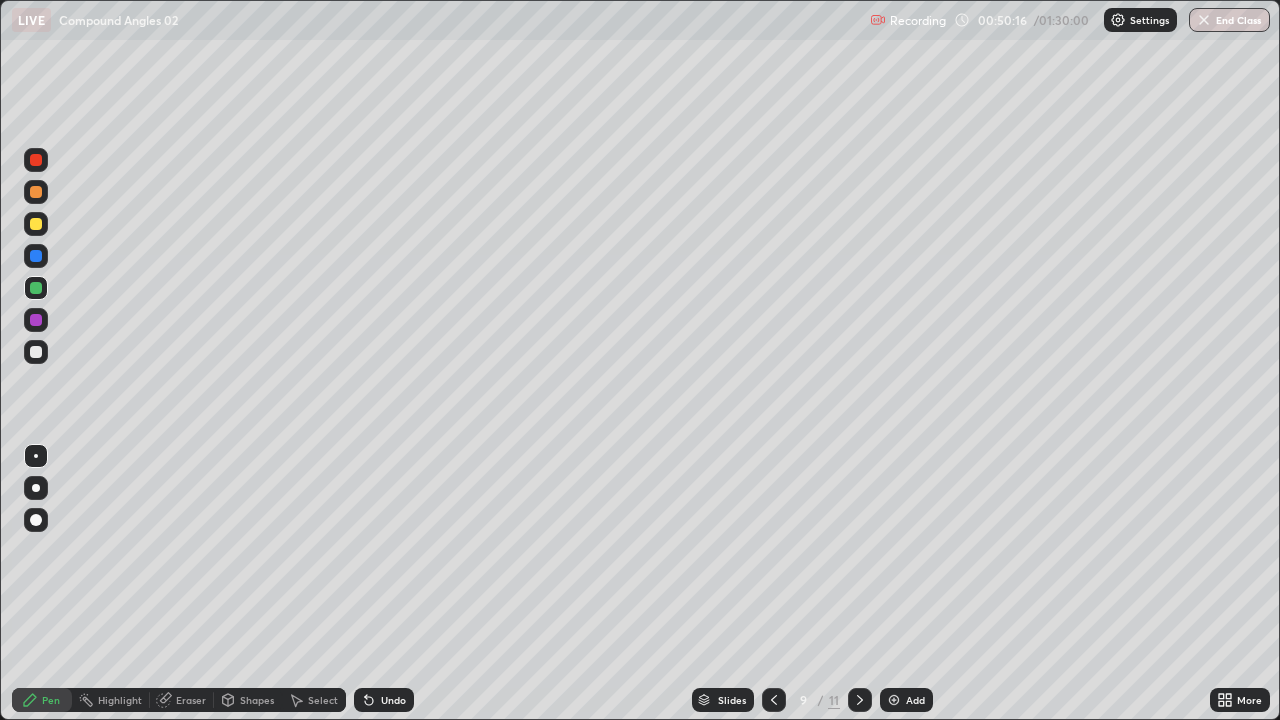click 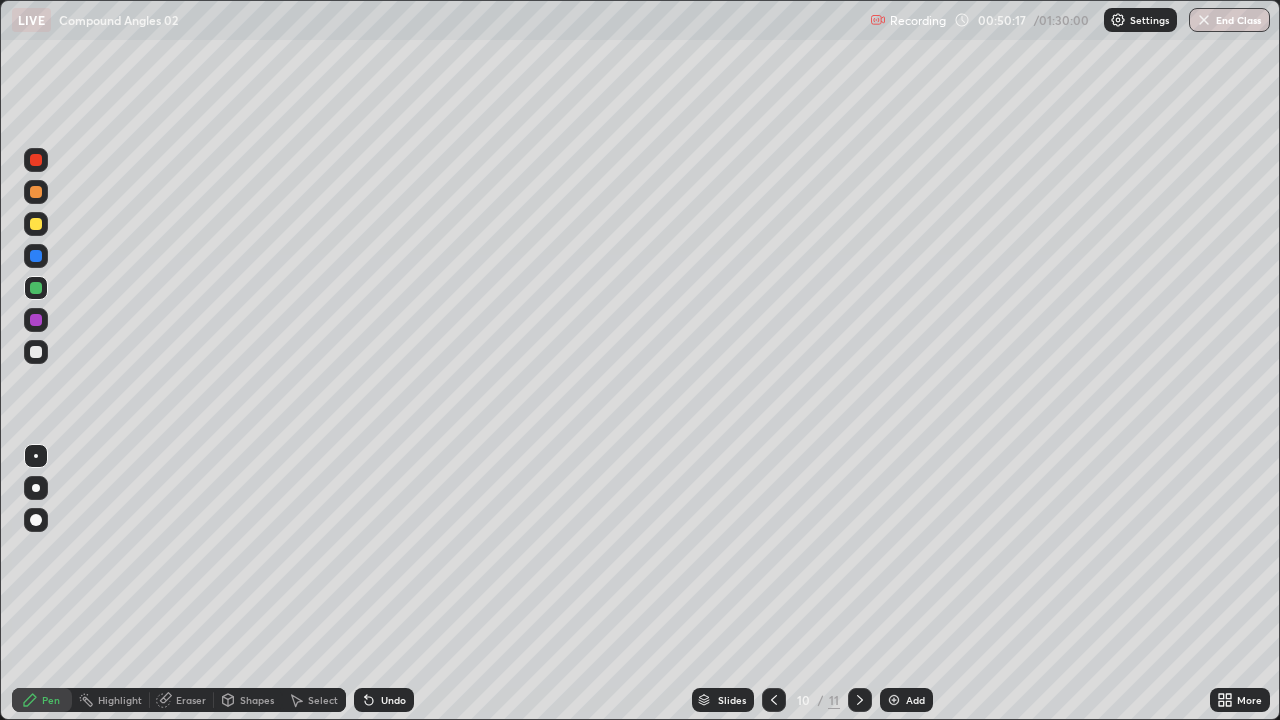 click at bounding box center [860, 700] 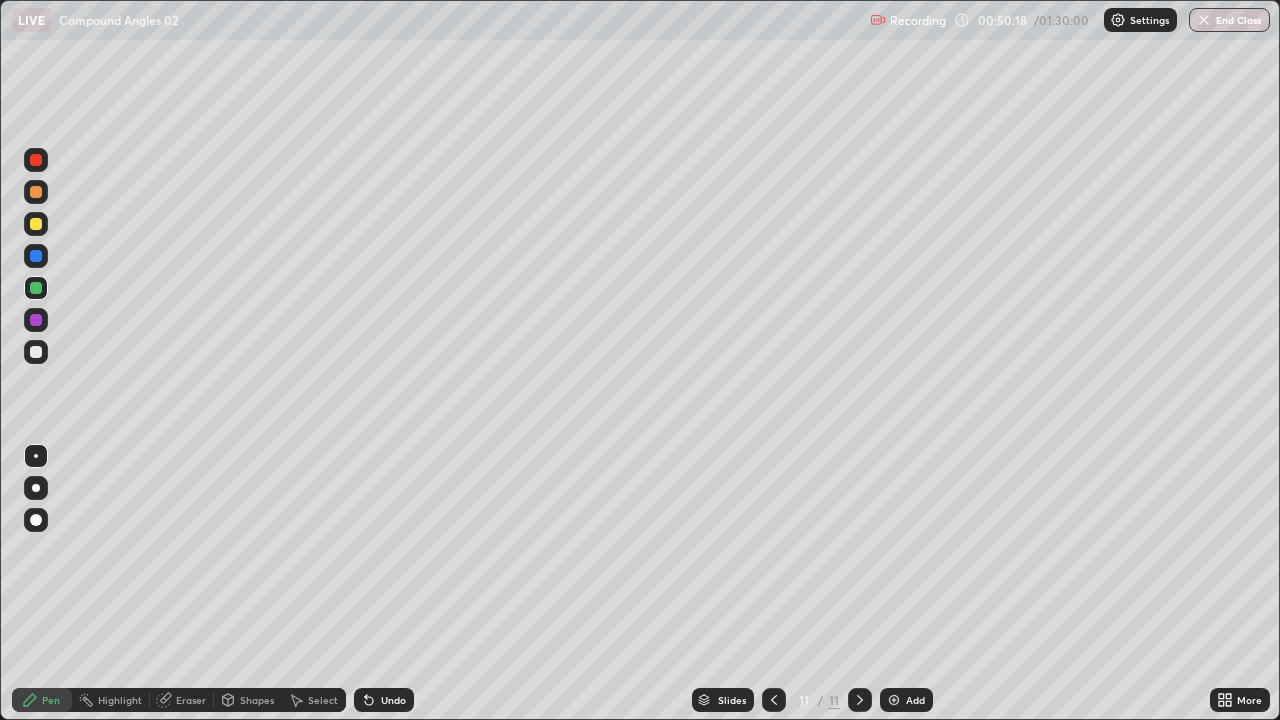 click at bounding box center (774, 700) 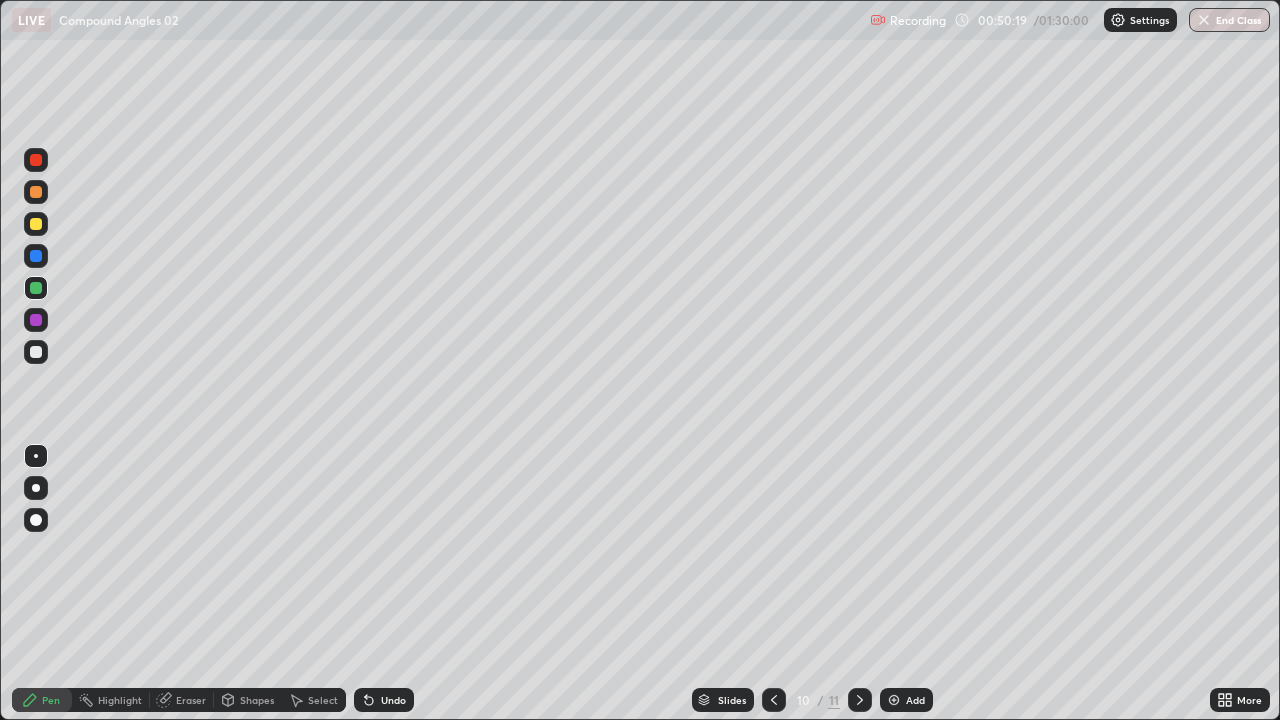 click 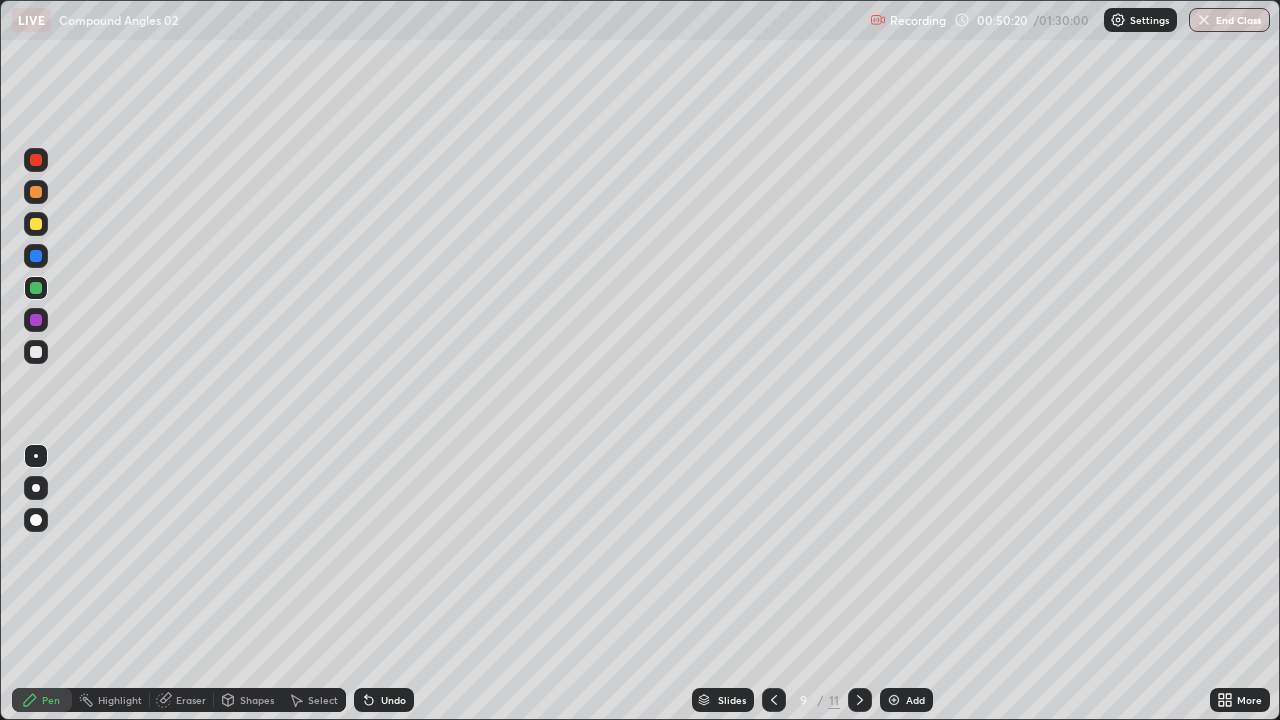 click on "Add" at bounding box center [915, 700] 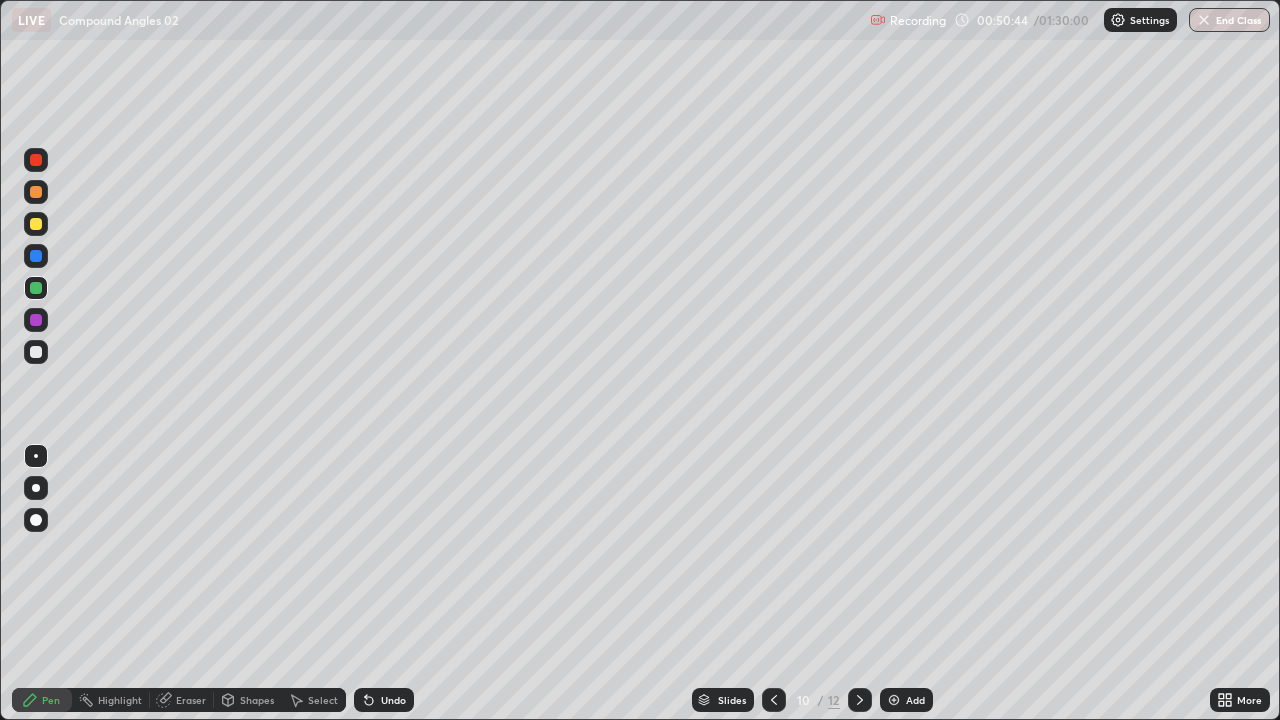 click at bounding box center [36, 224] 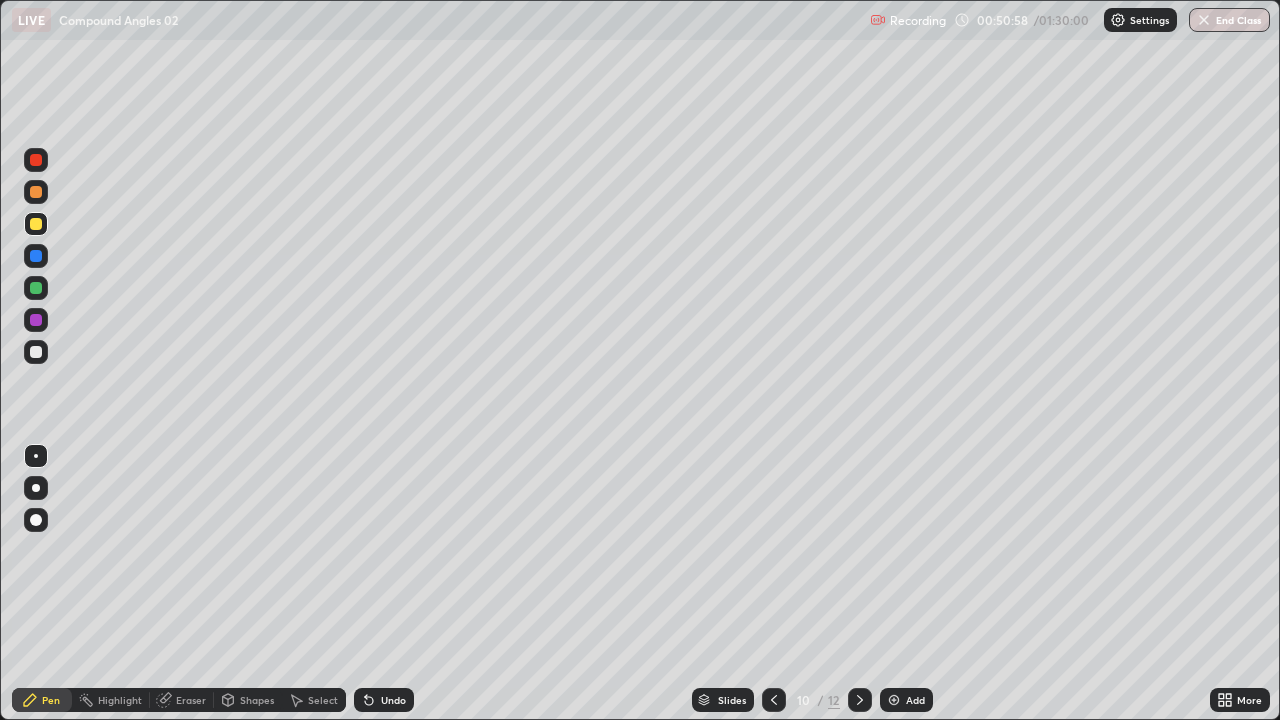 click at bounding box center (36, 192) 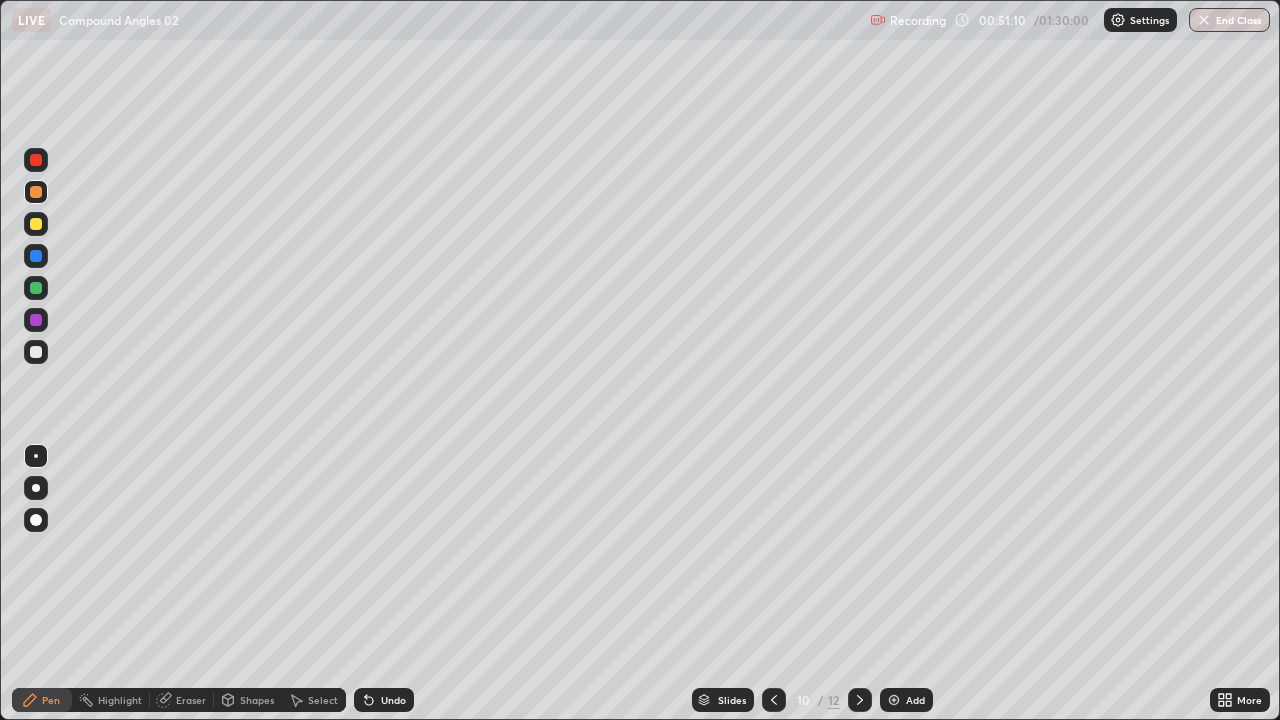 click on "Shapes" at bounding box center (257, 700) 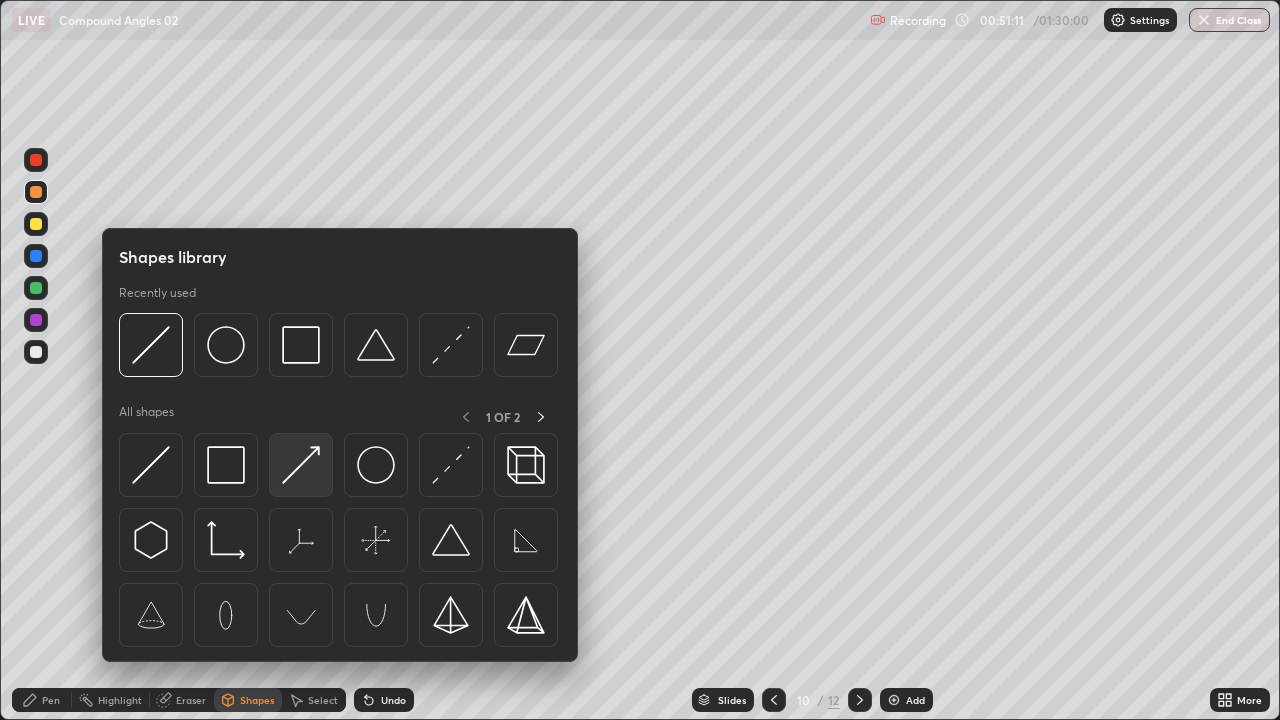 click at bounding box center (301, 465) 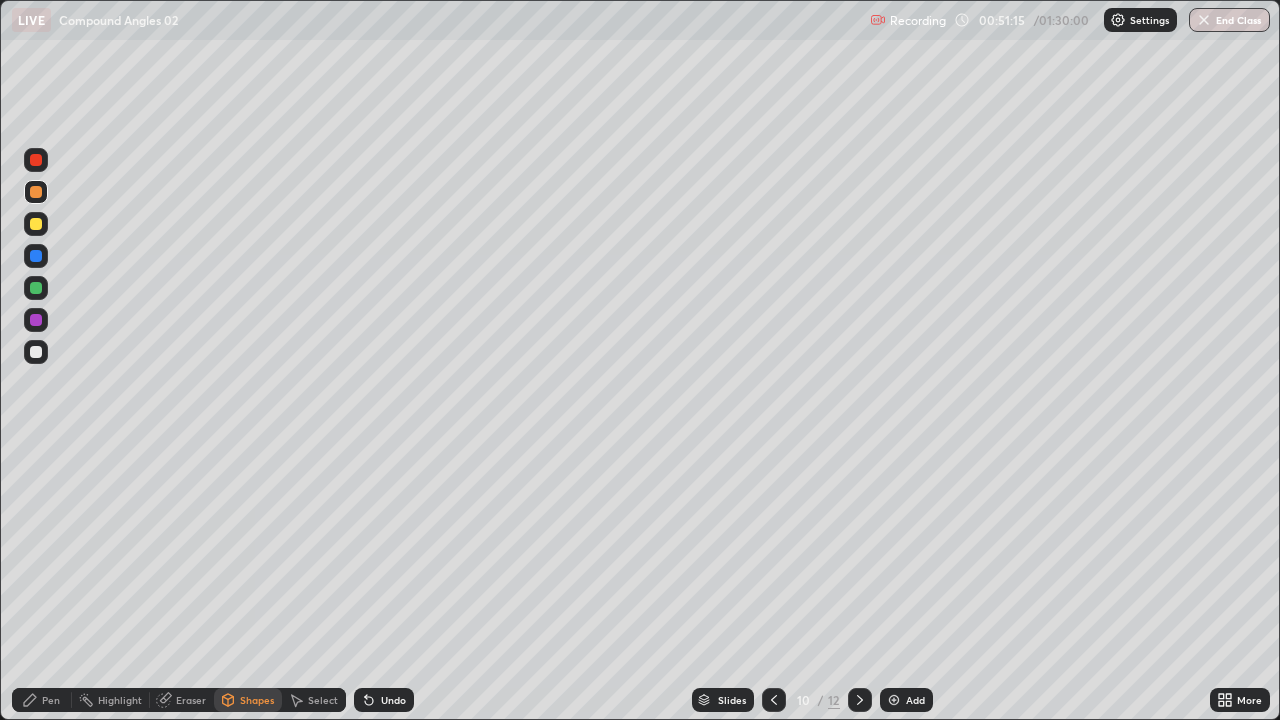 click at bounding box center (36, 288) 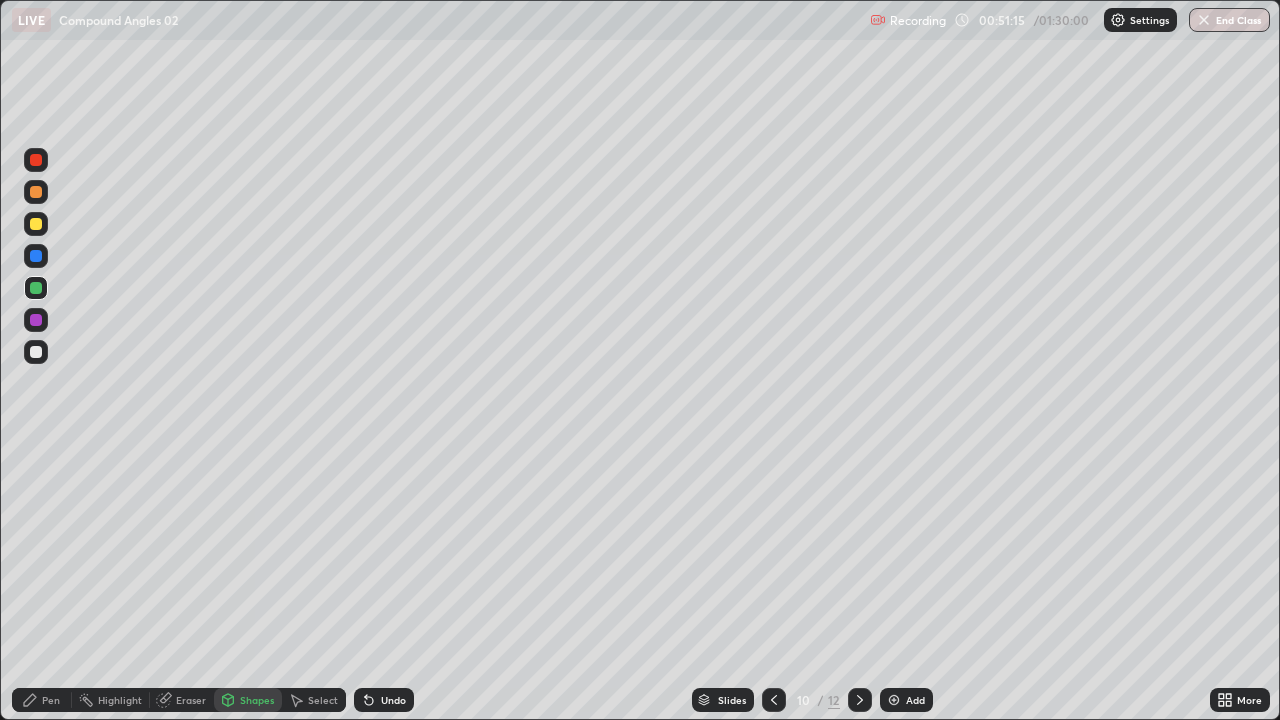 click on "Pen" at bounding box center [42, 700] 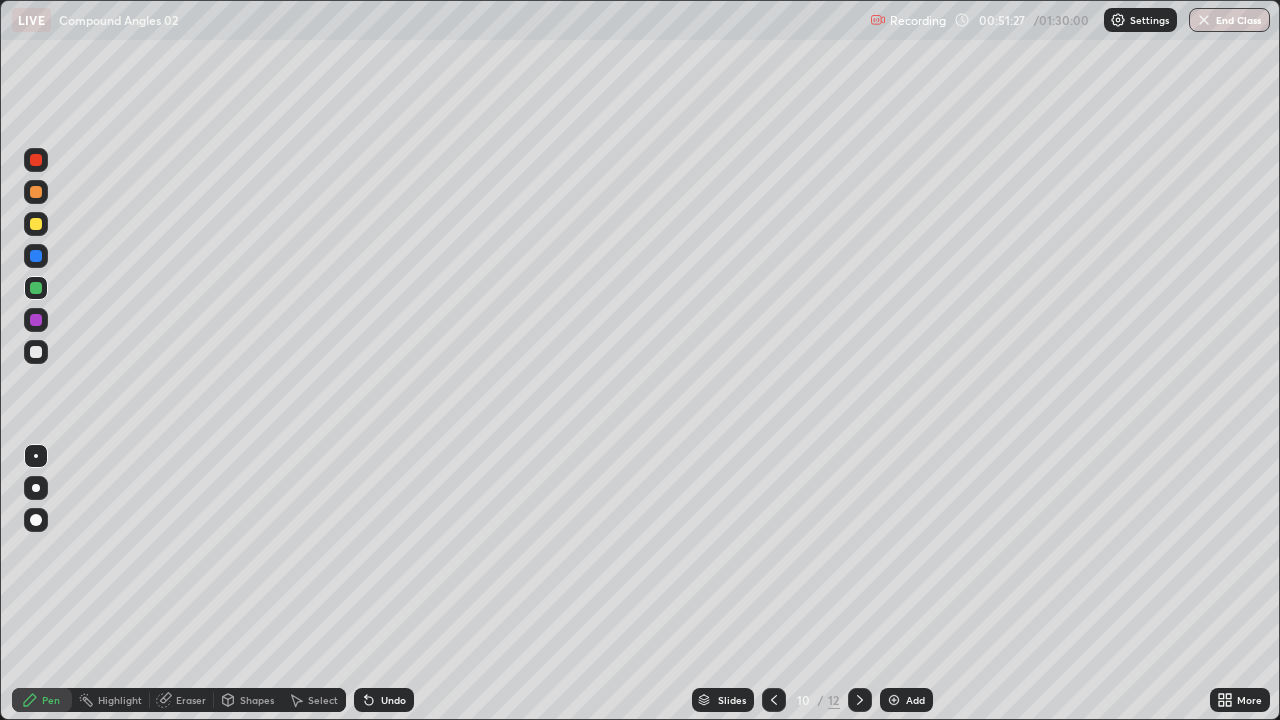 click on "Shapes" at bounding box center [257, 700] 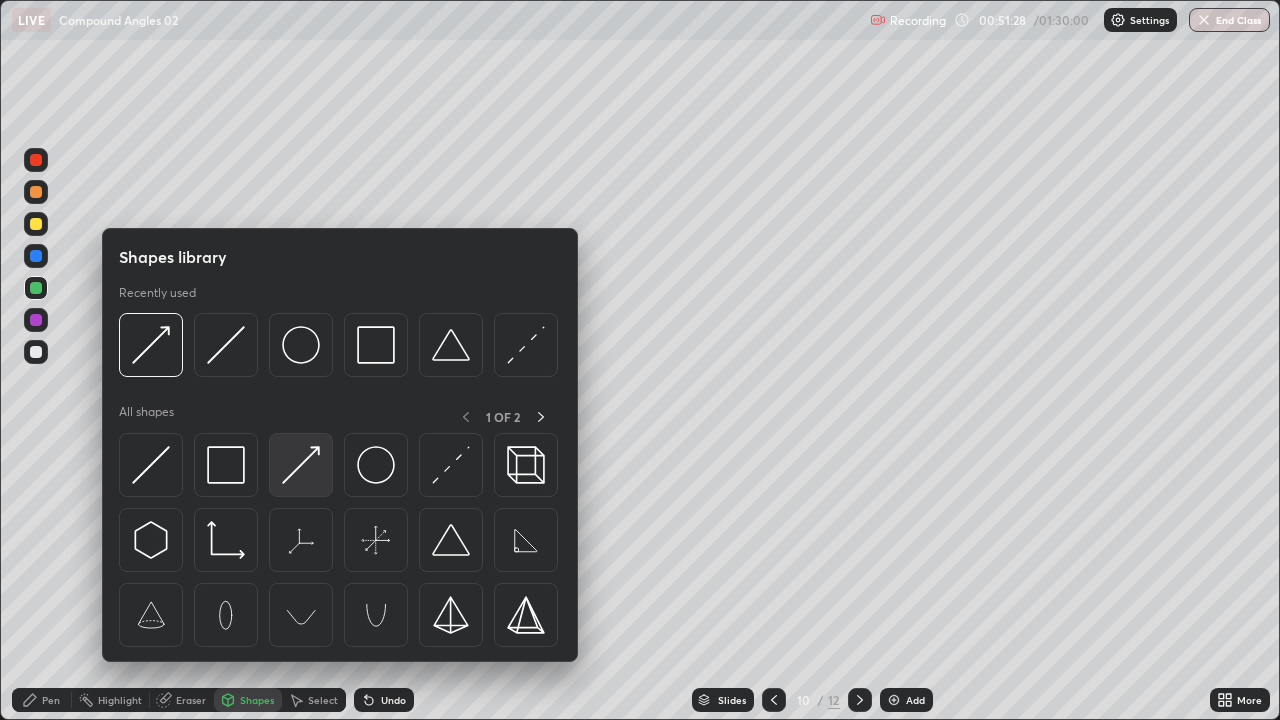 click at bounding box center (301, 465) 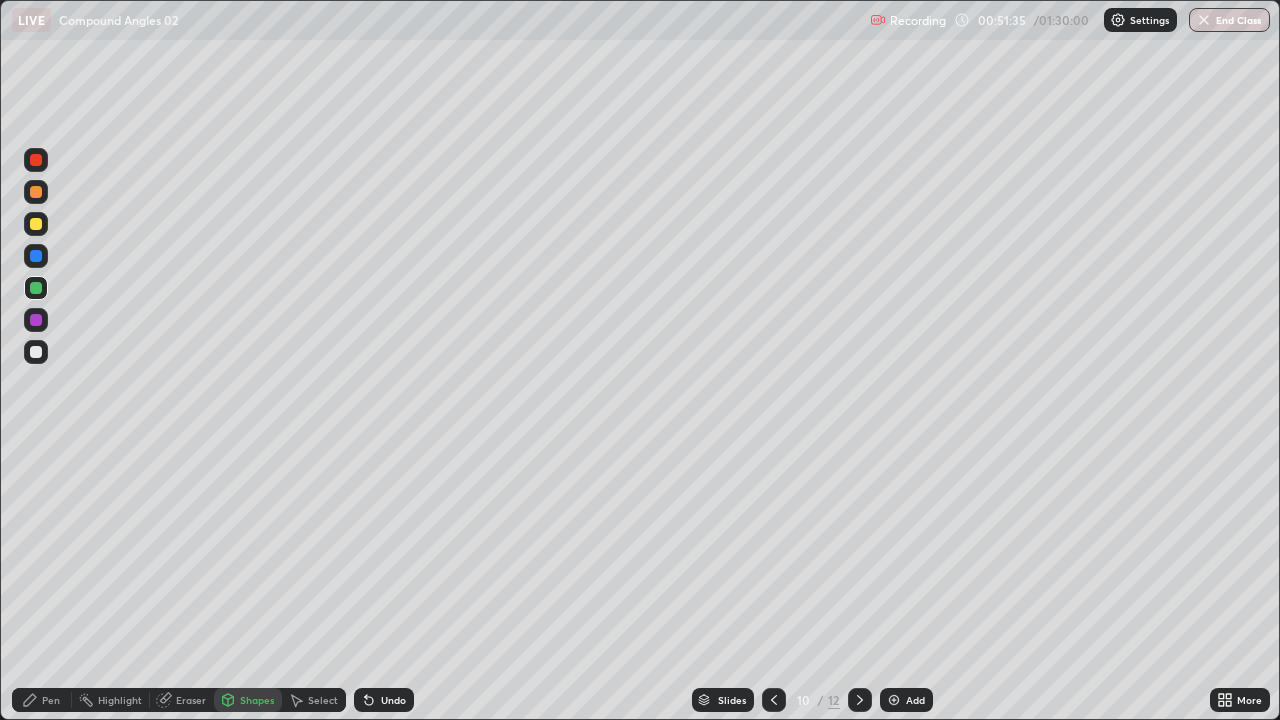 click at bounding box center (36, 256) 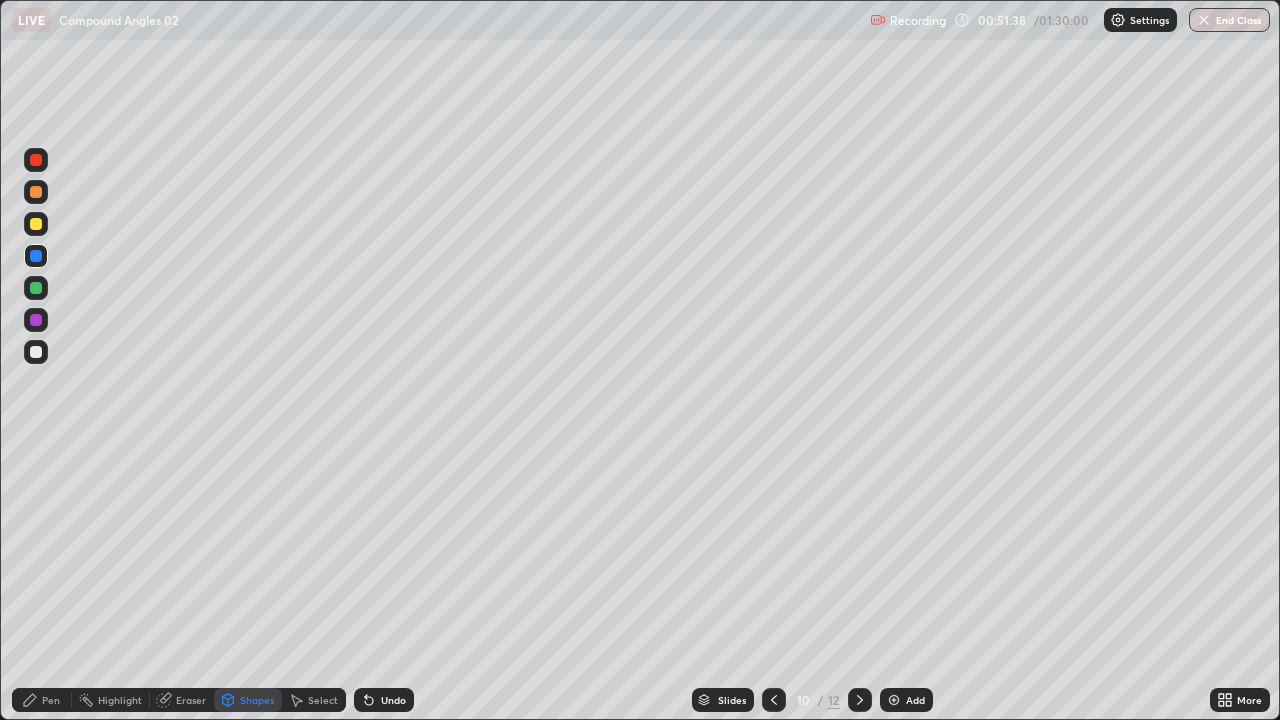click 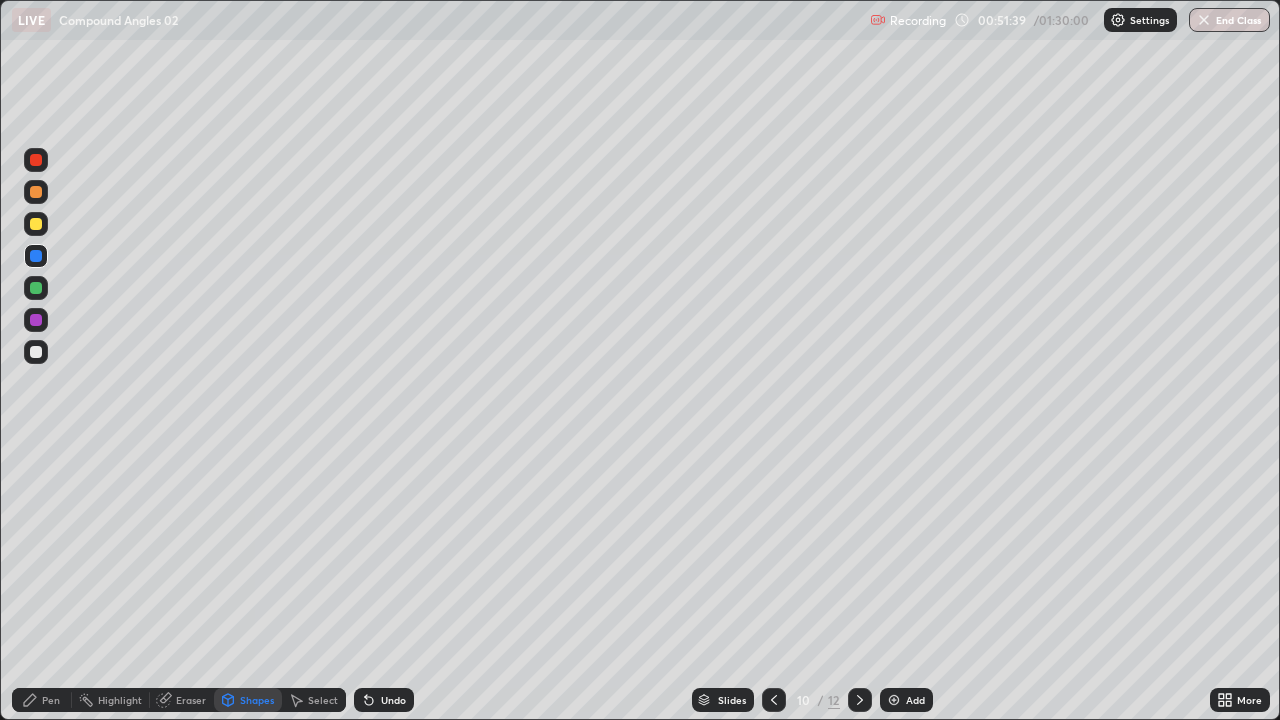 click on "Pen" at bounding box center [42, 700] 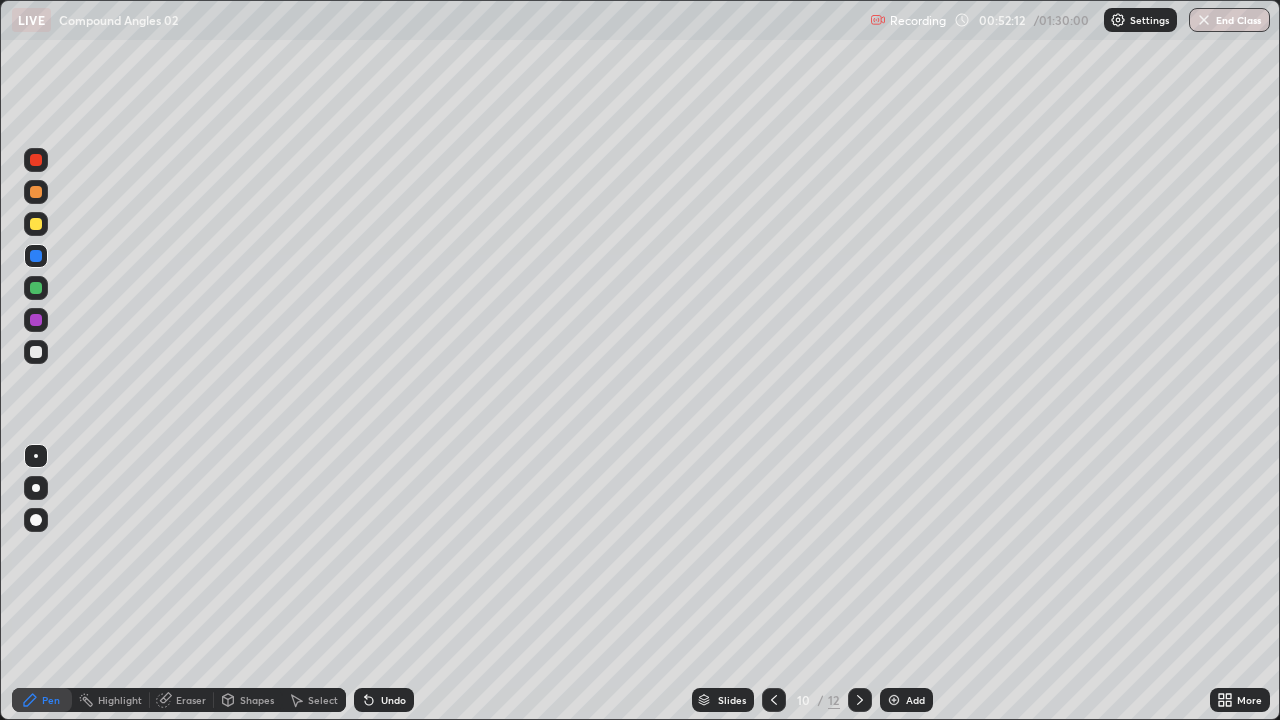 click on "Undo" at bounding box center (380, 700) 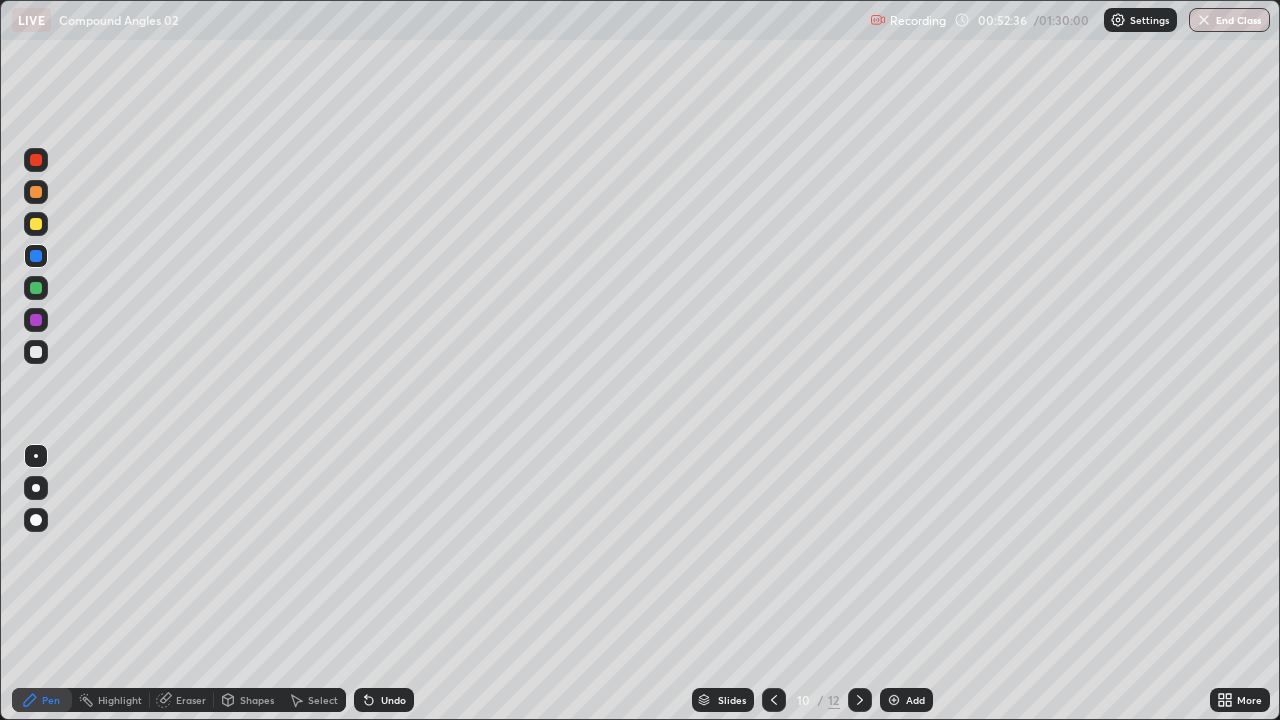 click at bounding box center [36, 224] 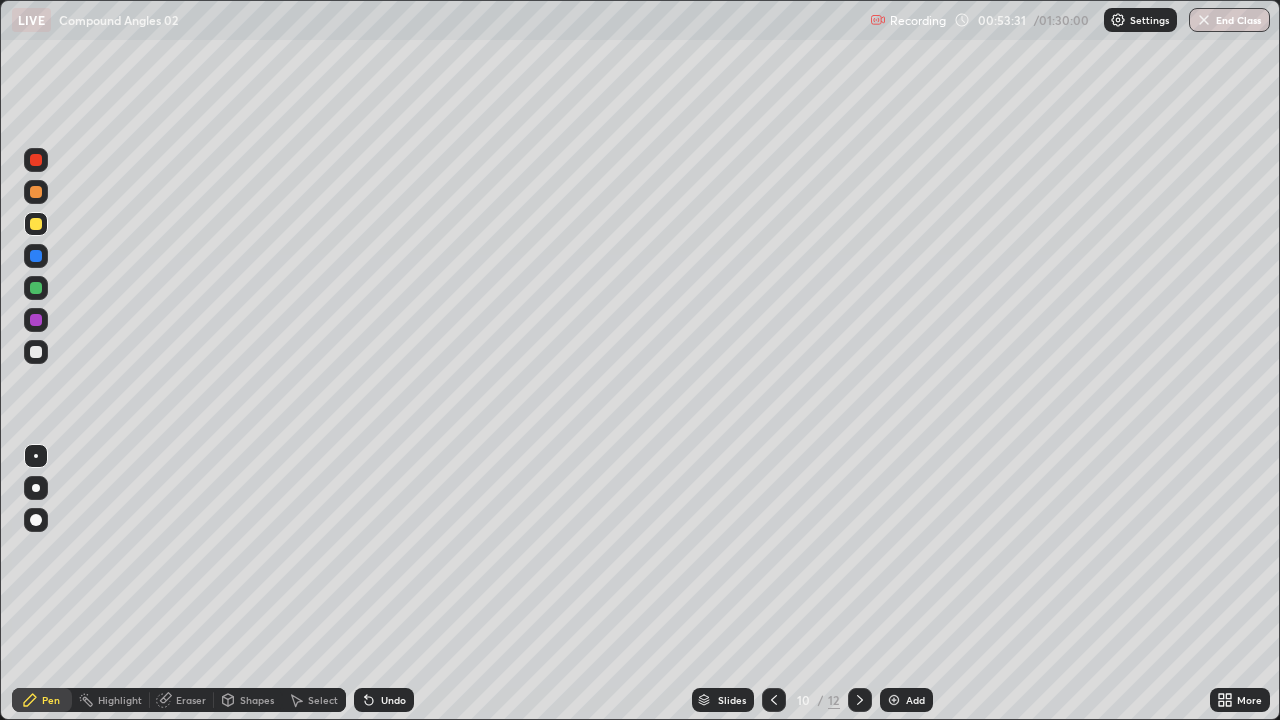 click on "Slides 10 / 12 Add" at bounding box center (812, 700) 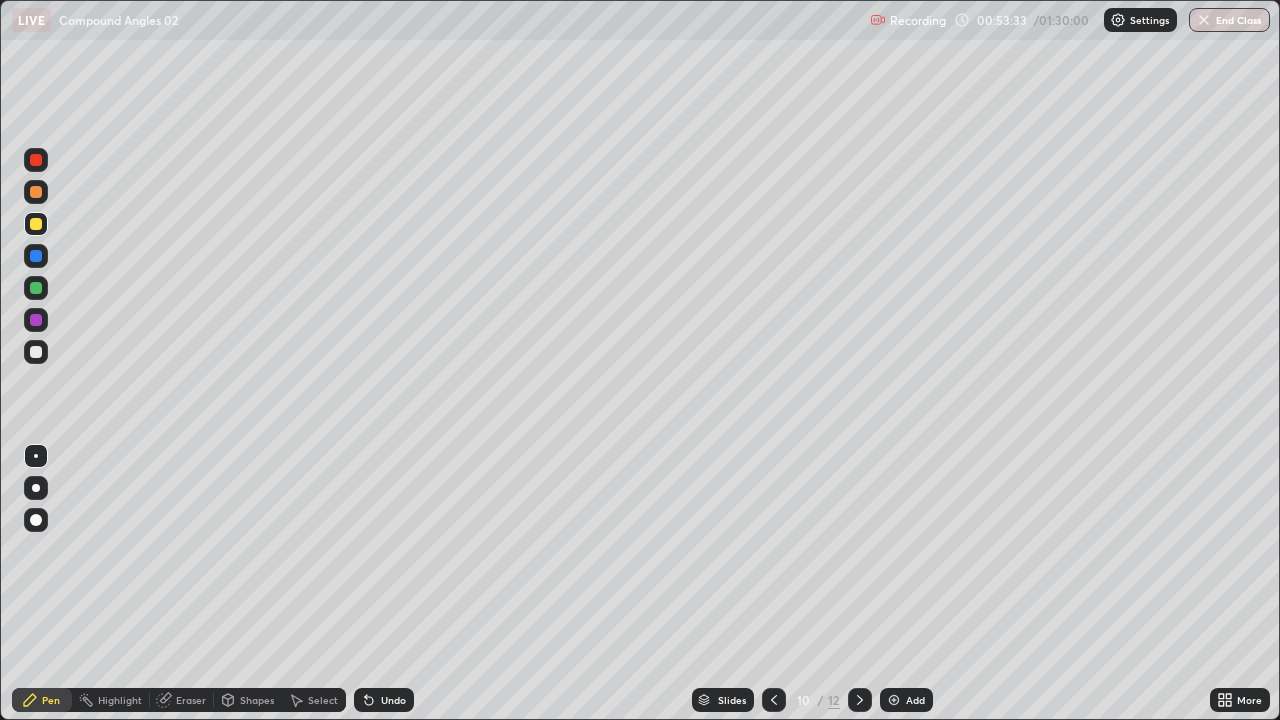 click at bounding box center [894, 700] 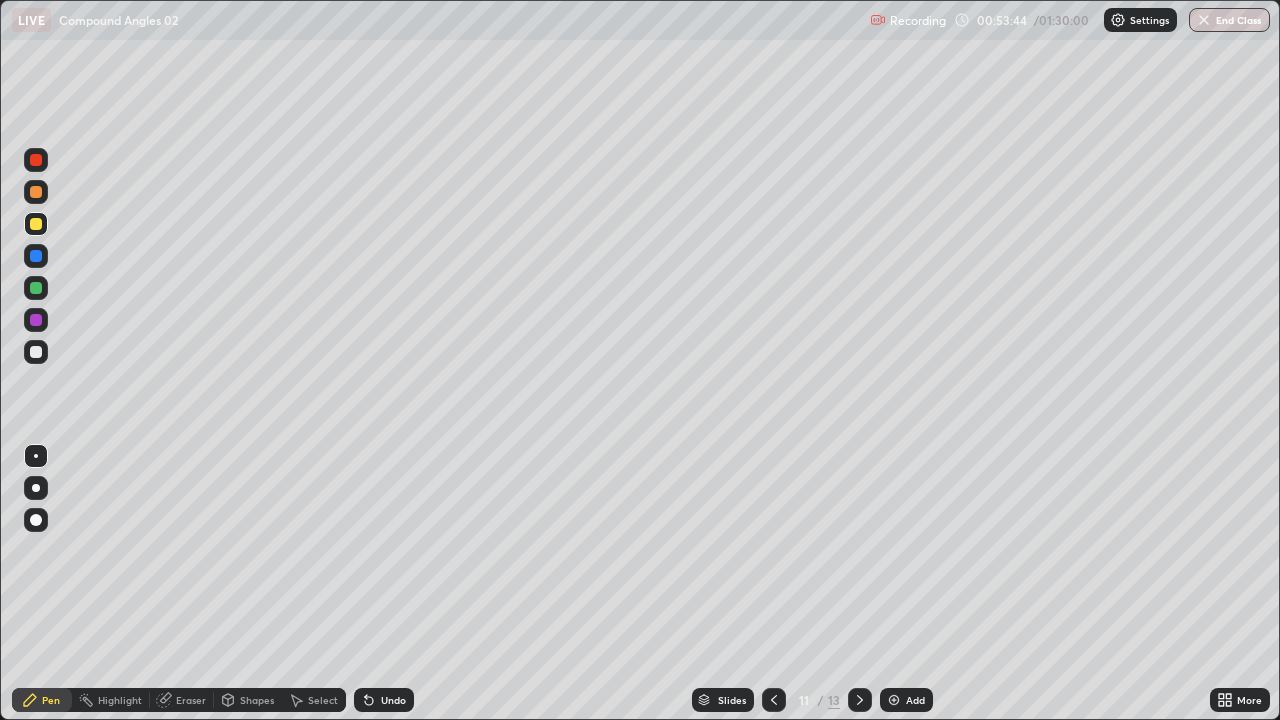 click at bounding box center [36, 288] 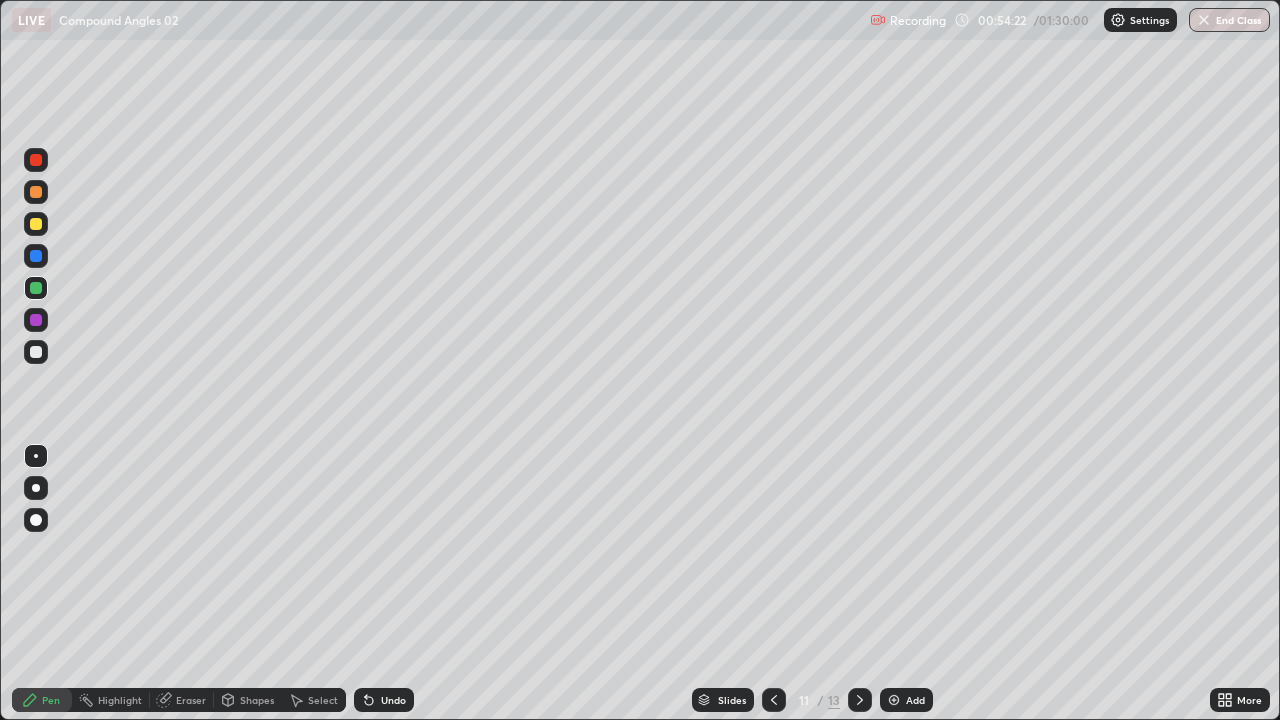 click at bounding box center (36, 352) 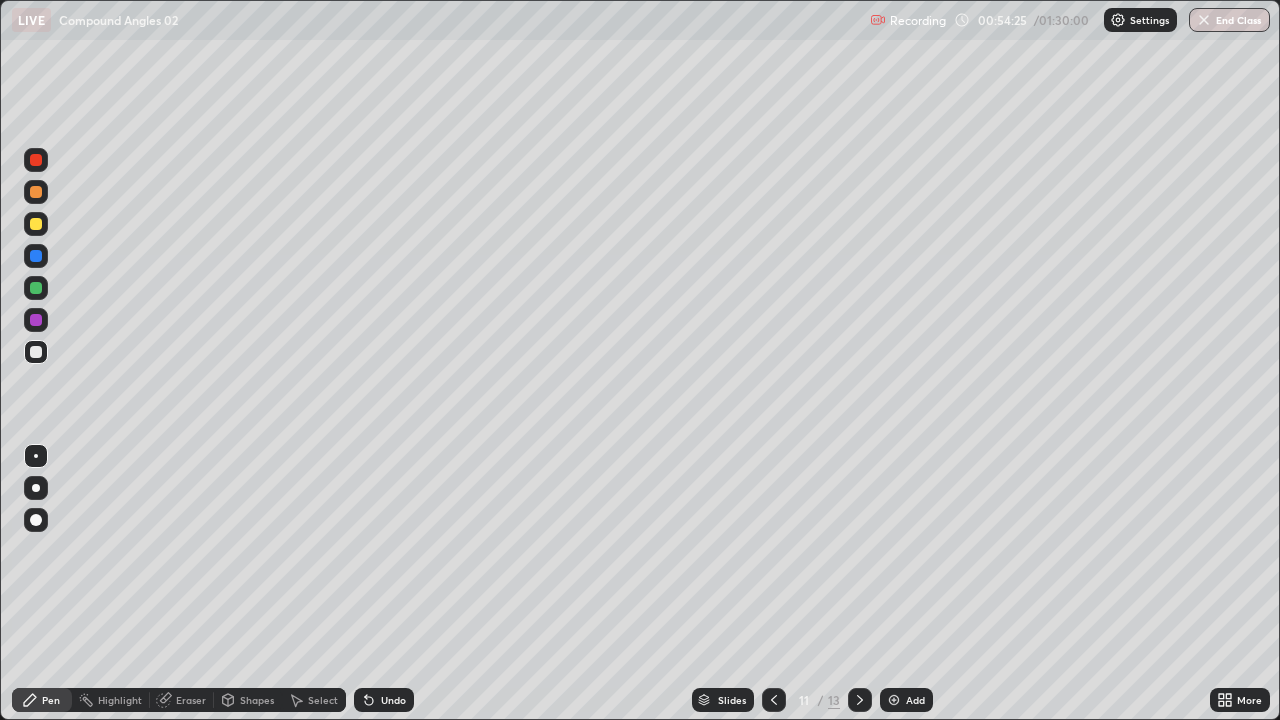 click on "Undo" at bounding box center [384, 700] 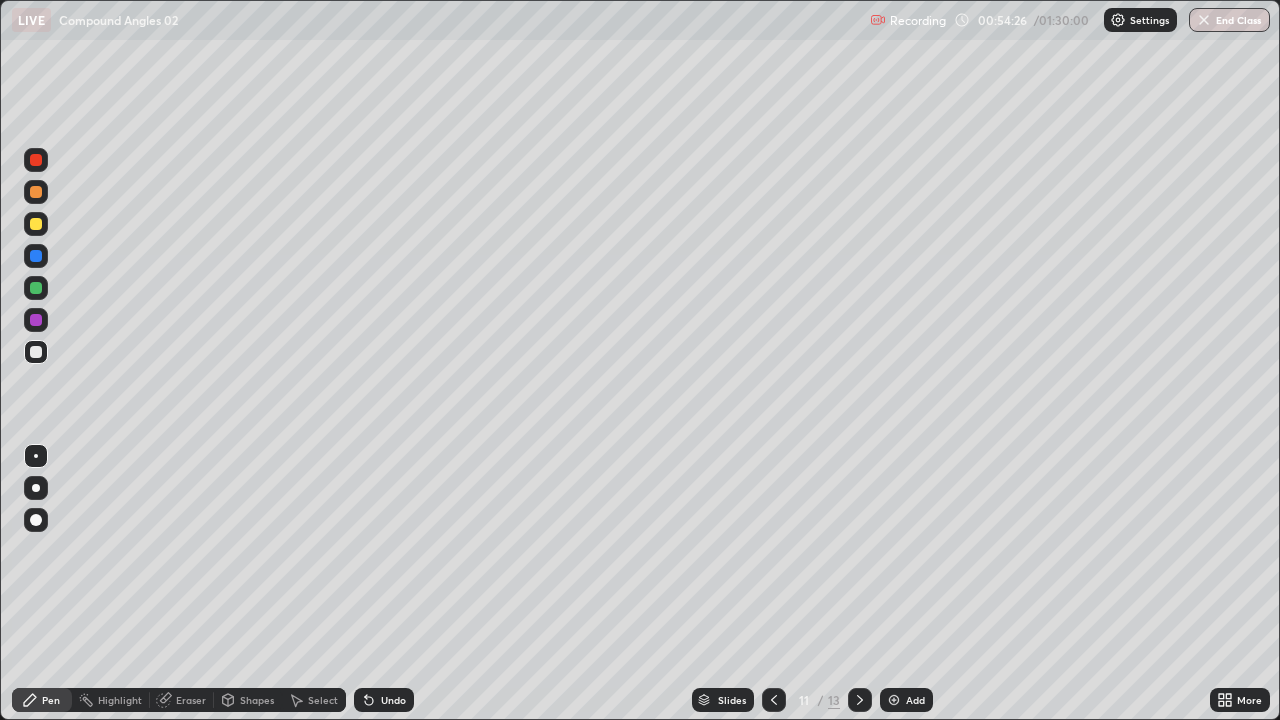 click on "Shapes" at bounding box center (257, 700) 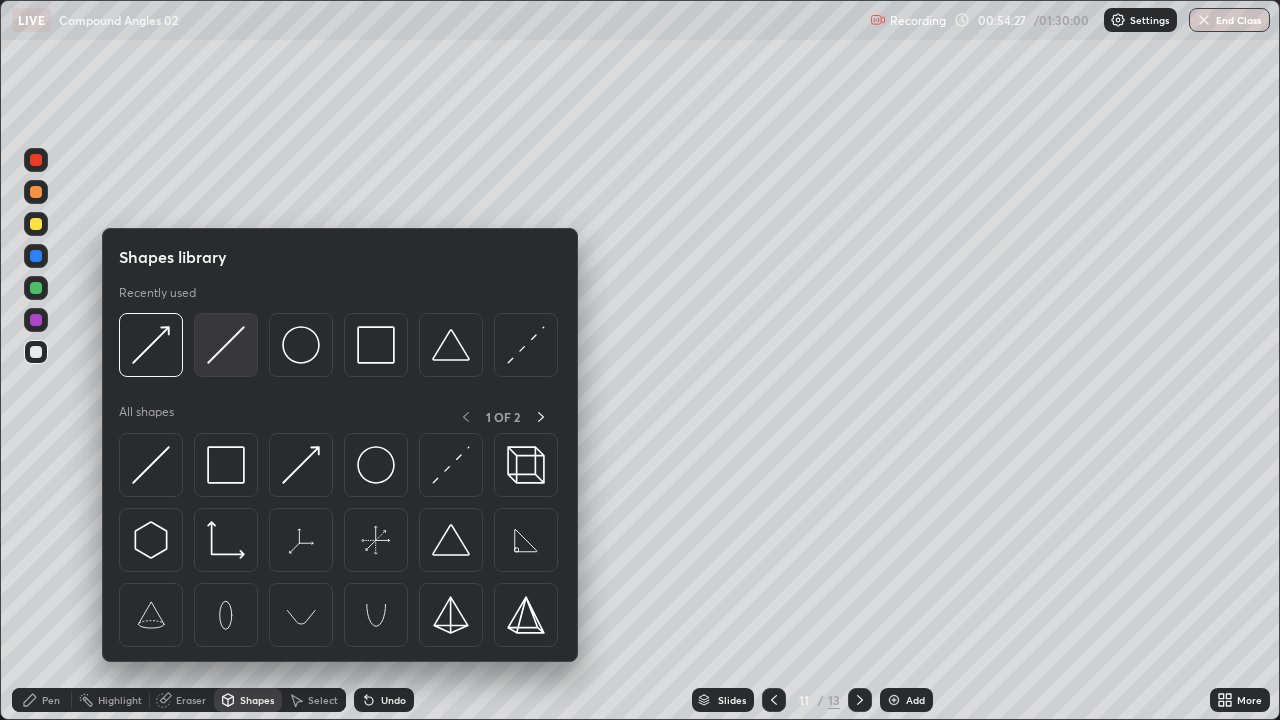 click at bounding box center (226, 345) 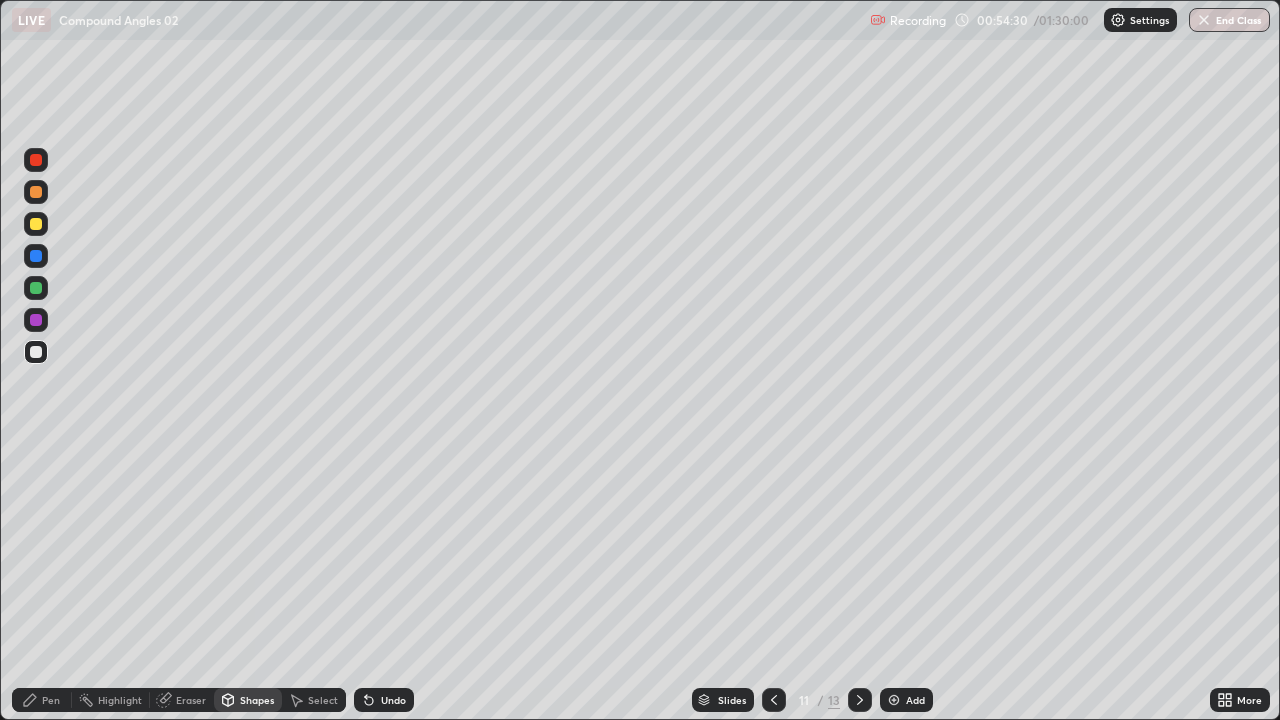 click at bounding box center [36, 320] 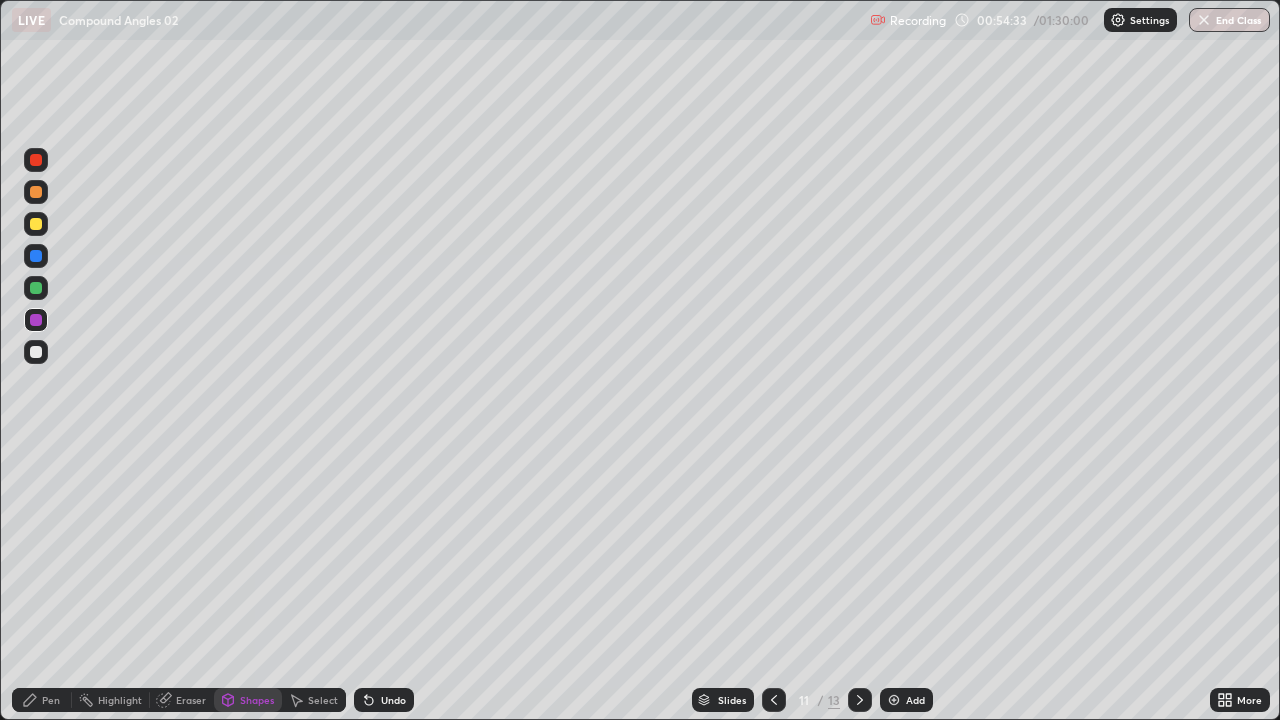 click on "Pen" at bounding box center (42, 700) 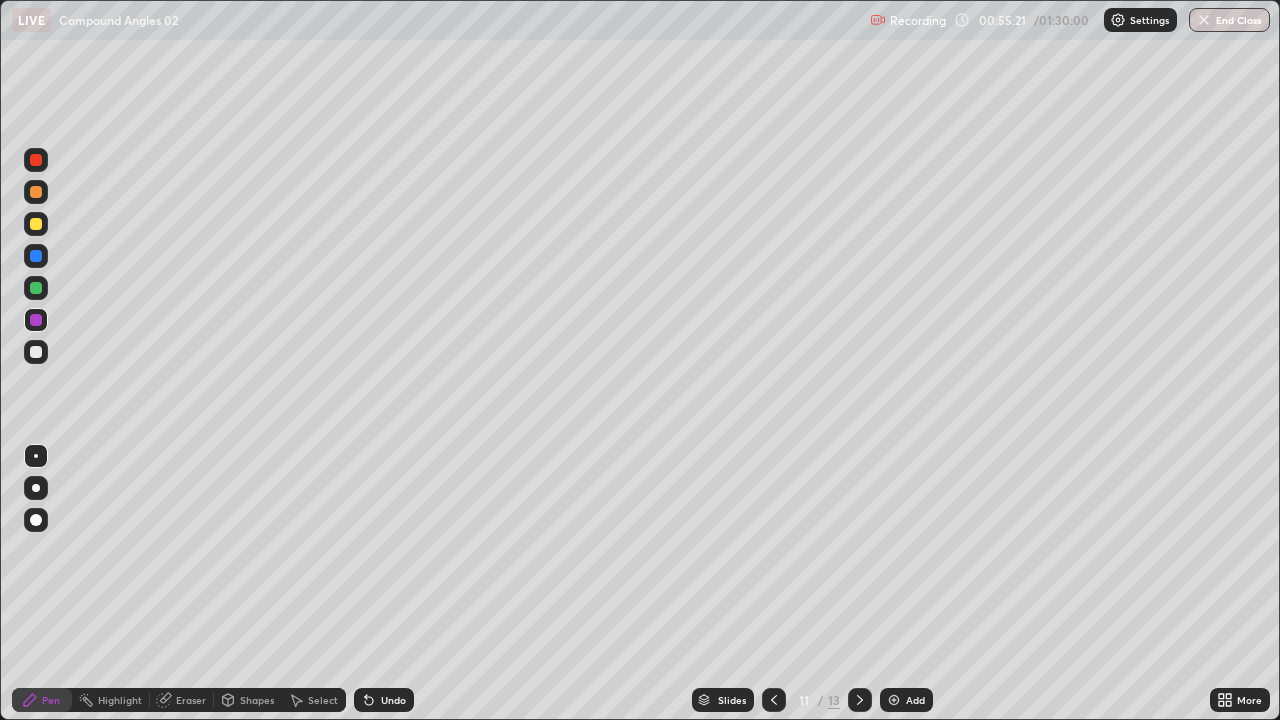 click on "Shapes" at bounding box center [257, 700] 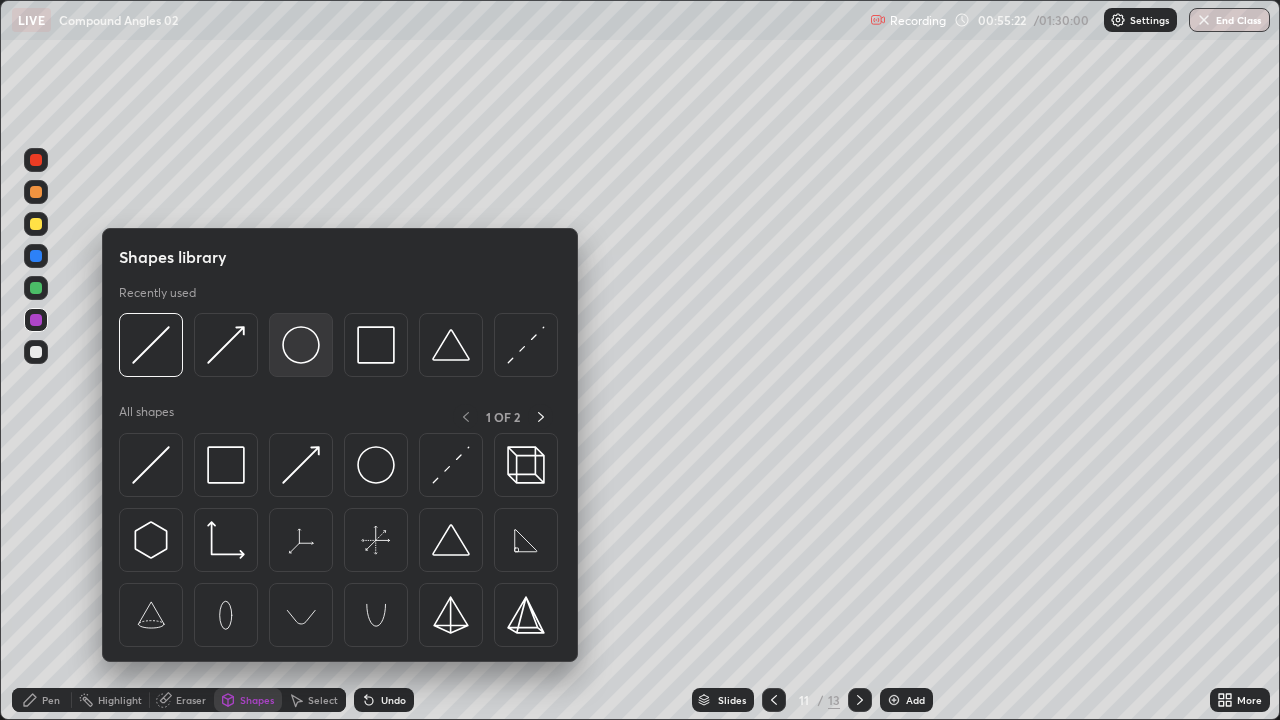 click at bounding box center [301, 345] 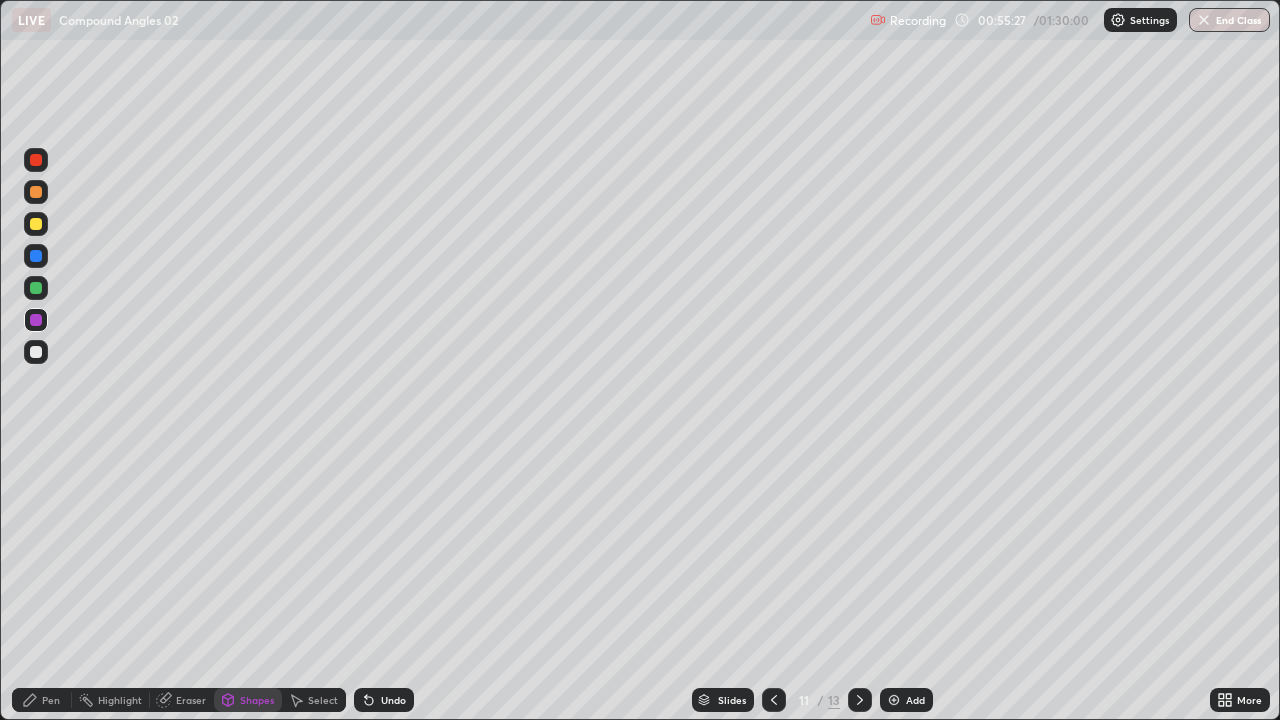 click on "Pen" at bounding box center [51, 700] 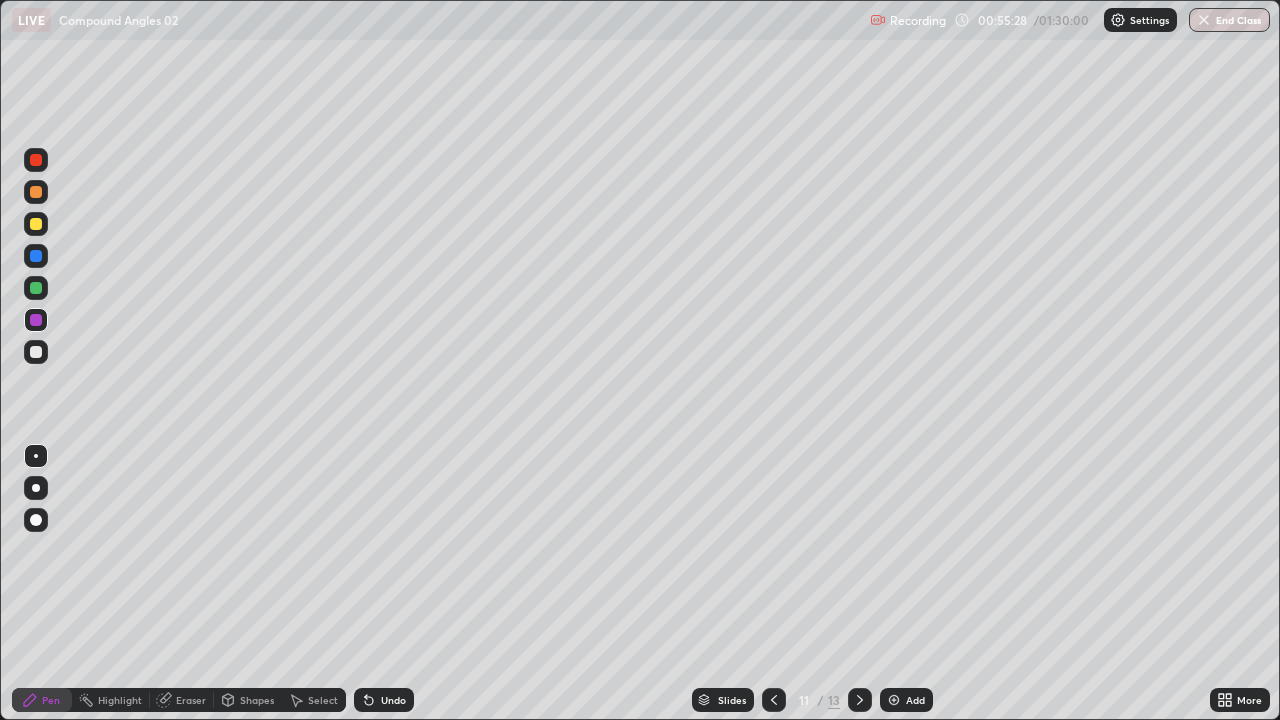 click at bounding box center (36, 352) 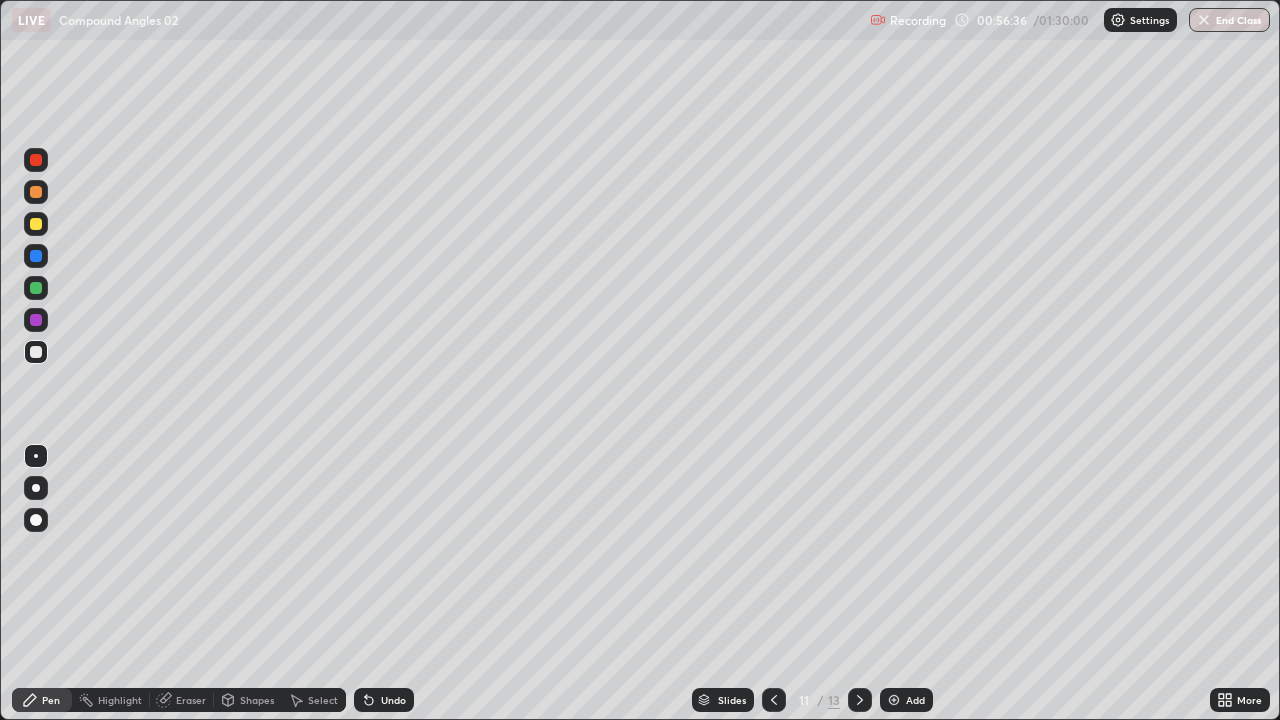 click on "Undo" at bounding box center [384, 700] 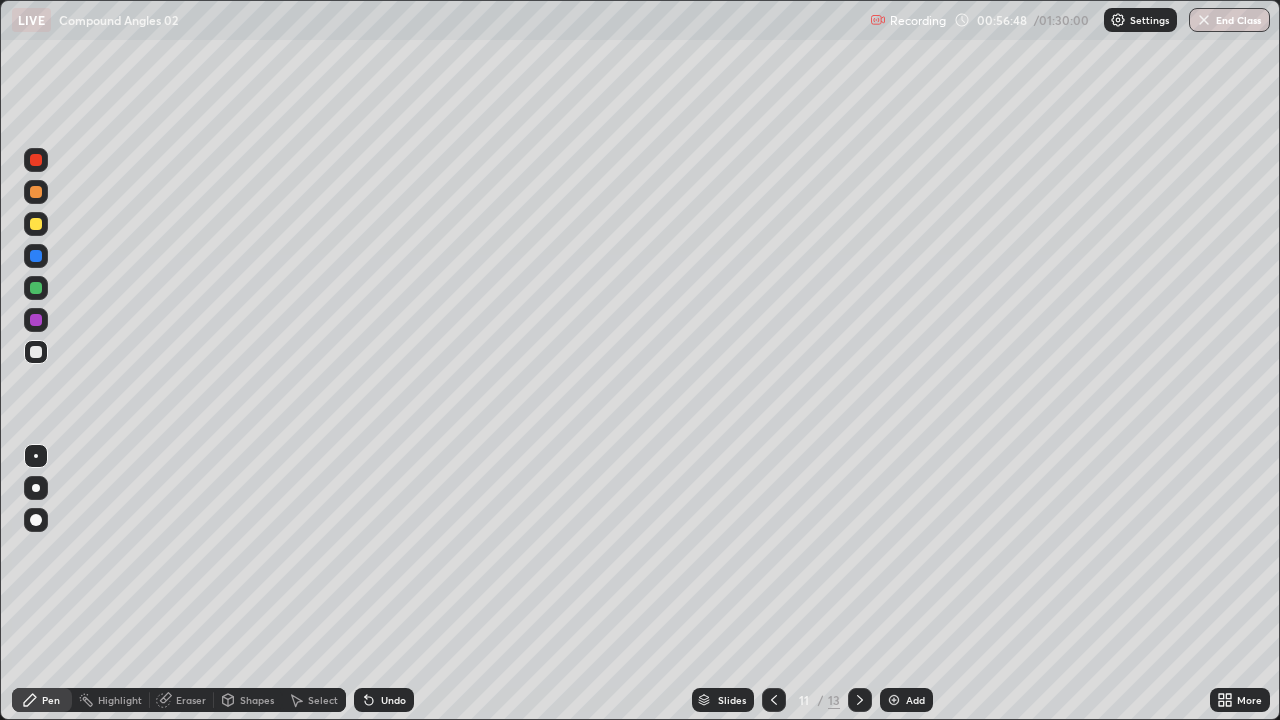 click on "Undo" at bounding box center [384, 700] 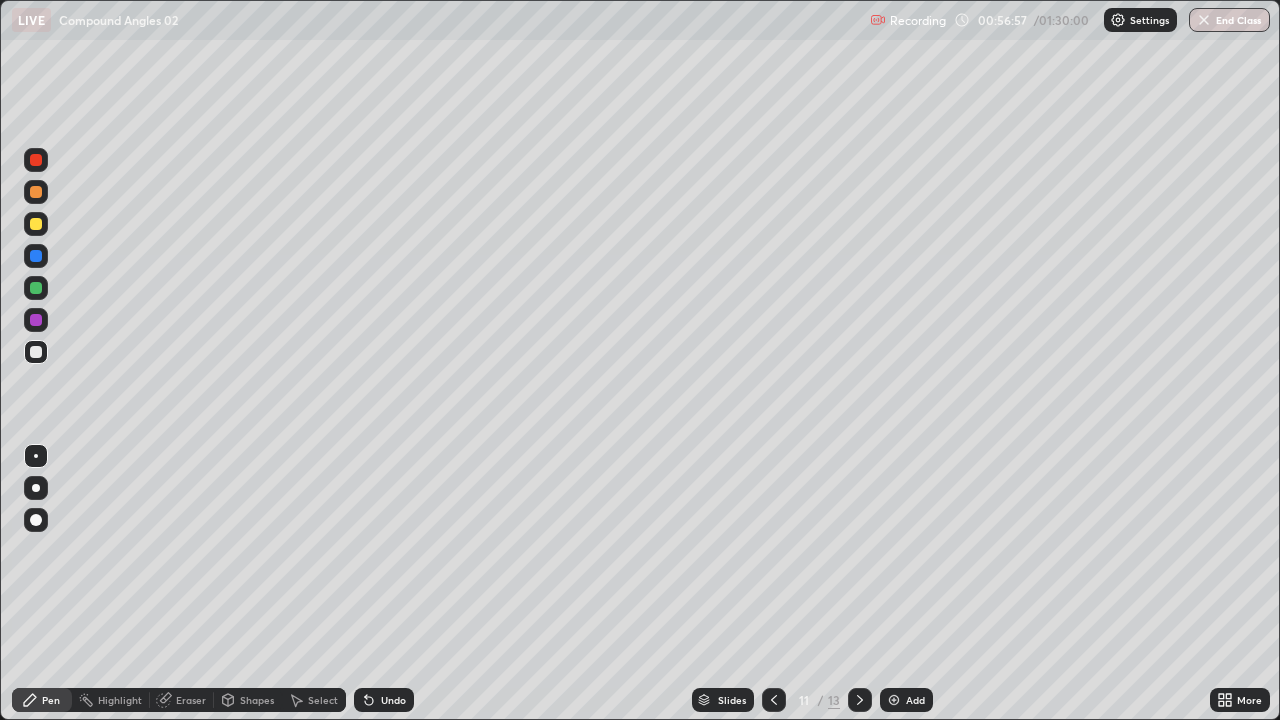 click on "Undo" at bounding box center [384, 700] 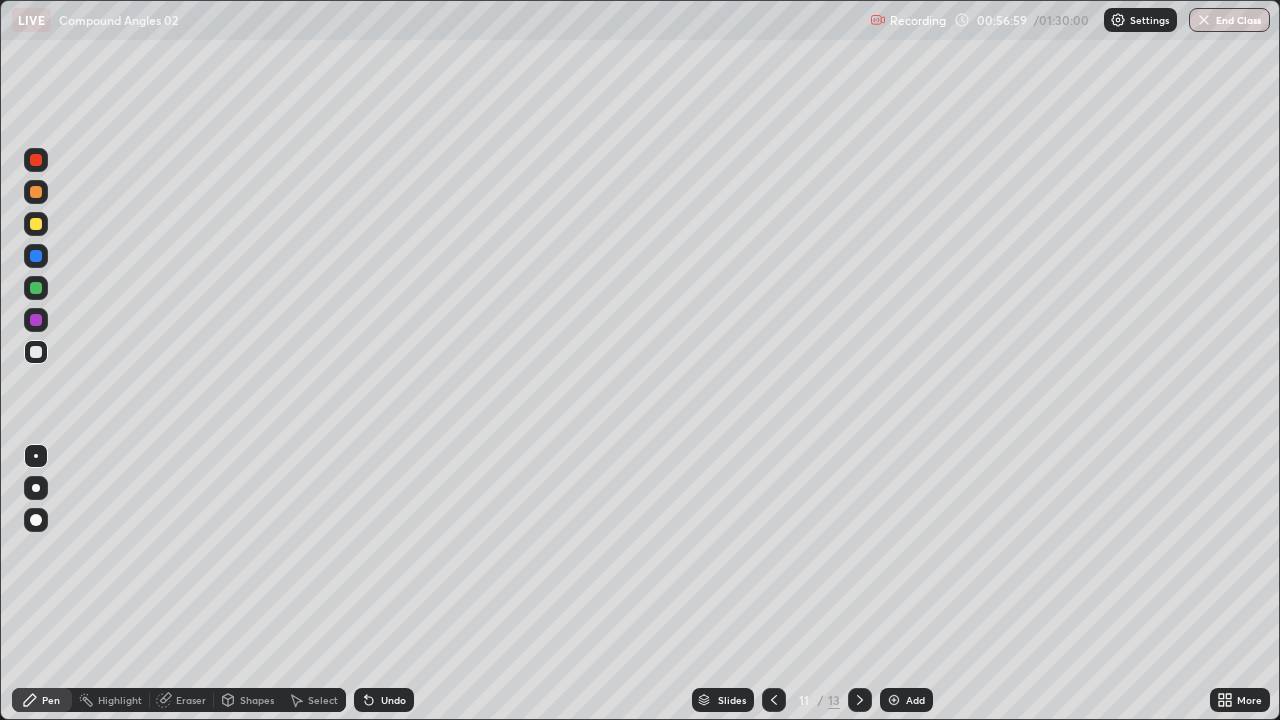 click on "Undo" at bounding box center [384, 700] 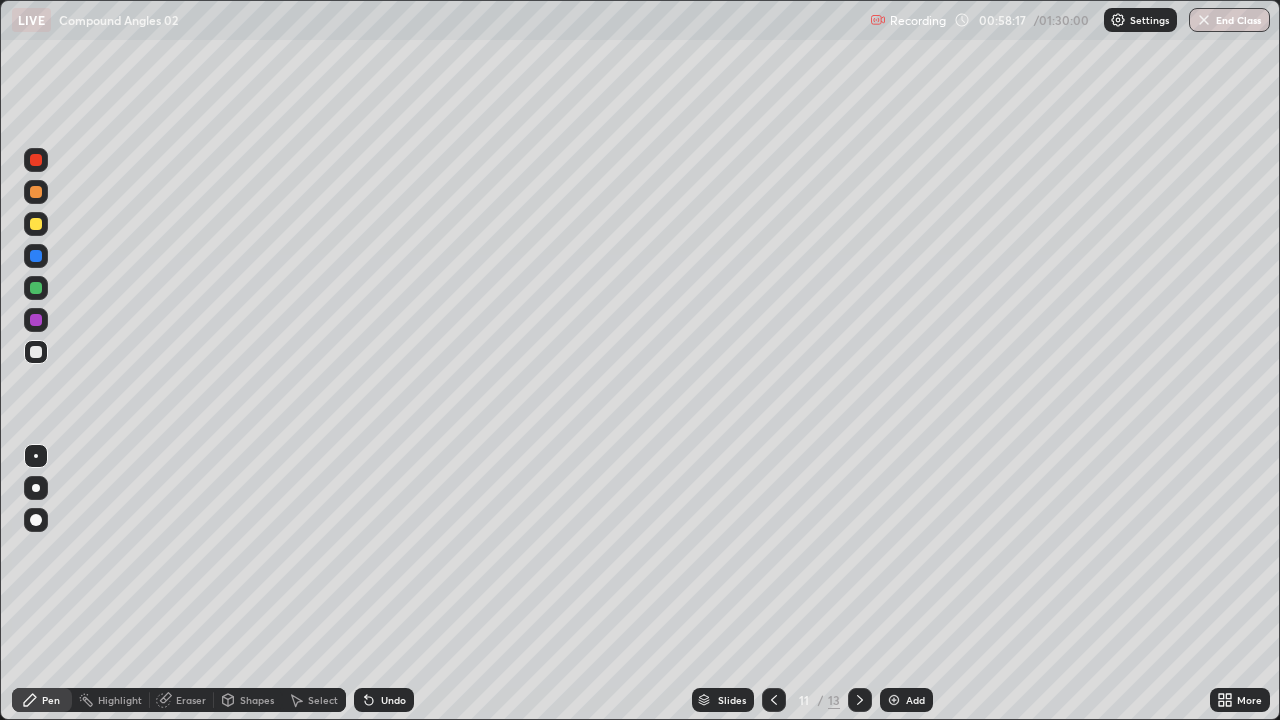click on "Add" at bounding box center [906, 700] 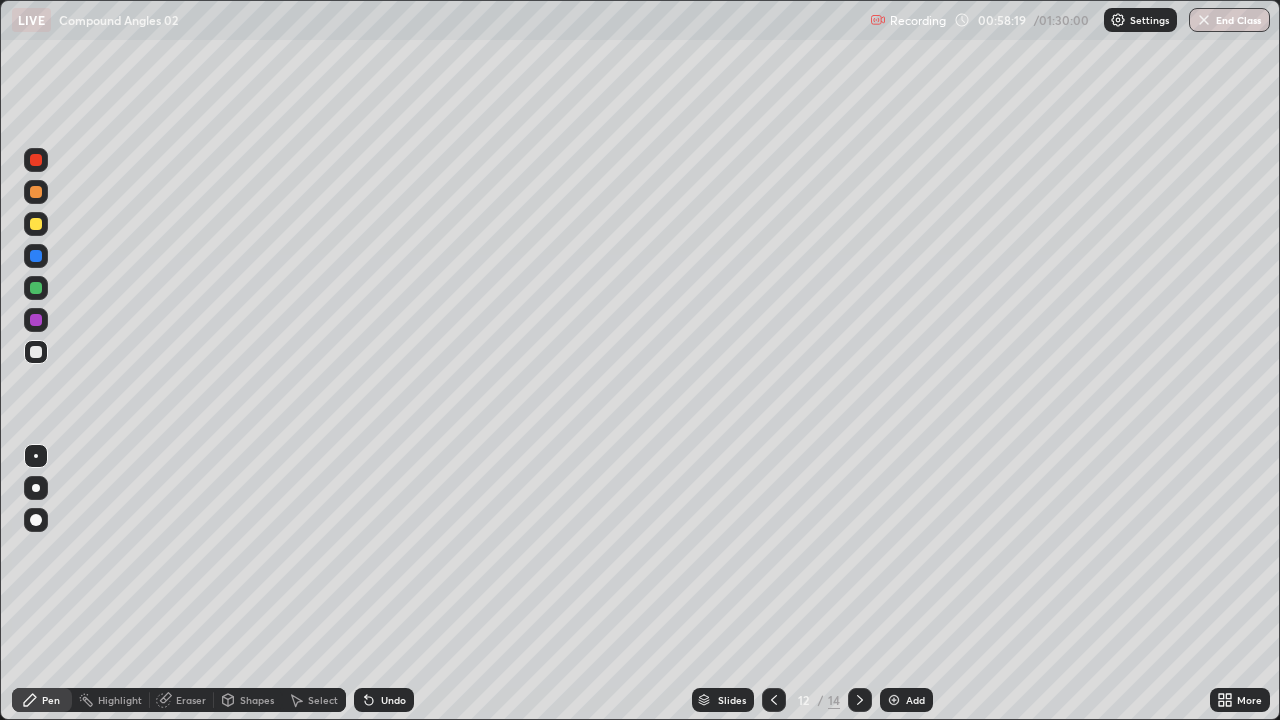 click at bounding box center (36, 288) 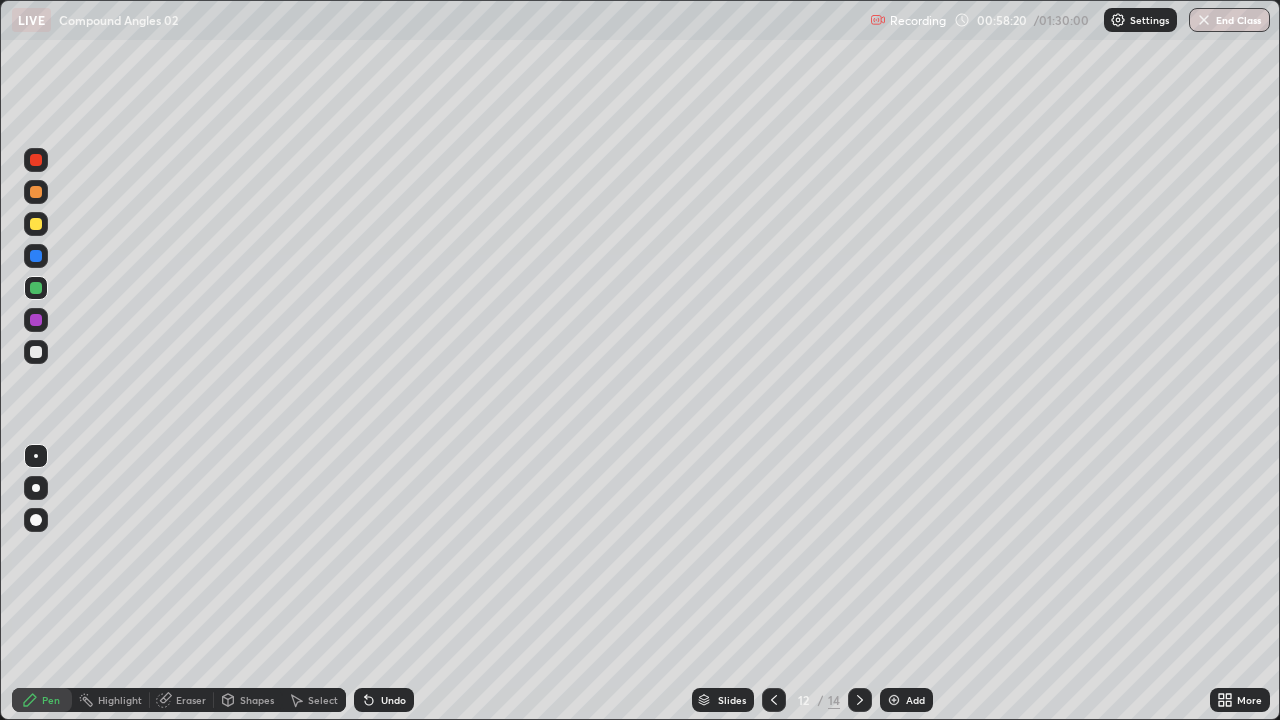 click on "Shapes" at bounding box center [257, 700] 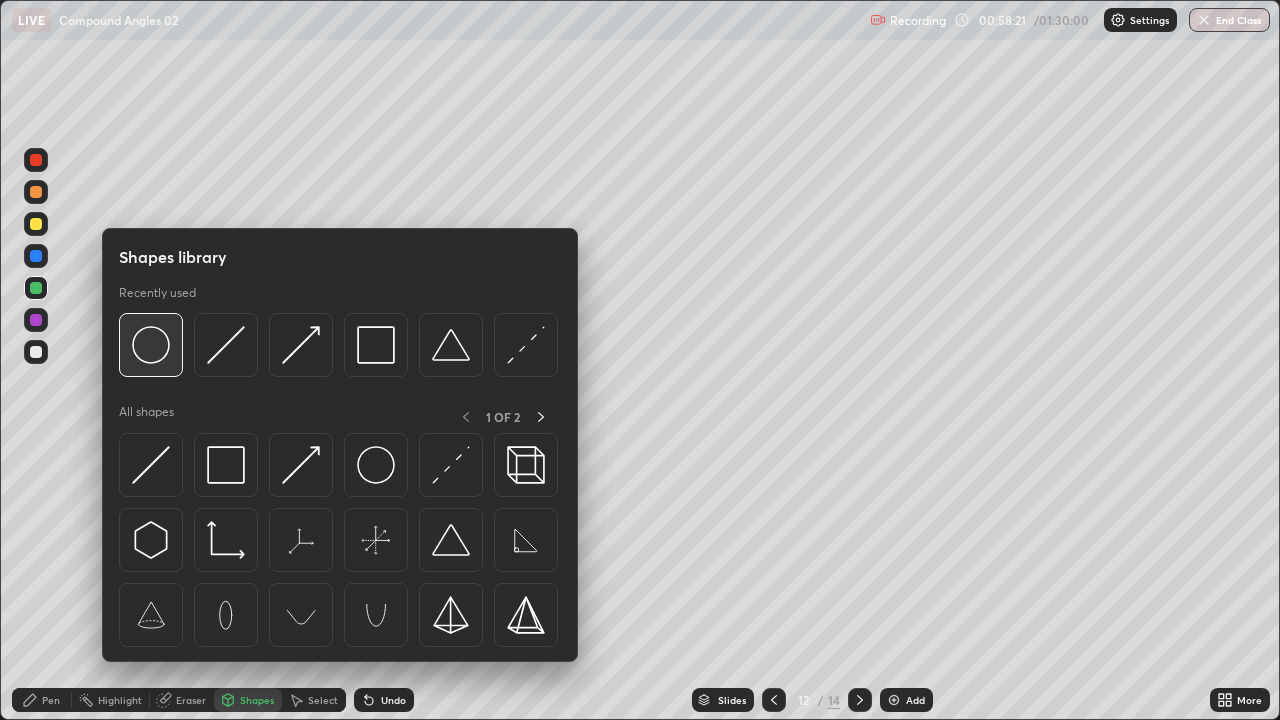 click at bounding box center (151, 345) 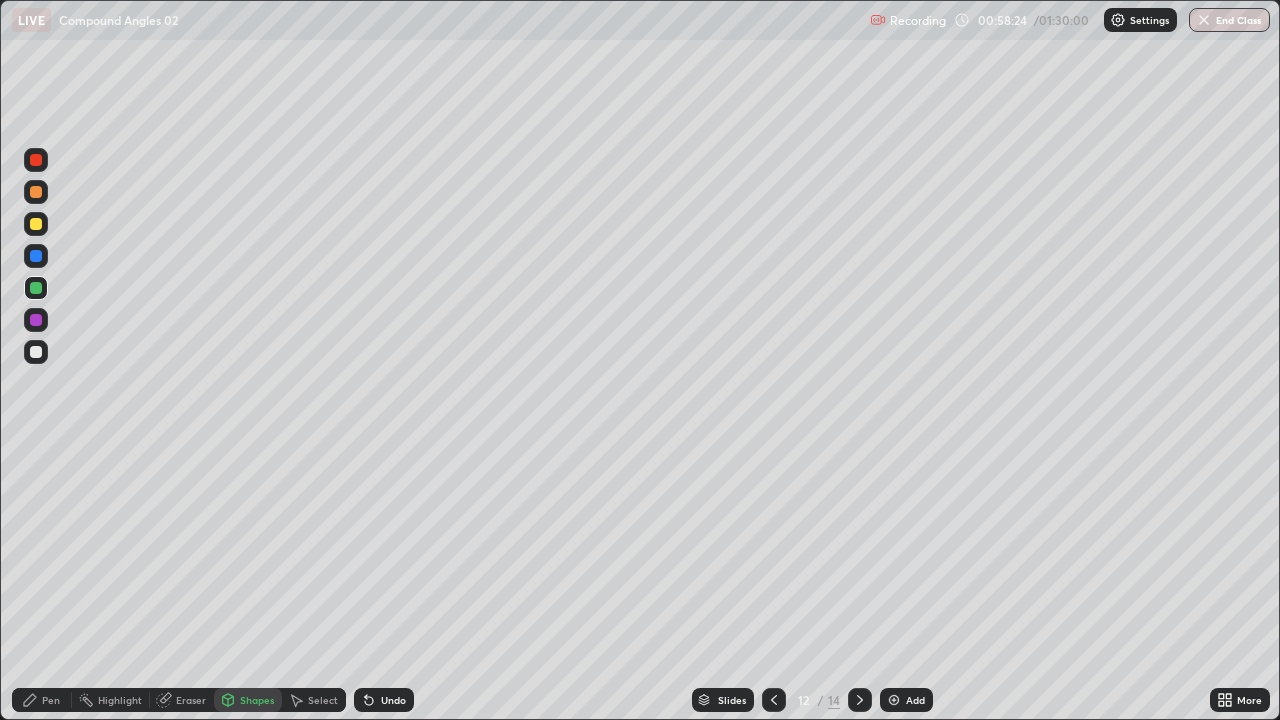 click on "Pen" at bounding box center (51, 700) 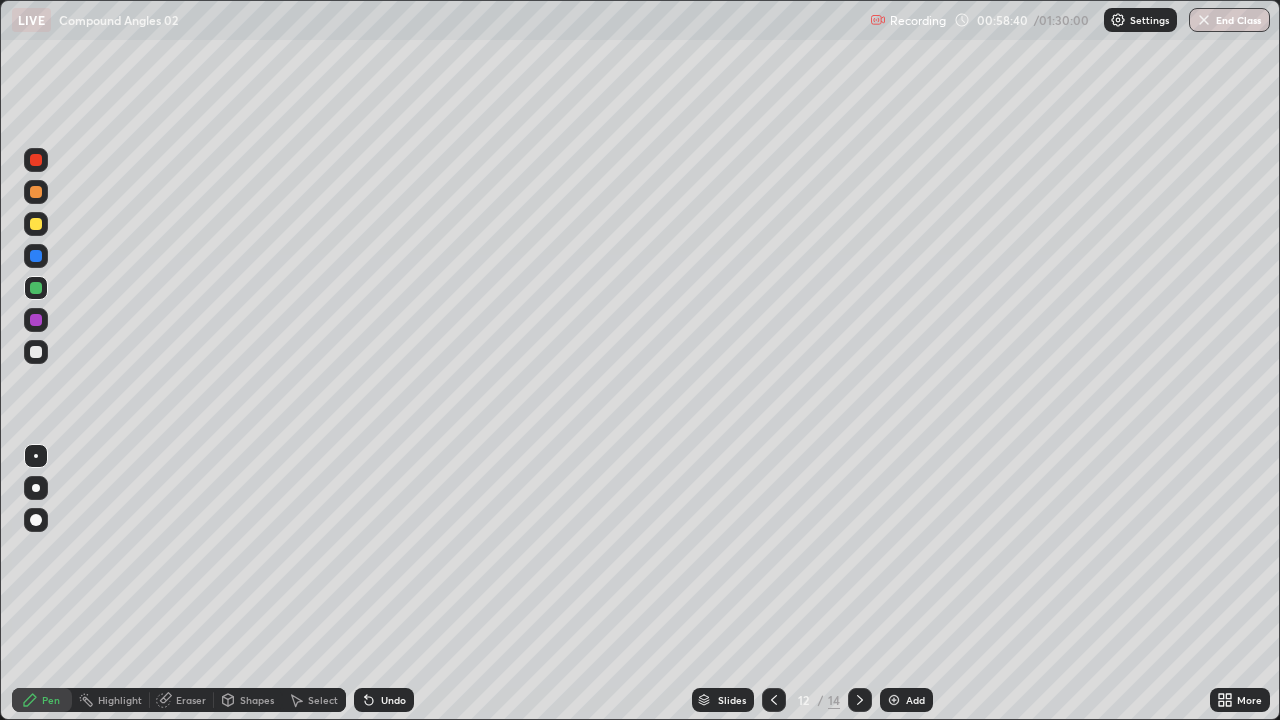 click on "Undo" at bounding box center [393, 700] 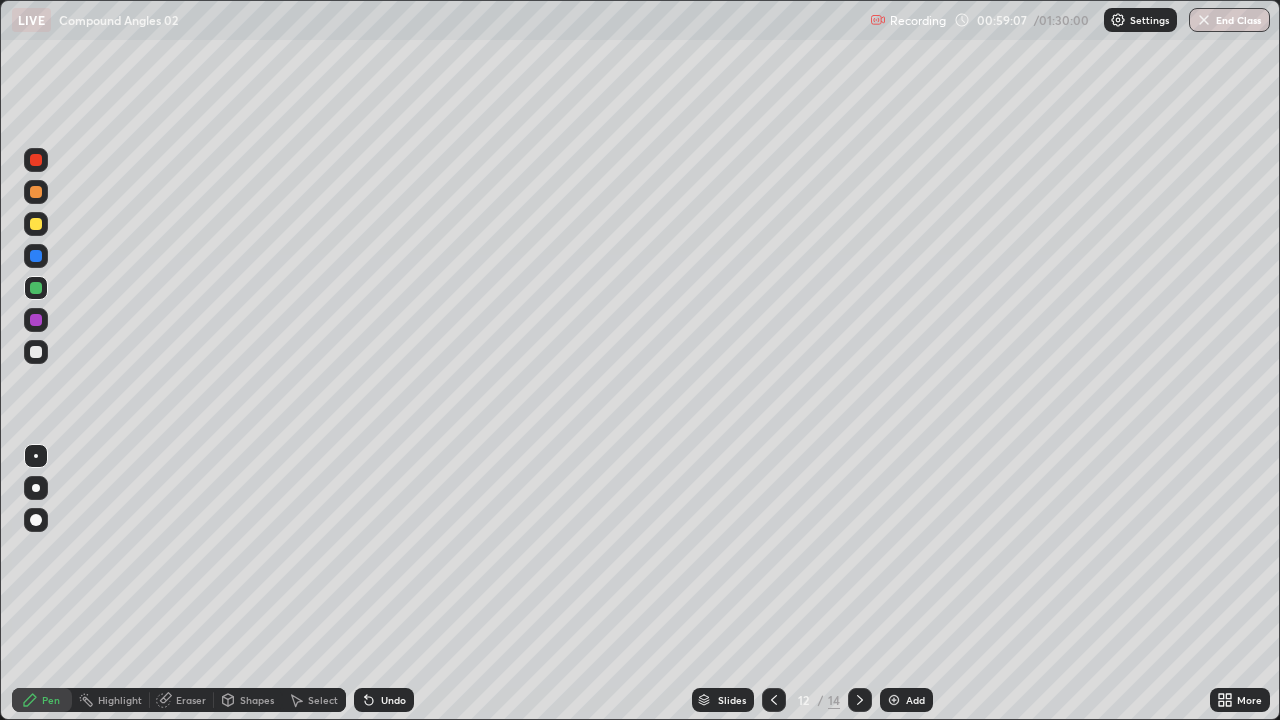 click at bounding box center [36, 320] 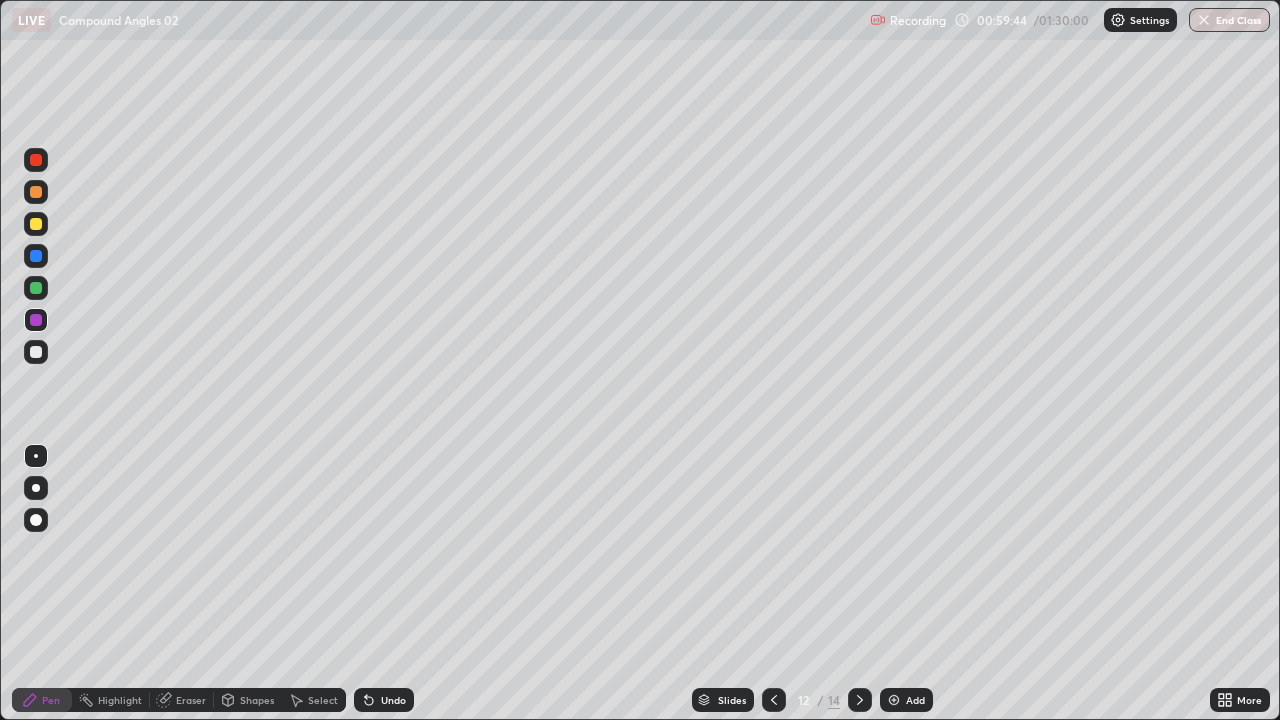 click 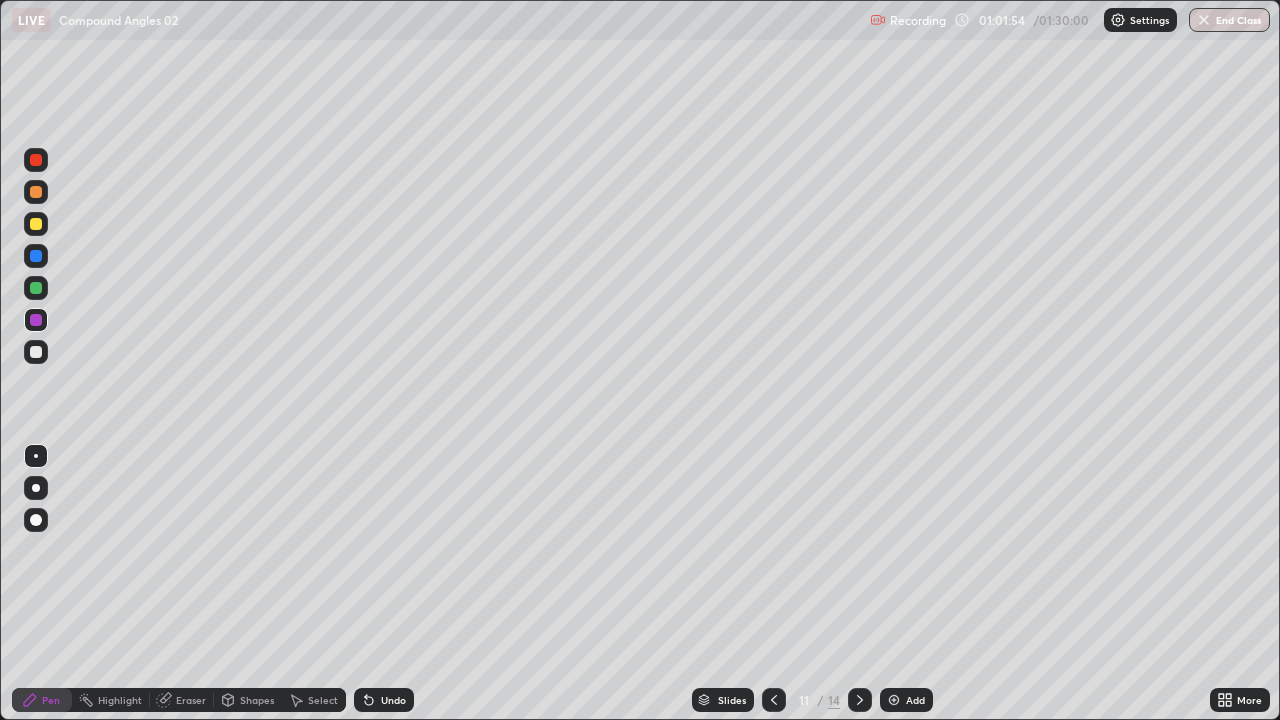 click 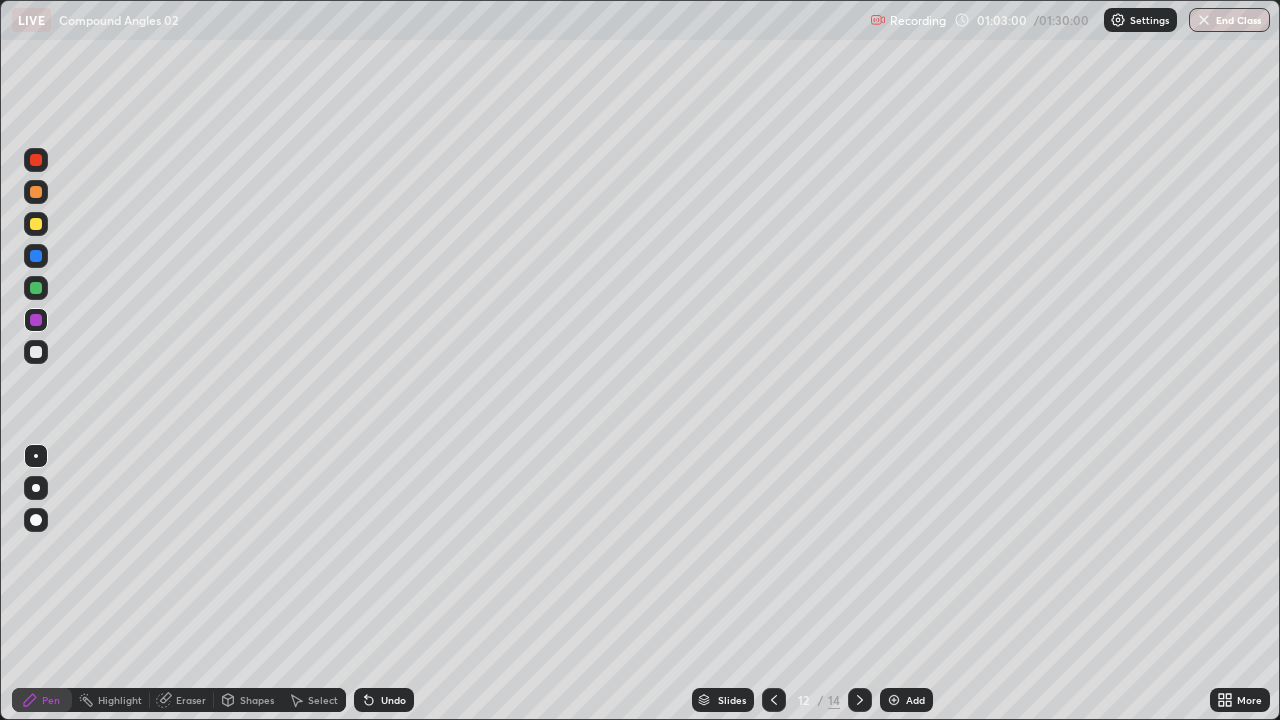 click on "Add" at bounding box center [906, 700] 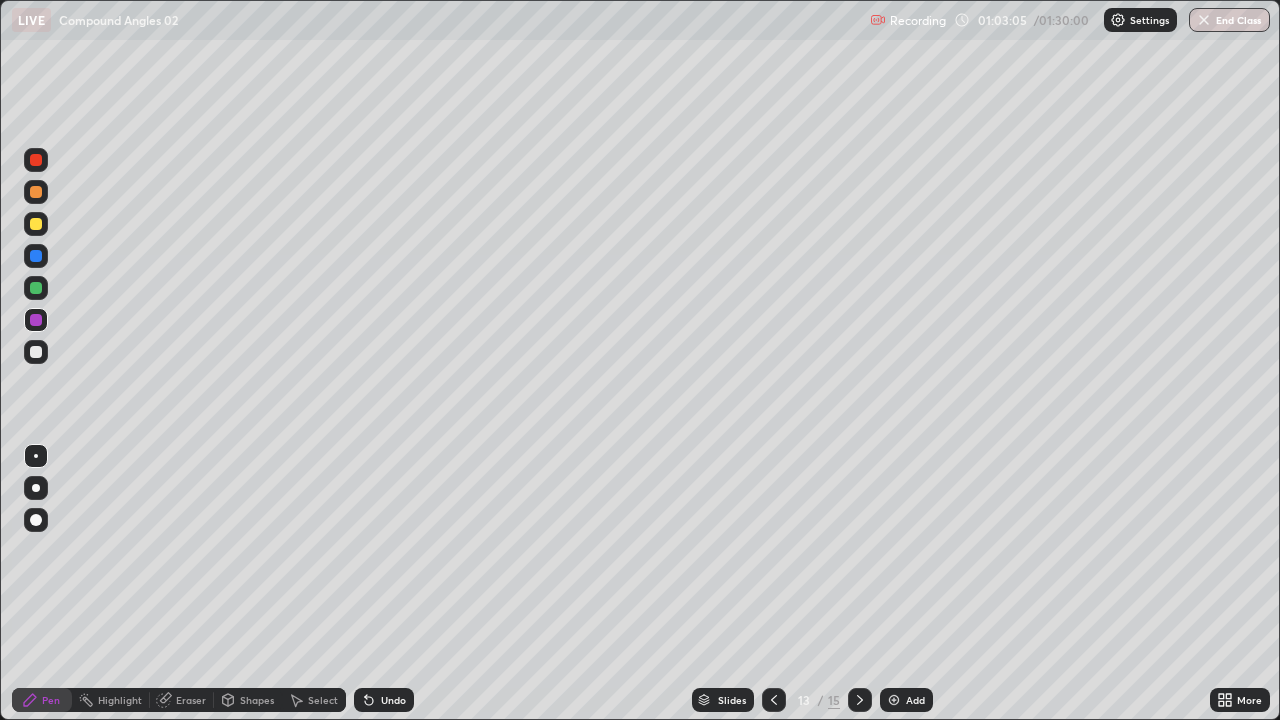 click at bounding box center [36, 224] 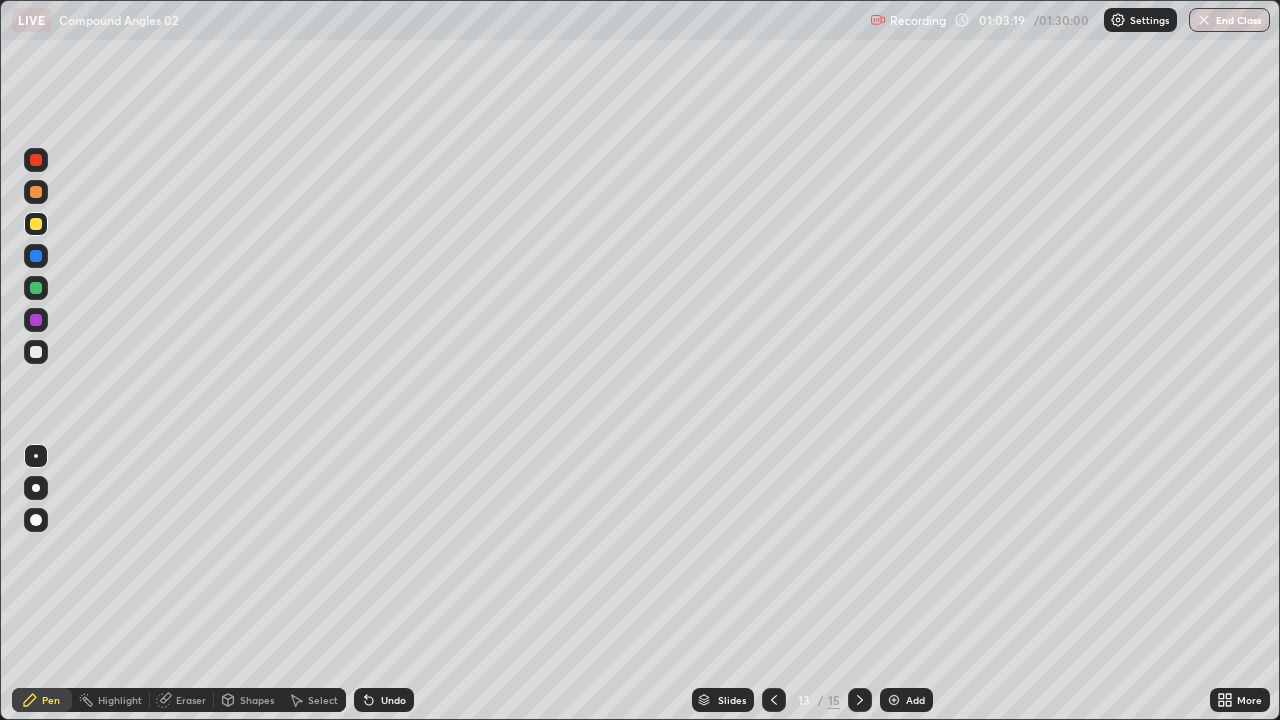 click 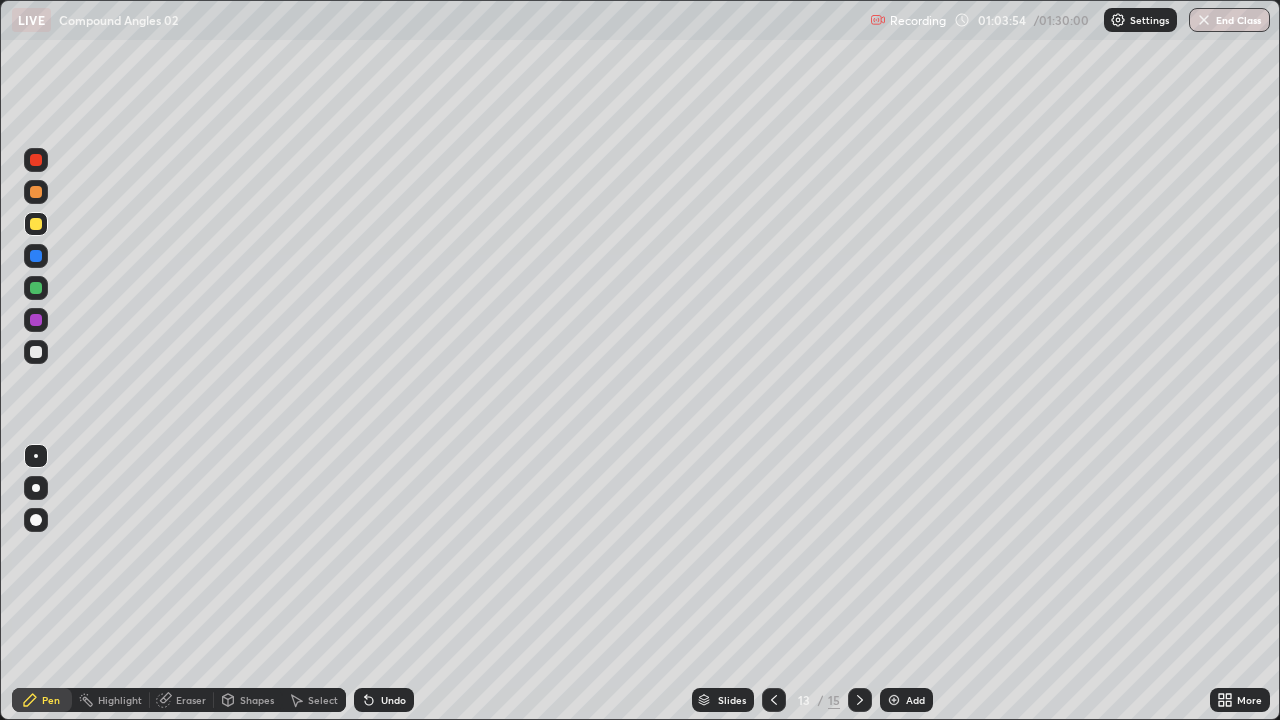 click on "Undo" at bounding box center (384, 700) 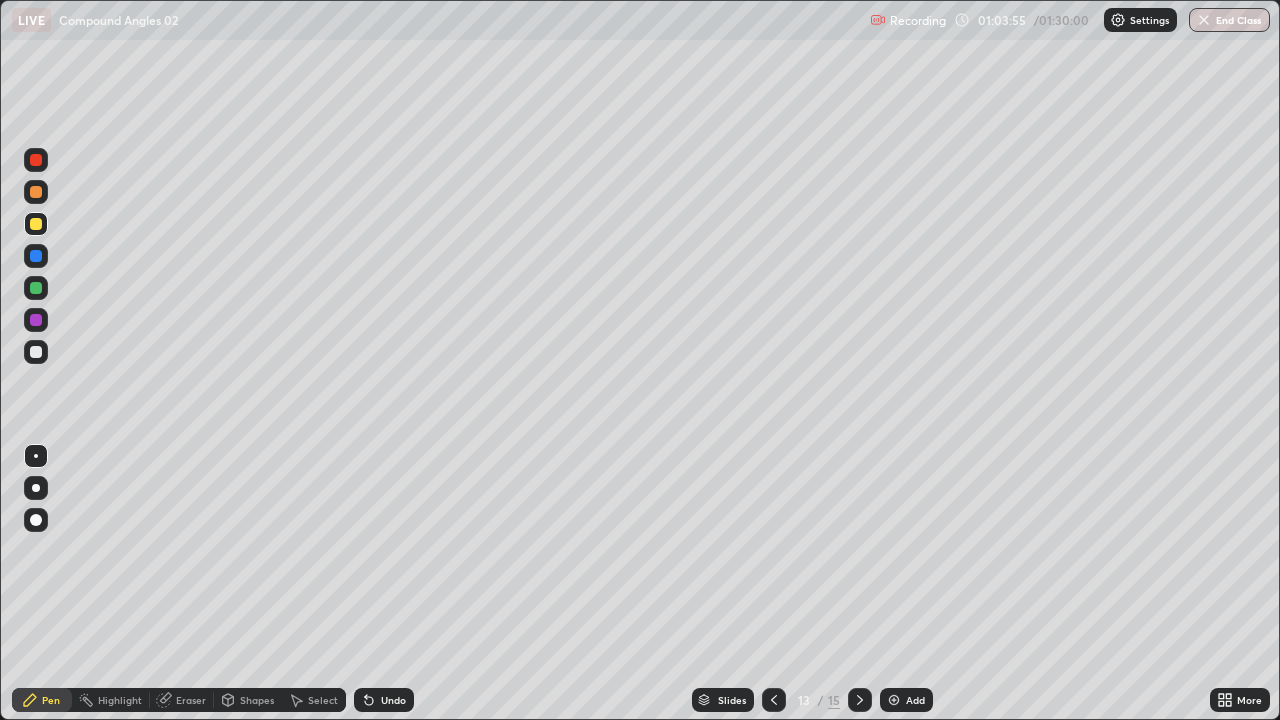 click on "Undo" at bounding box center [384, 700] 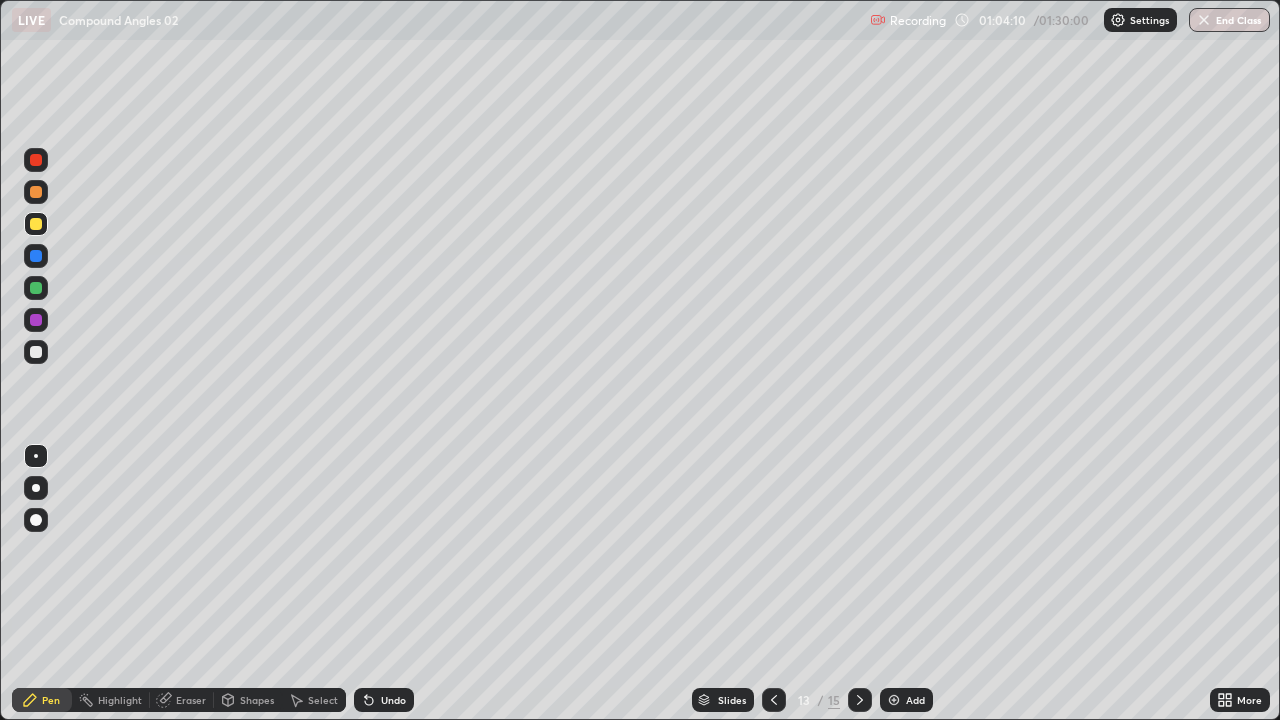click on "Undo" at bounding box center (384, 700) 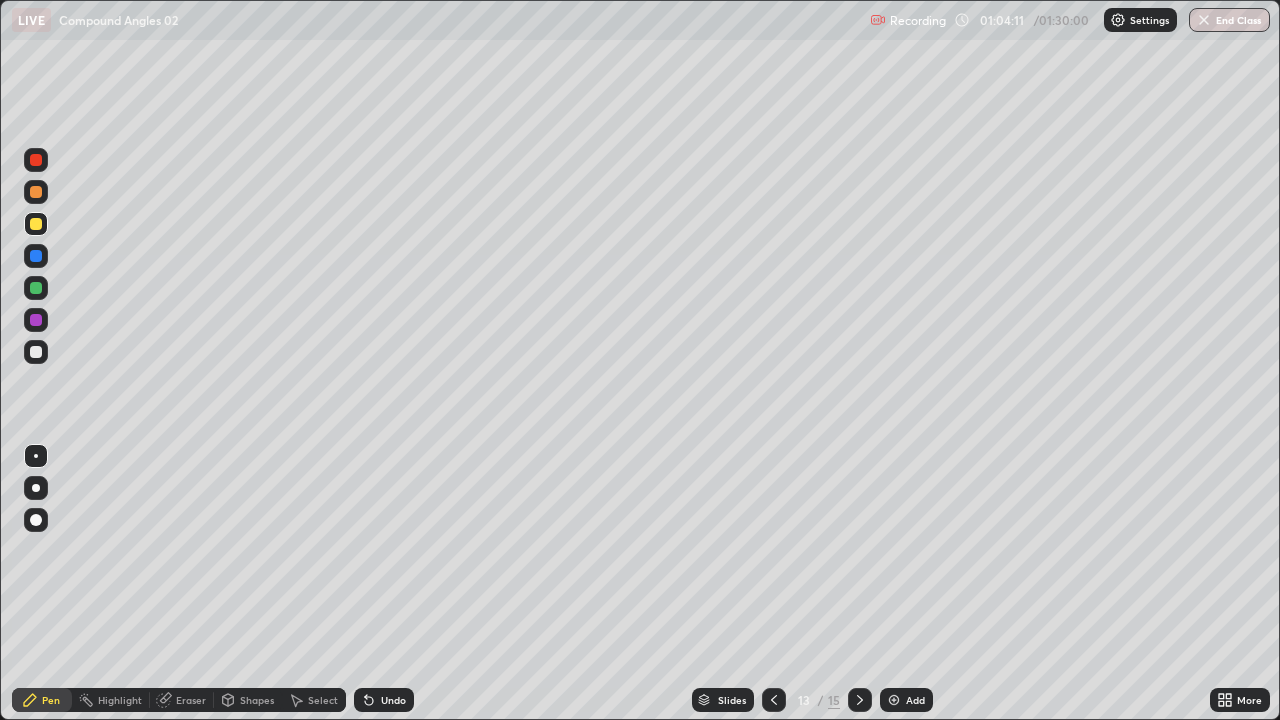 click on "Undo" at bounding box center (384, 700) 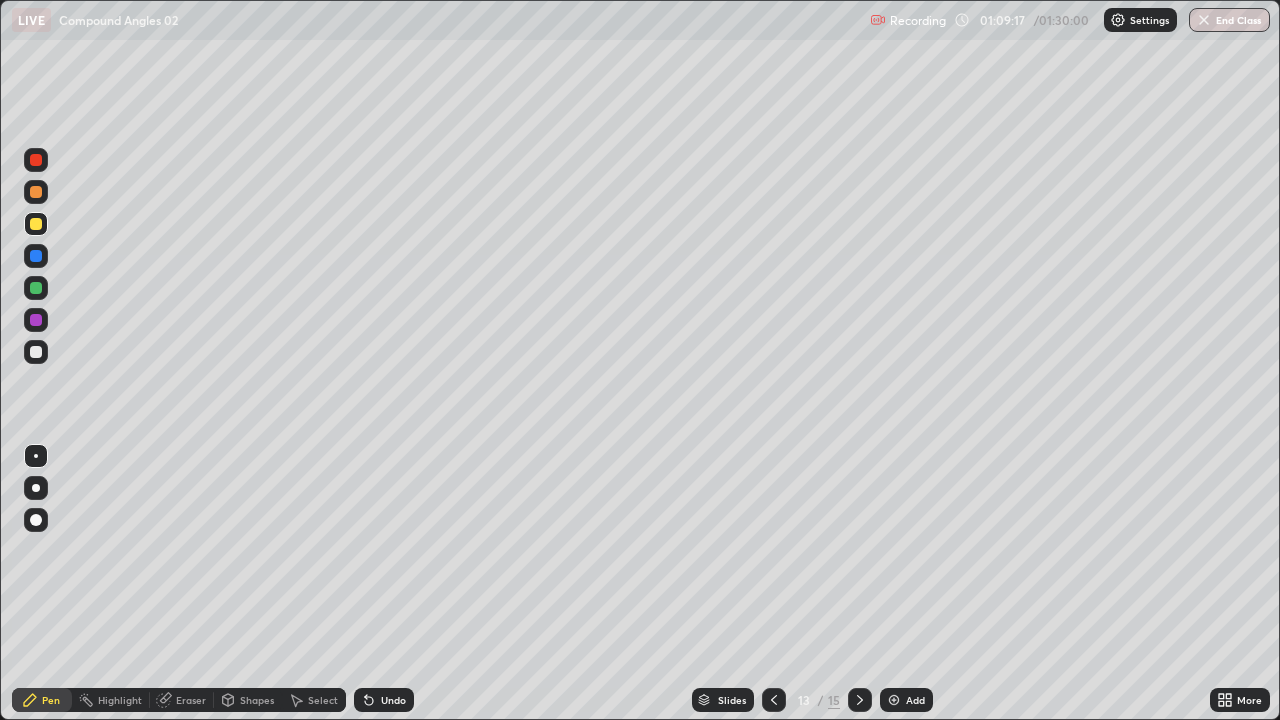 click at bounding box center (36, 288) 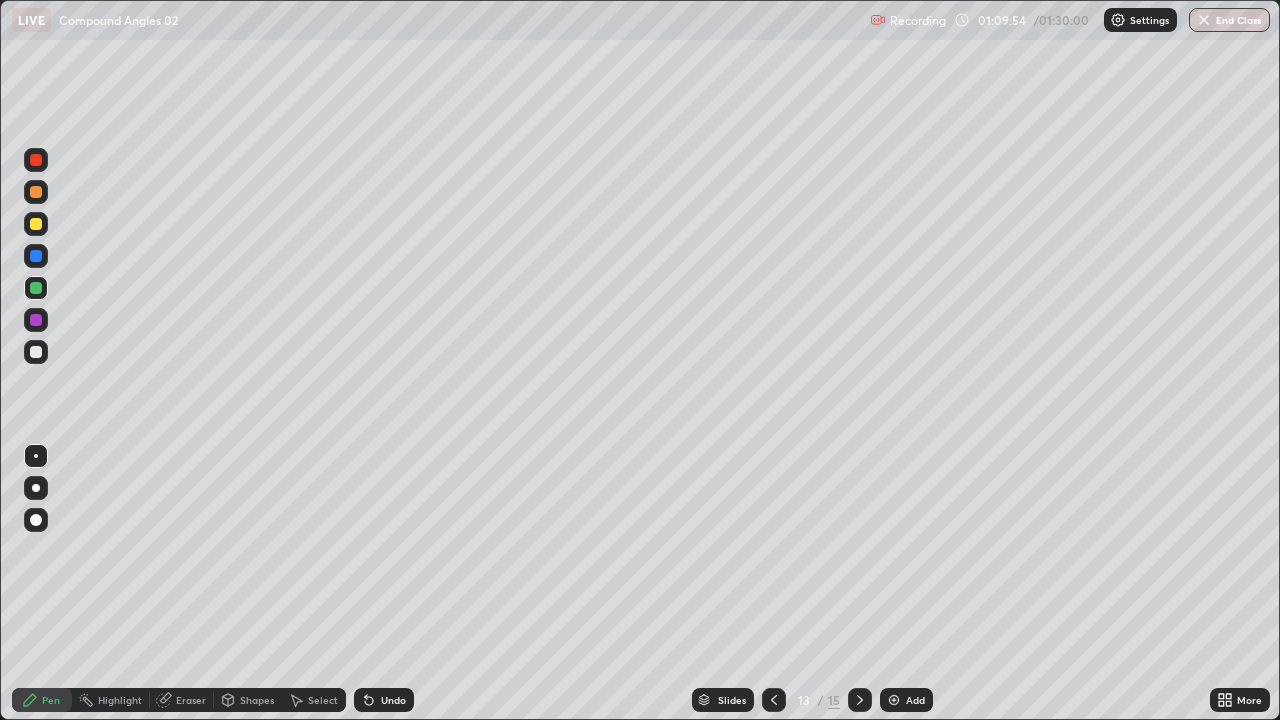 click on "Shapes" at bounding box center [248, 700] 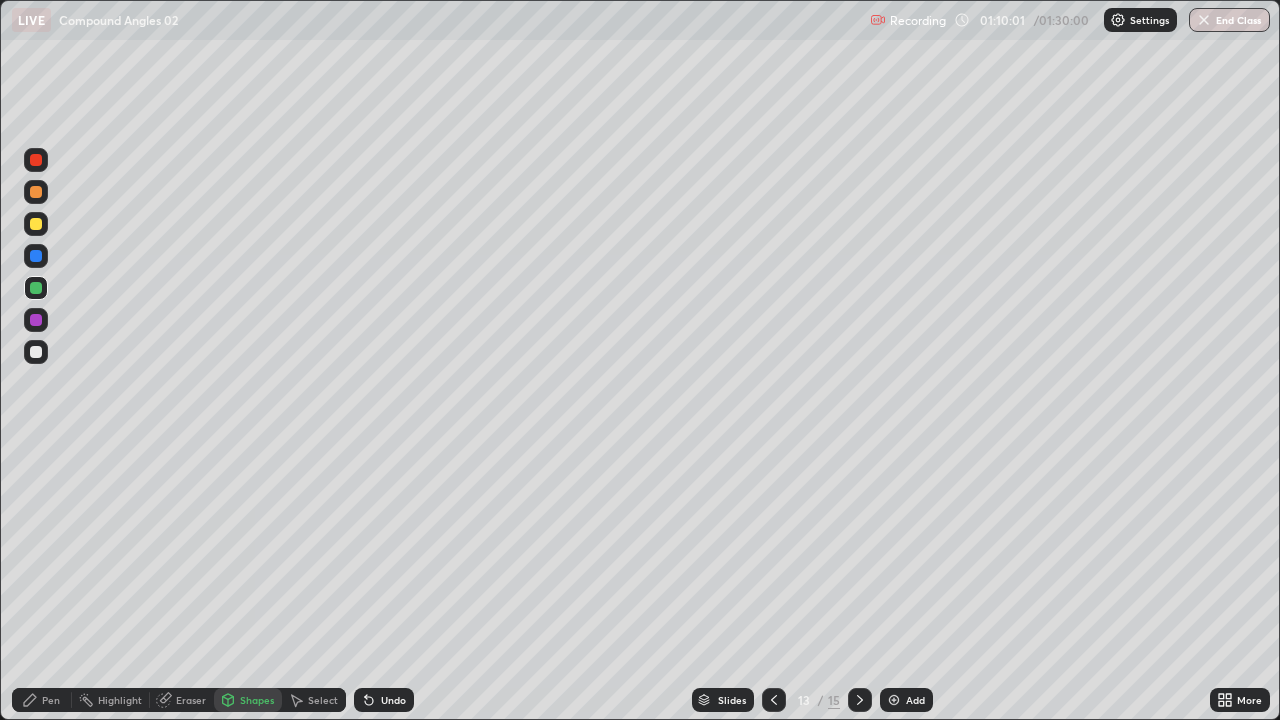 click on "Pen" at bounding box center [51, 700] 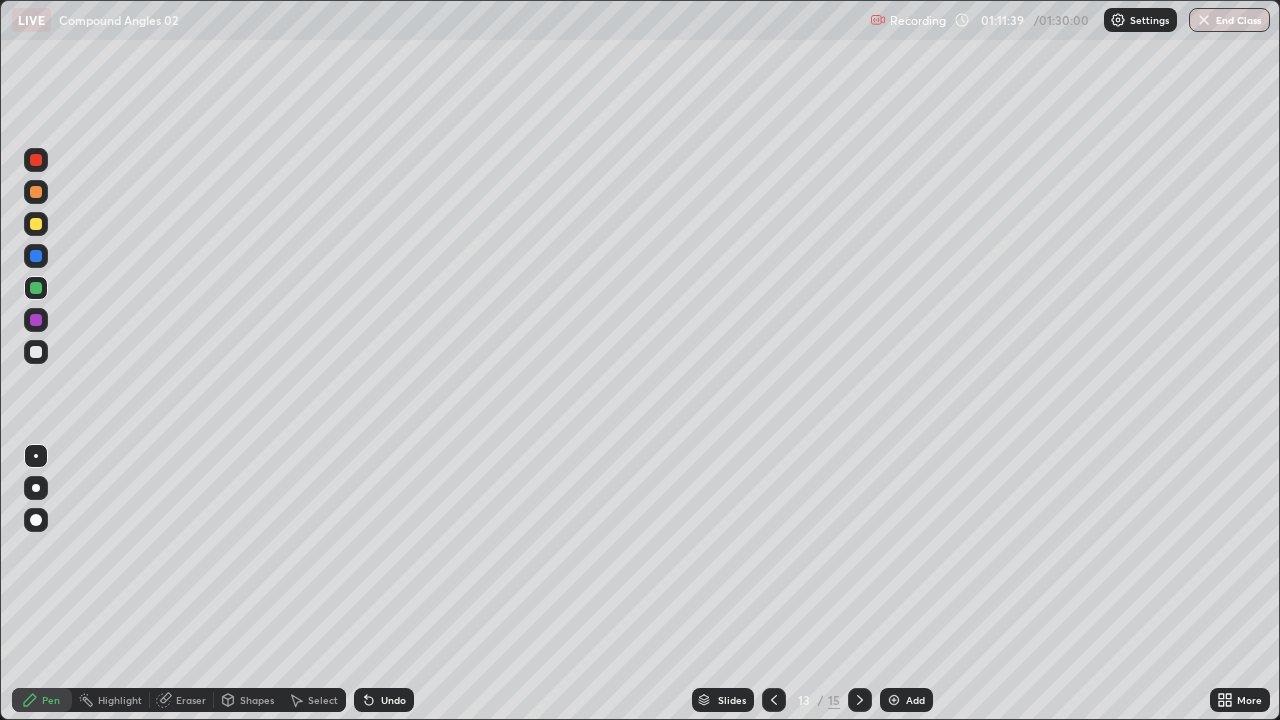 click on "Select" at bounding box center [314, 700] 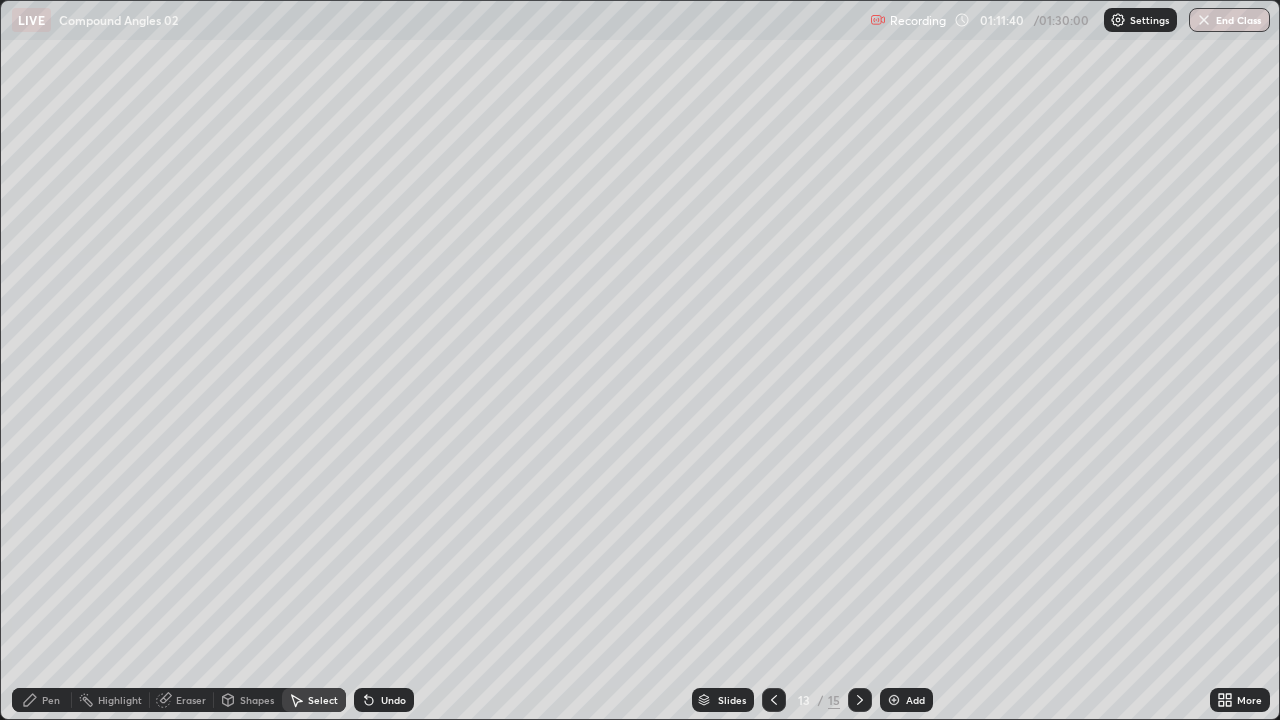 click on "Undo" at bounding box center [384, 700] 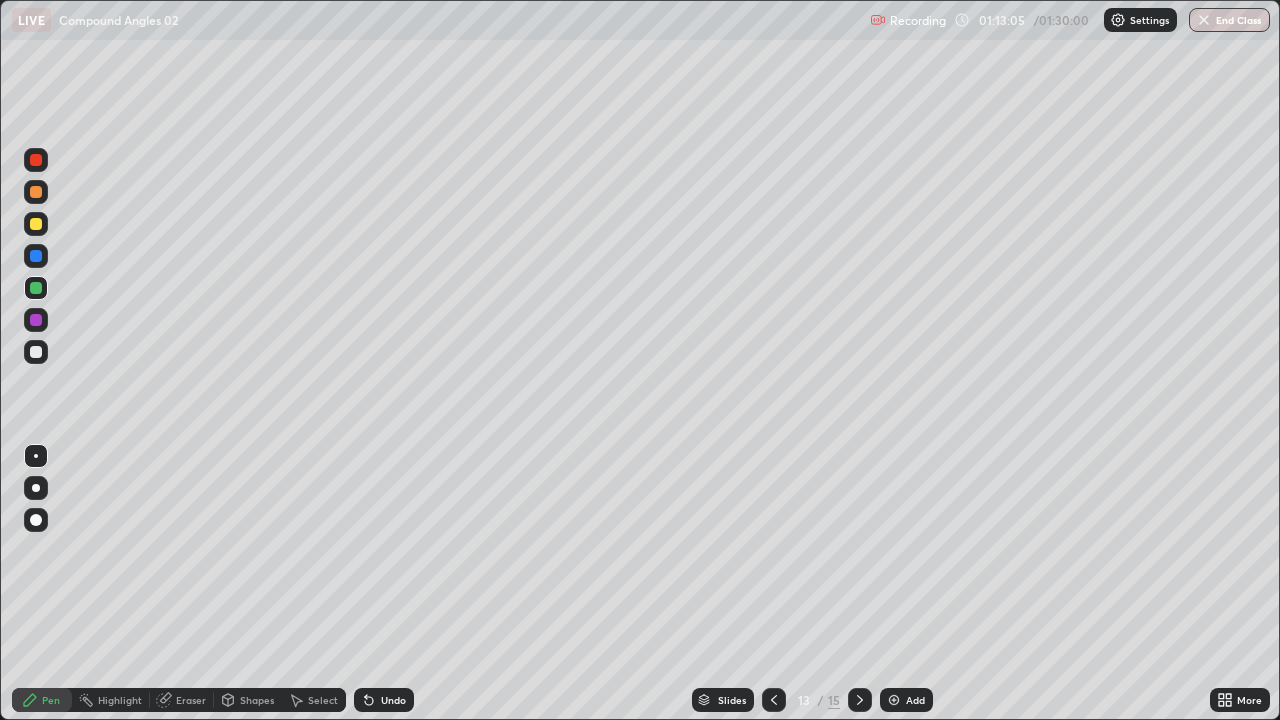 click 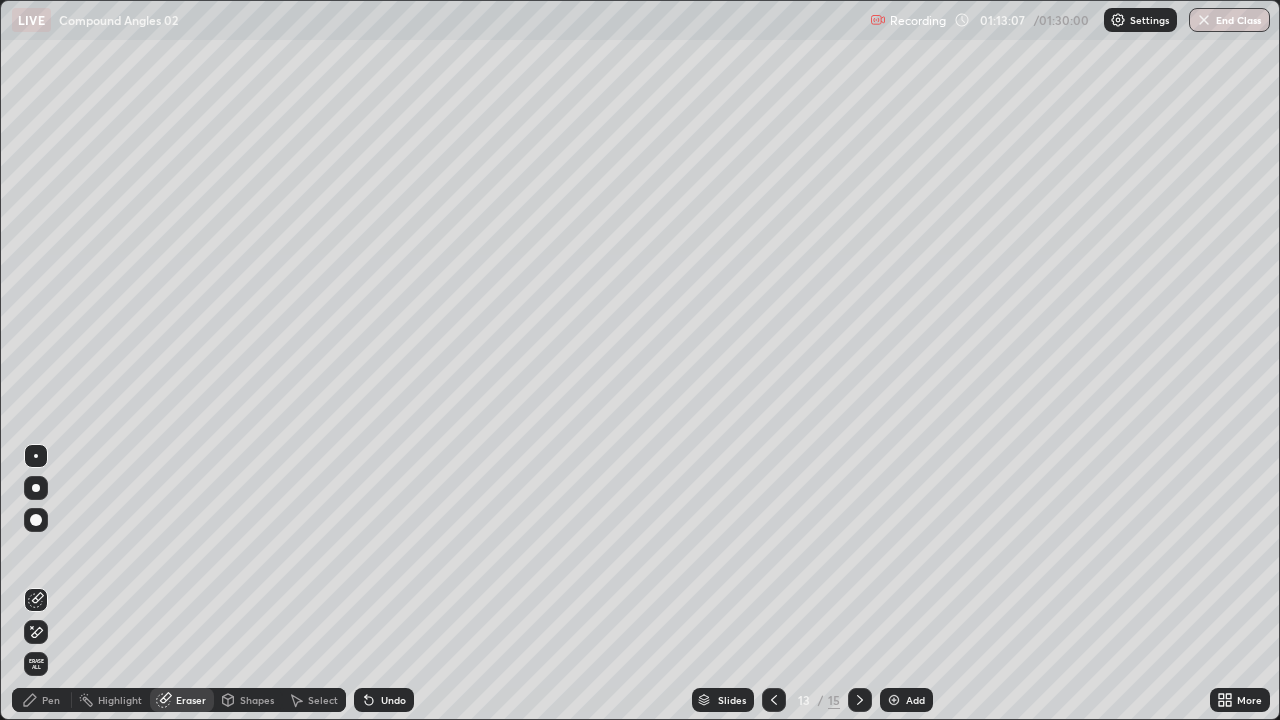 click on "Pen" at bounding box center [42, 700] 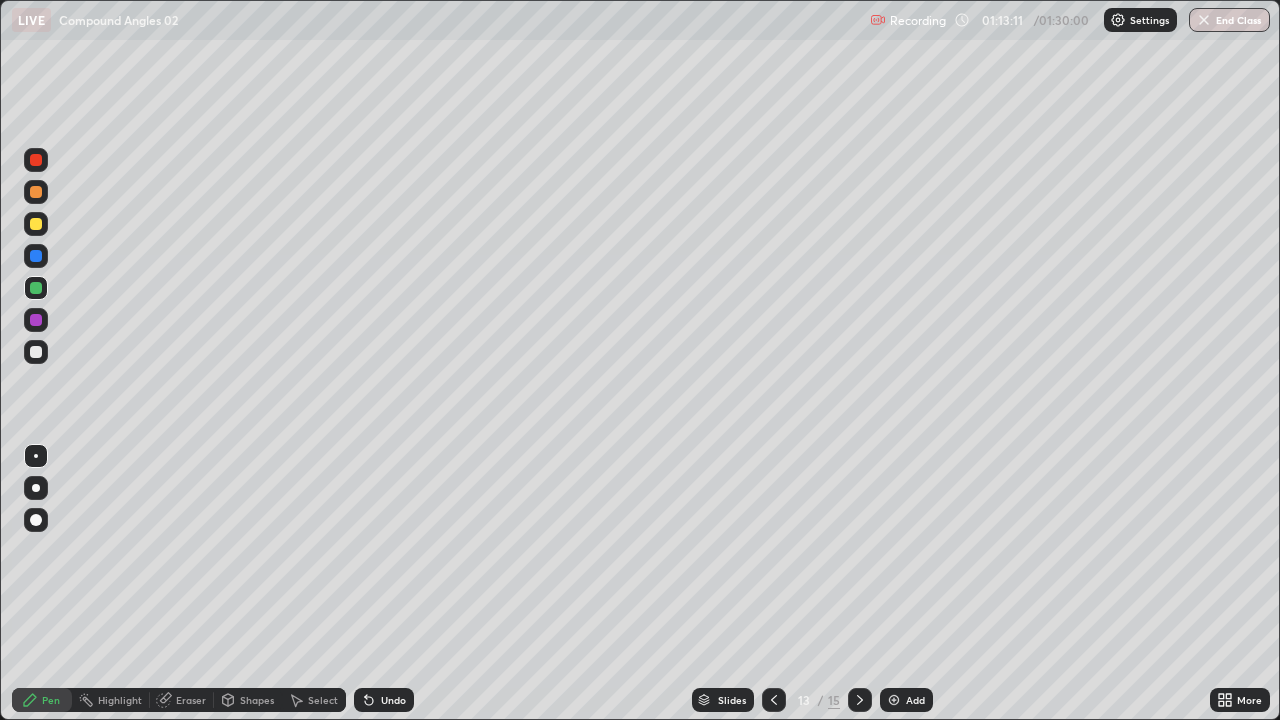 click on "Undo" at bounding box center [384, 700] 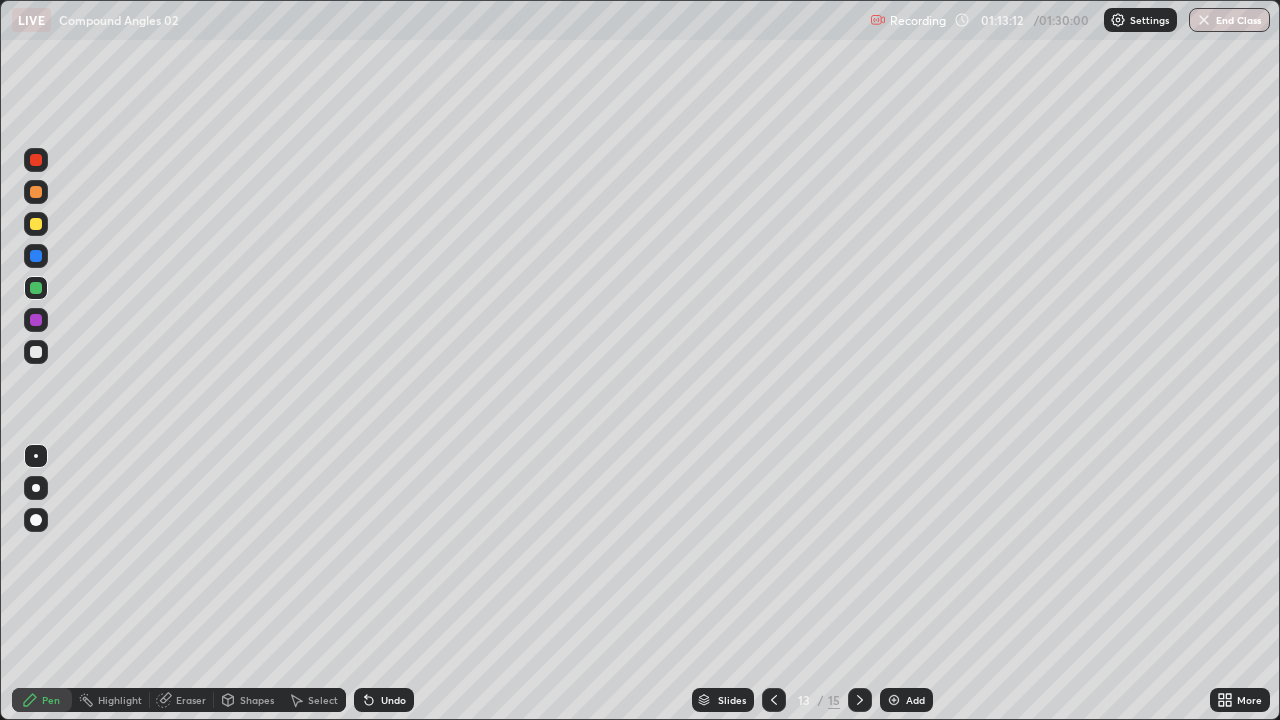 click on "Undo" at bounding box center [393, 700] 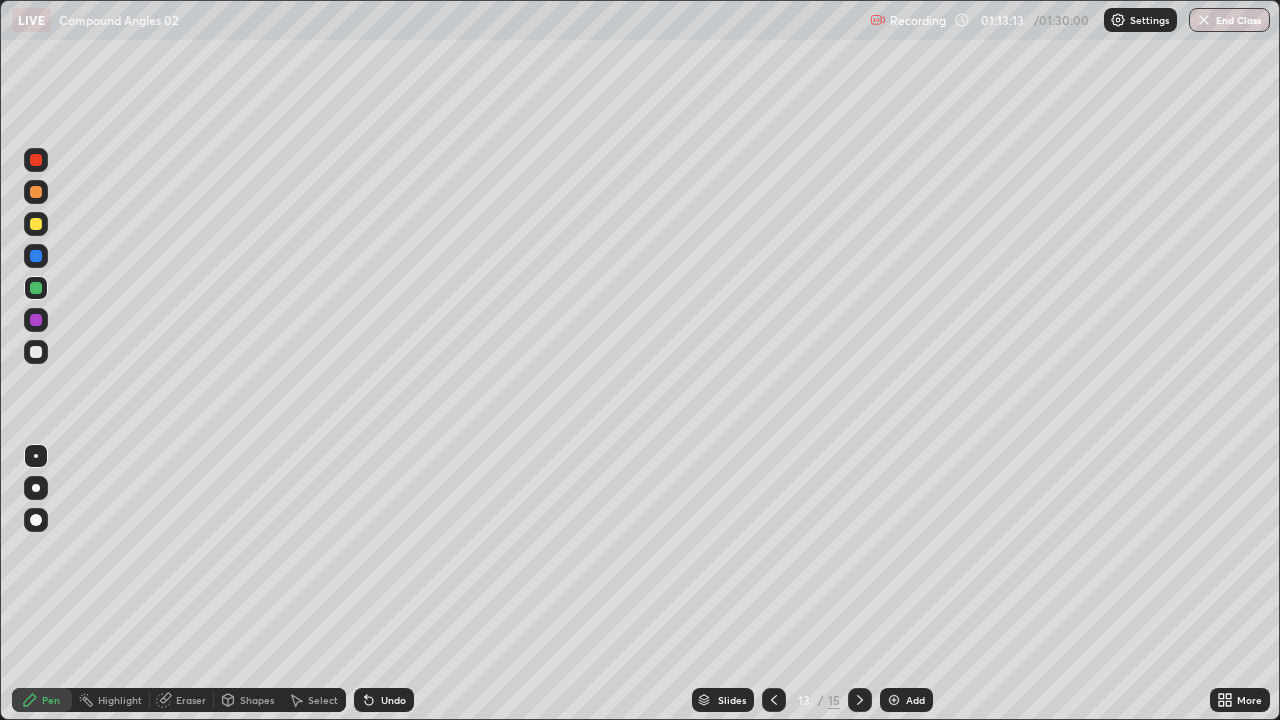 click on "Undo" at bounding box center [393, 700] 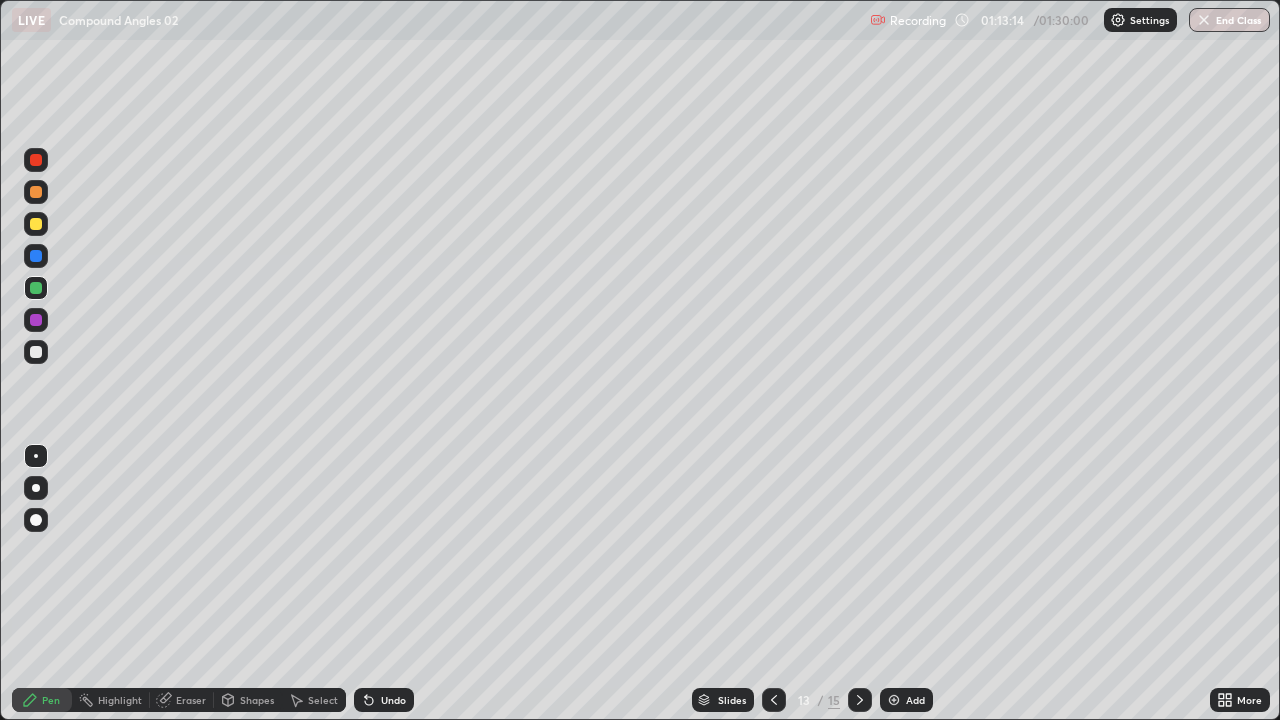 click on "Undo" at bounding box center (384, 700) 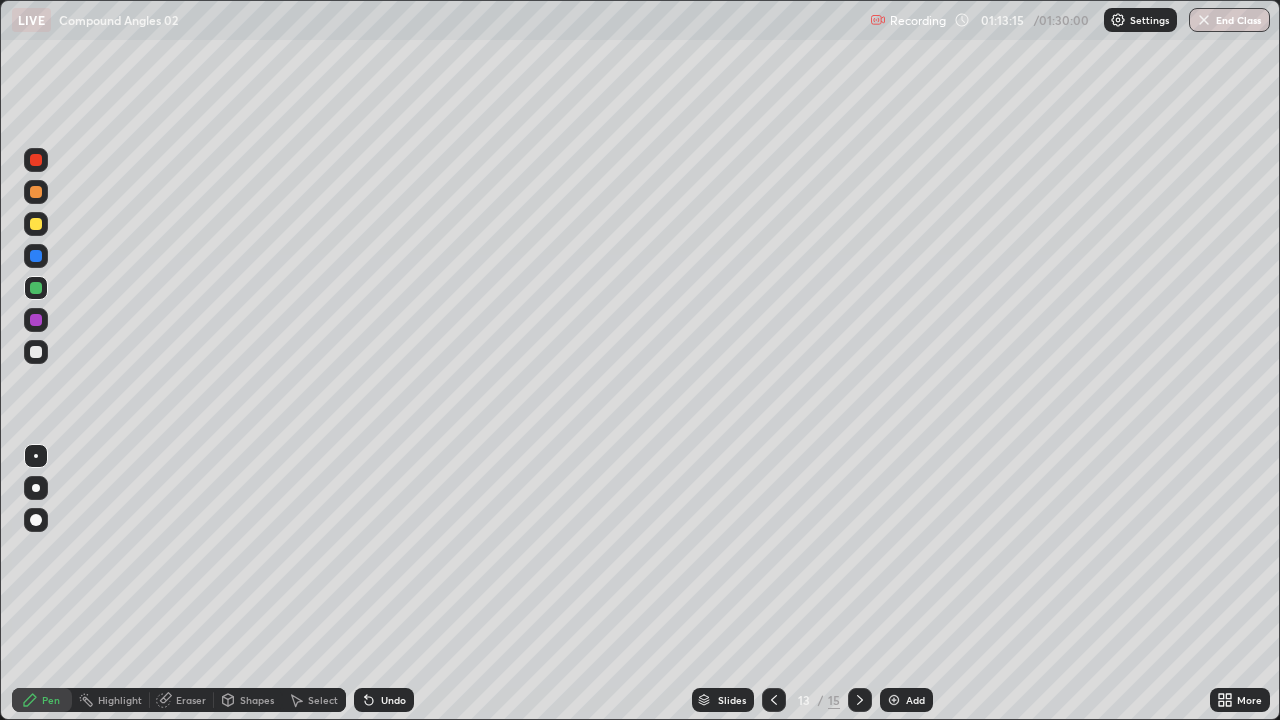 click on "Undo" at bounding box center (393, 700) 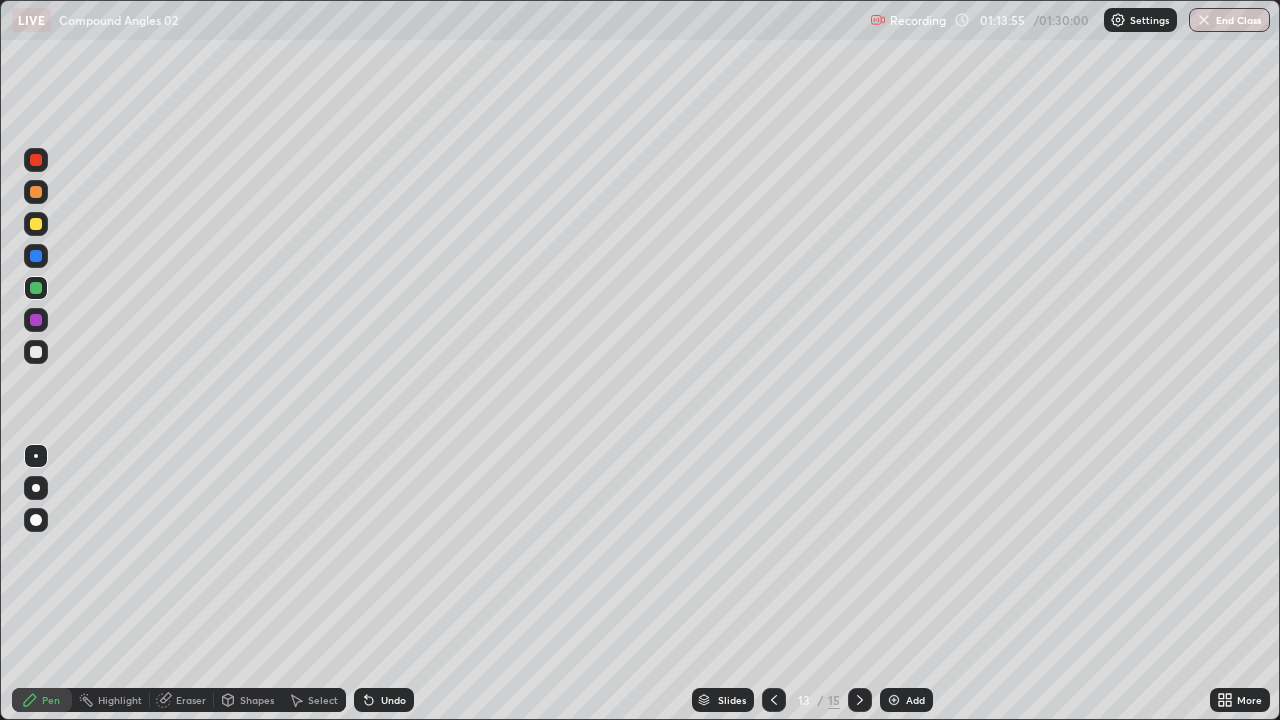 click at bounding box center (36, 224) 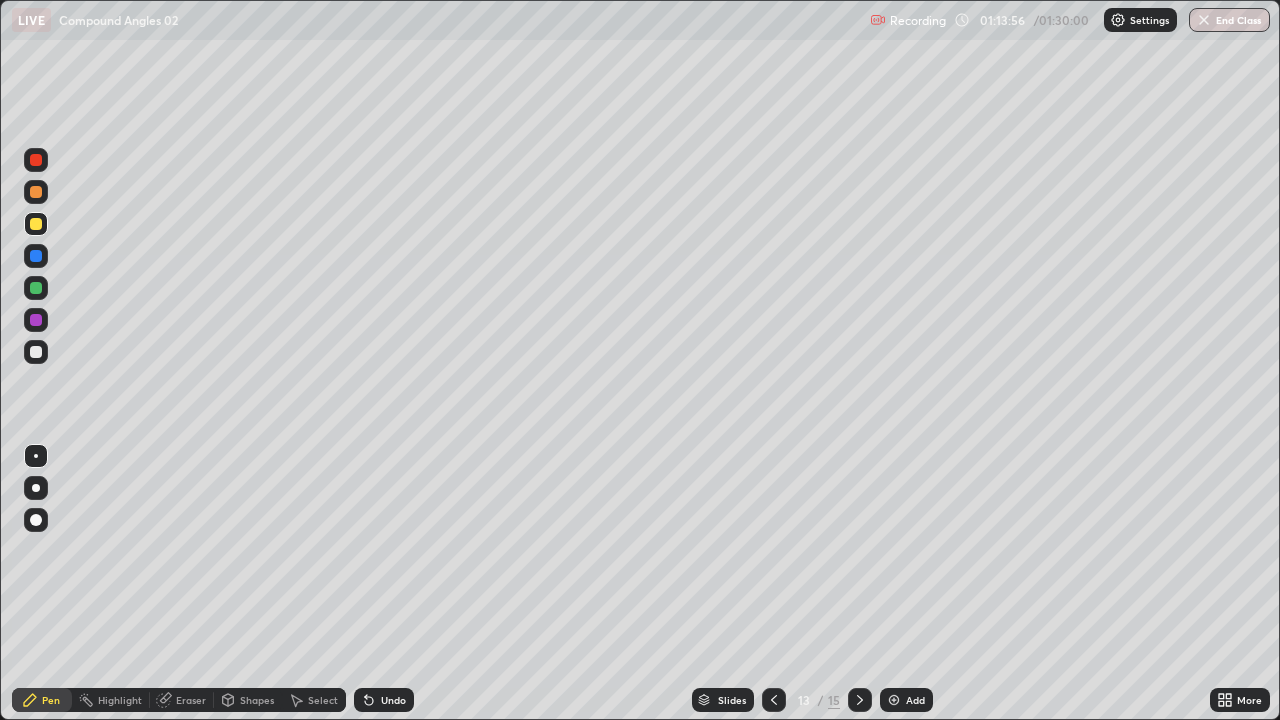 click on "Shapes" at bounding box center (257, 700) 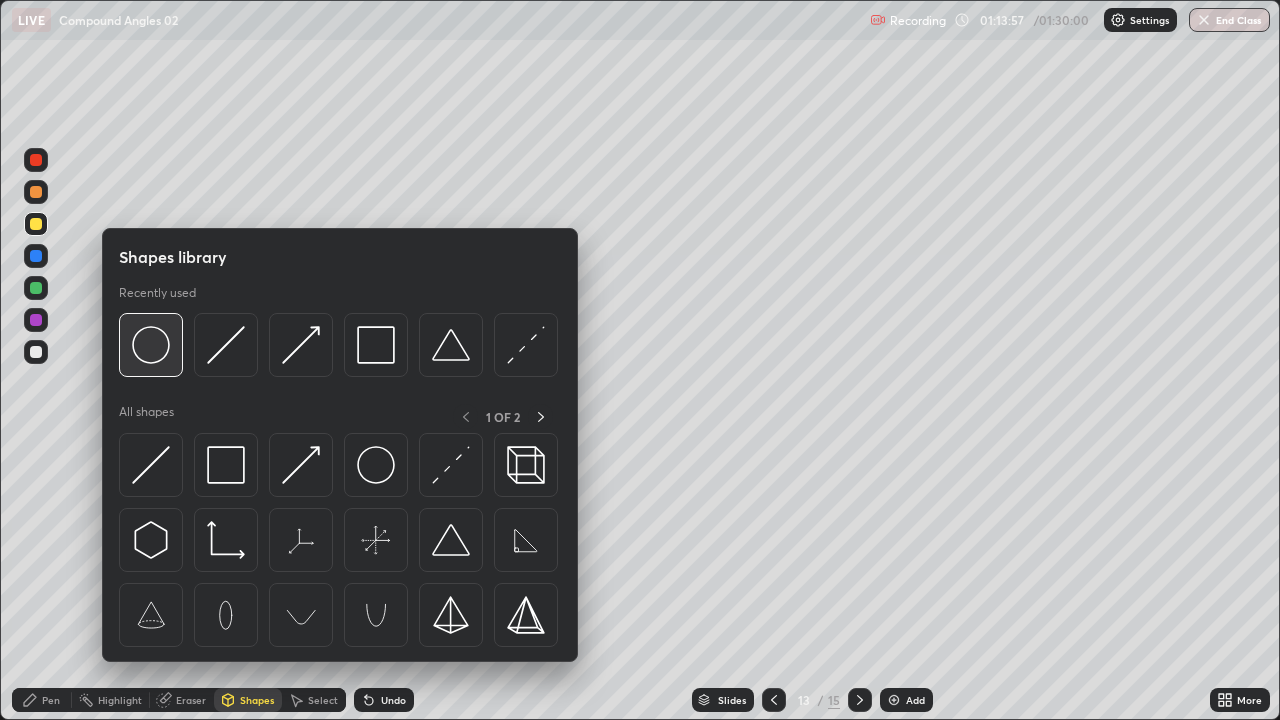 click at bounding box center [151, 345] 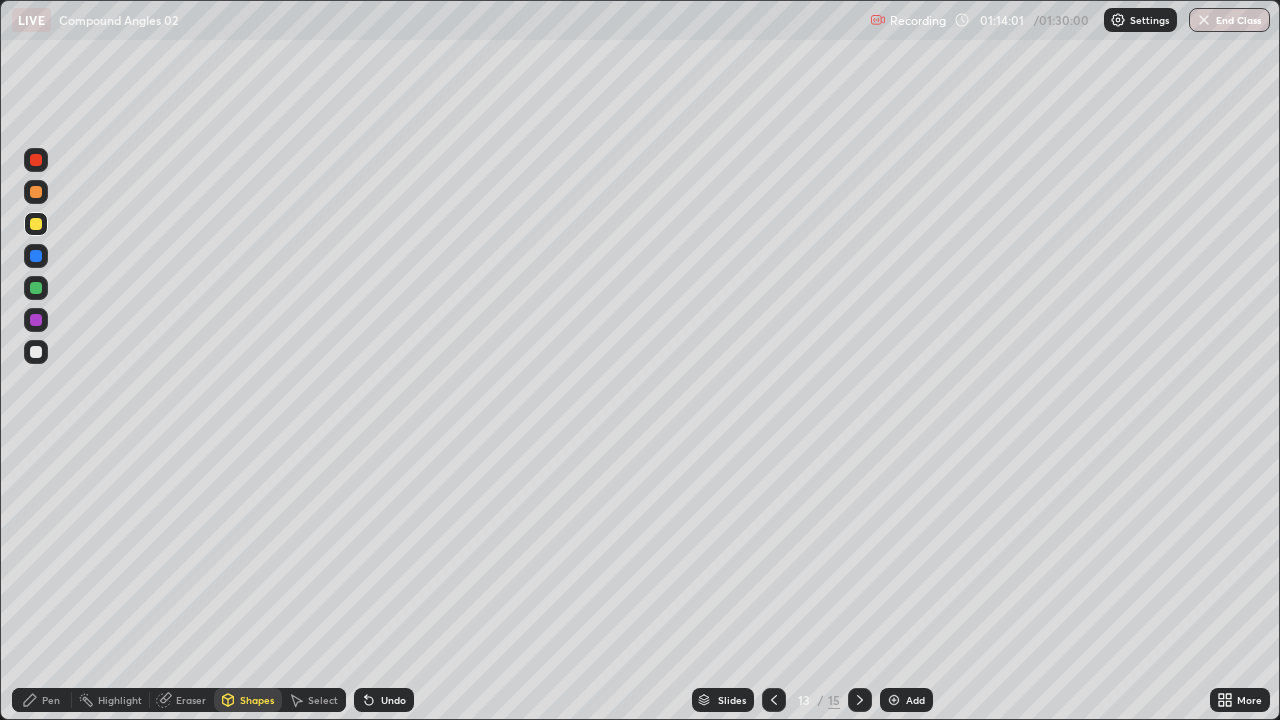 click on "Shapes" at bounding box center [257, 700] 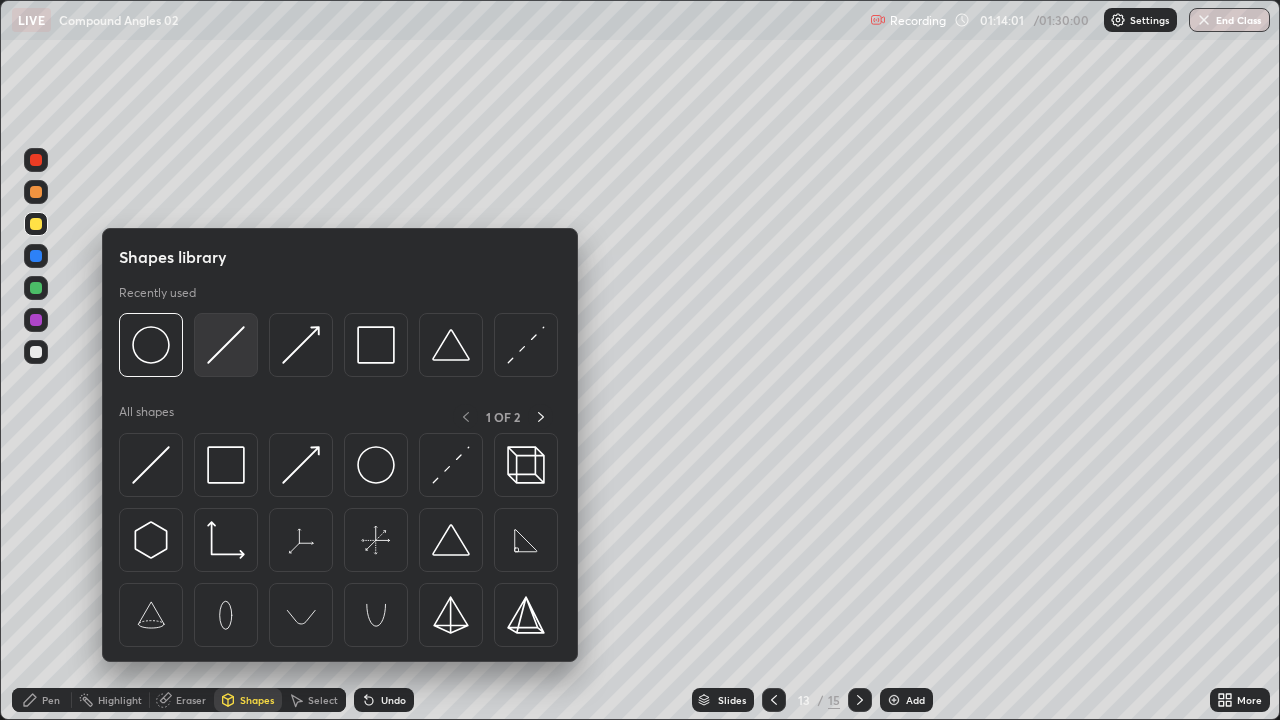 click at bounding box center (226, 345) 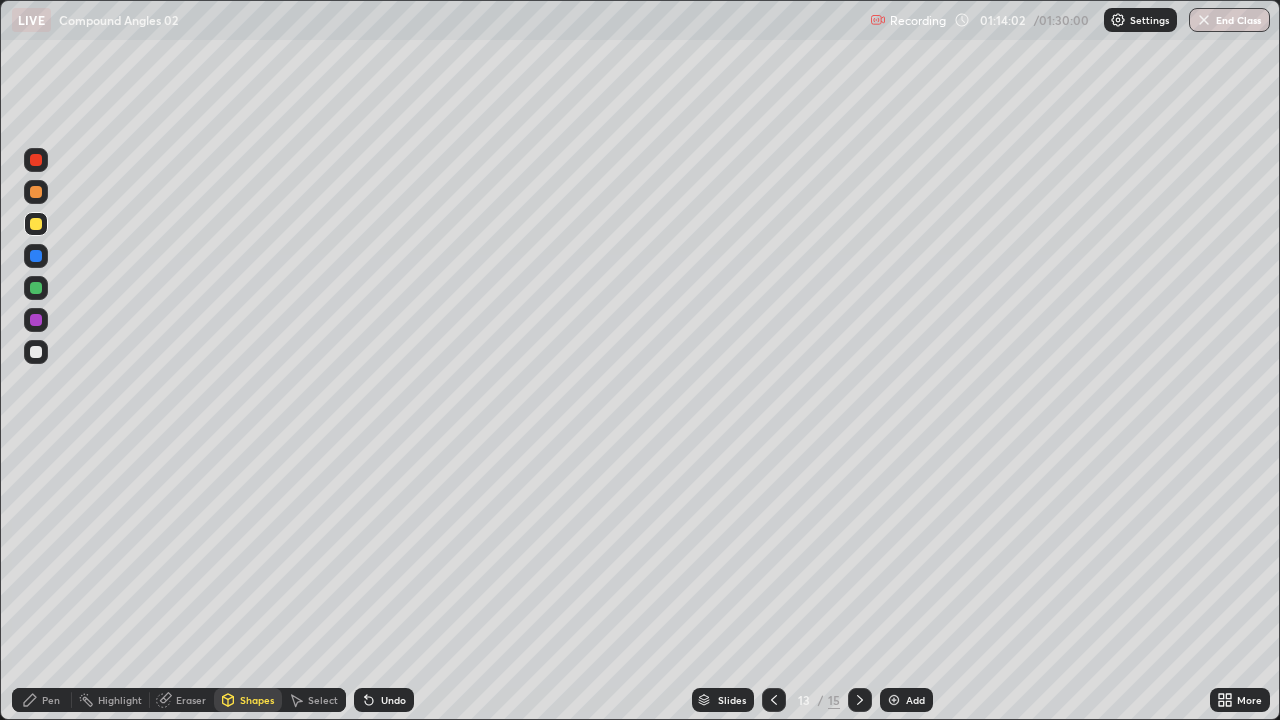 click at bounding box center [36, 320] 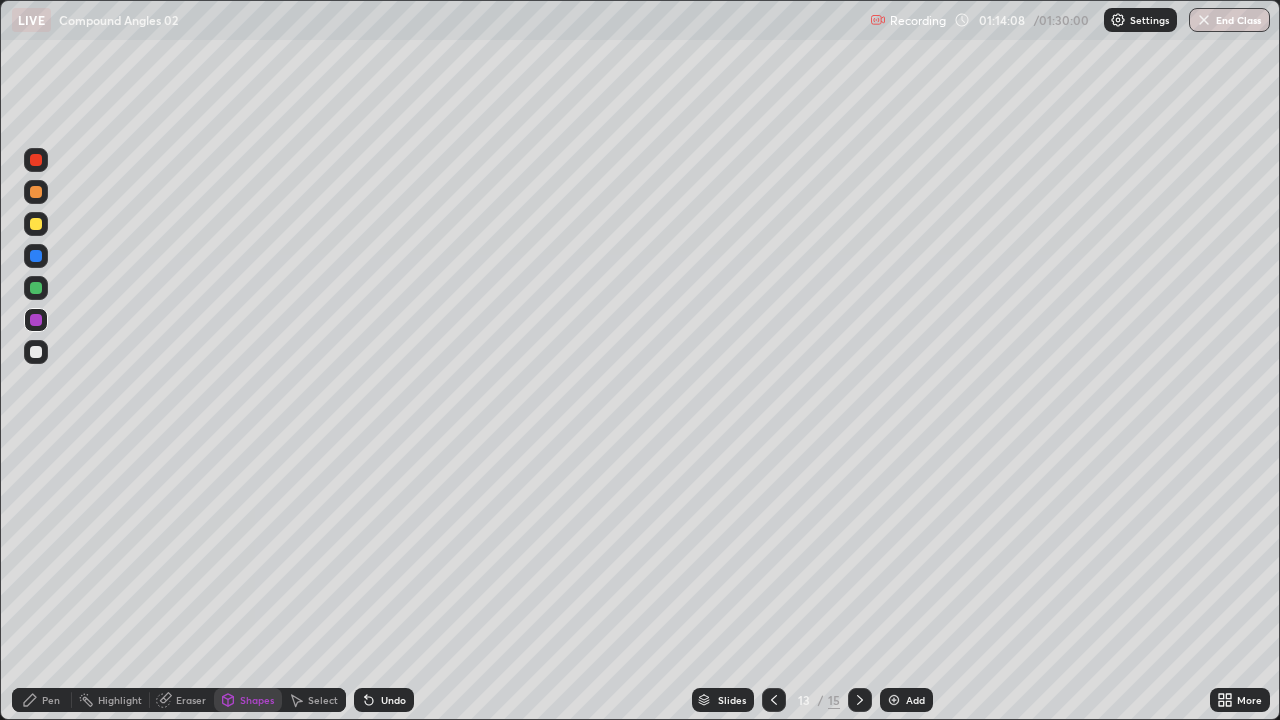 click on "Pen" at bounding box center (51, 700) 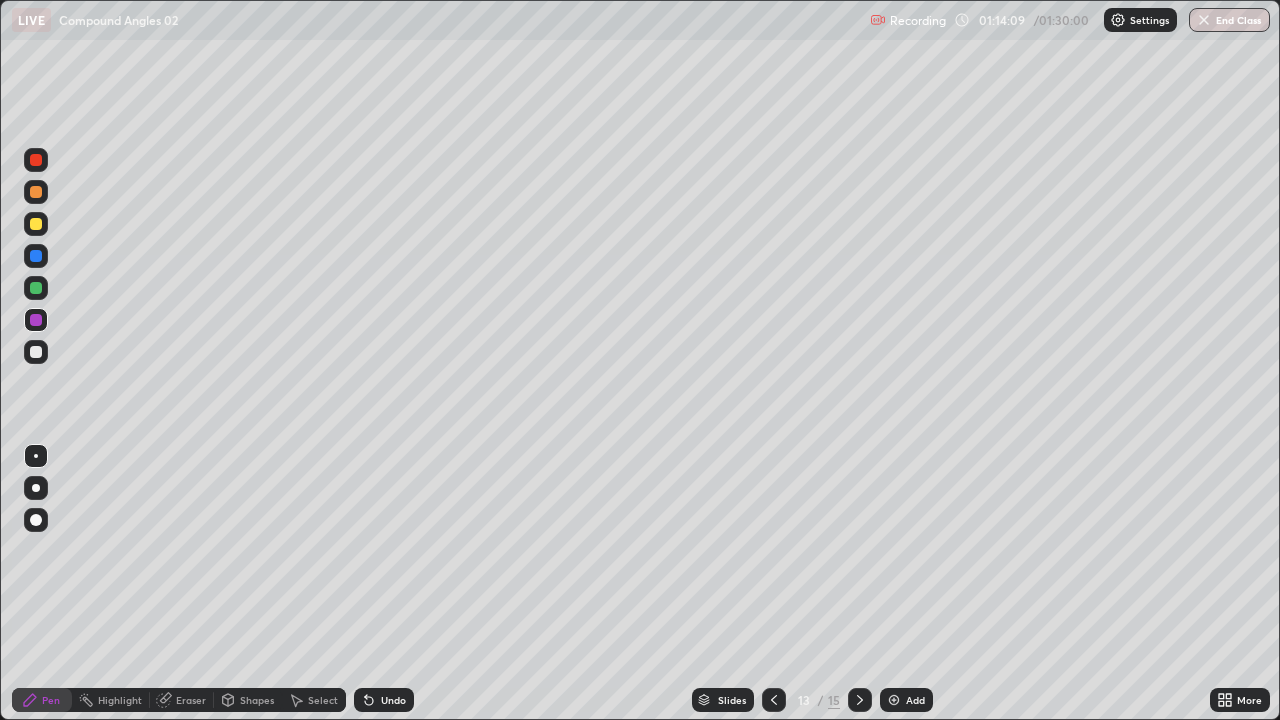 click at bounding box center (36, 352) 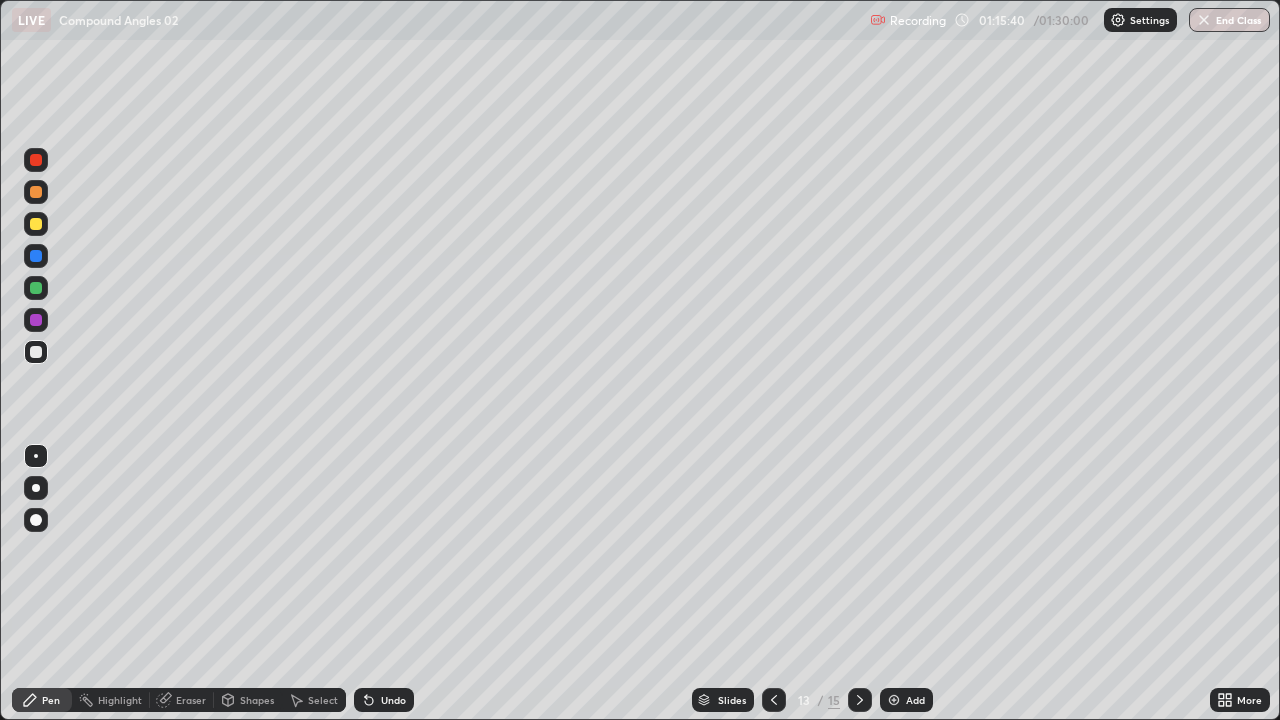 click on "Undo" at bounding box center [384, 700] 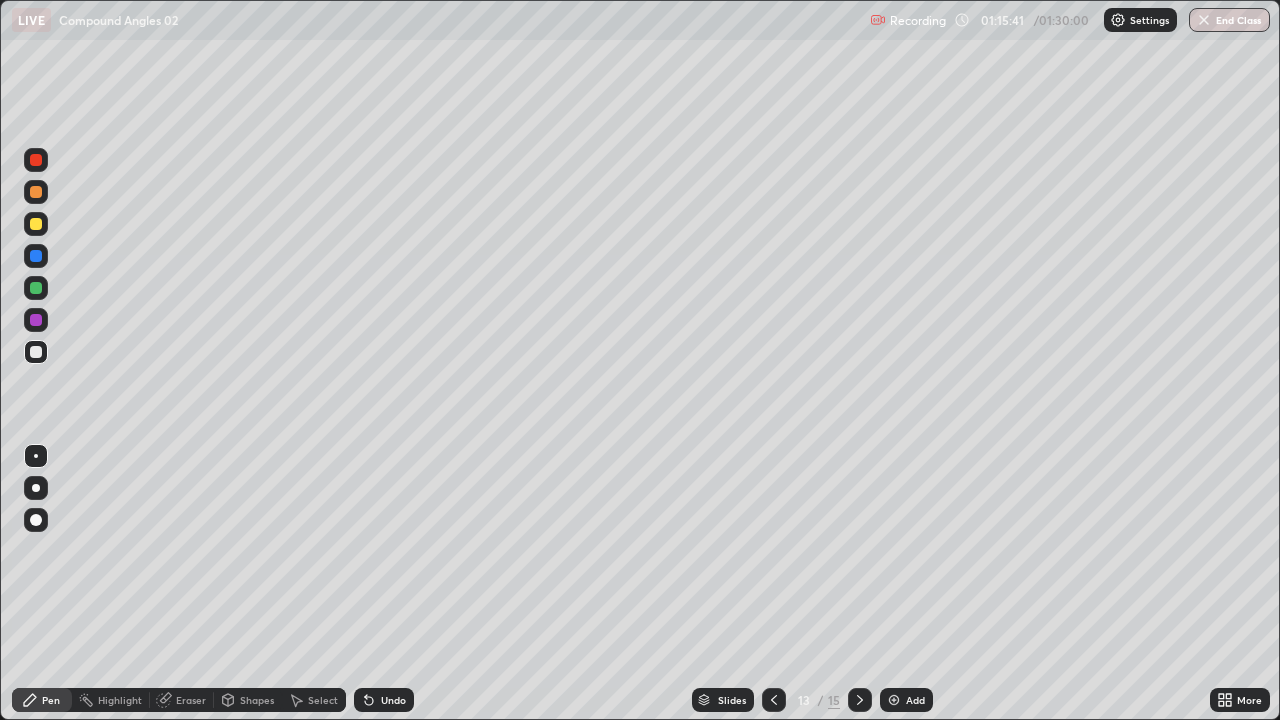 click on "Undo" at bounding box center [384, 700] 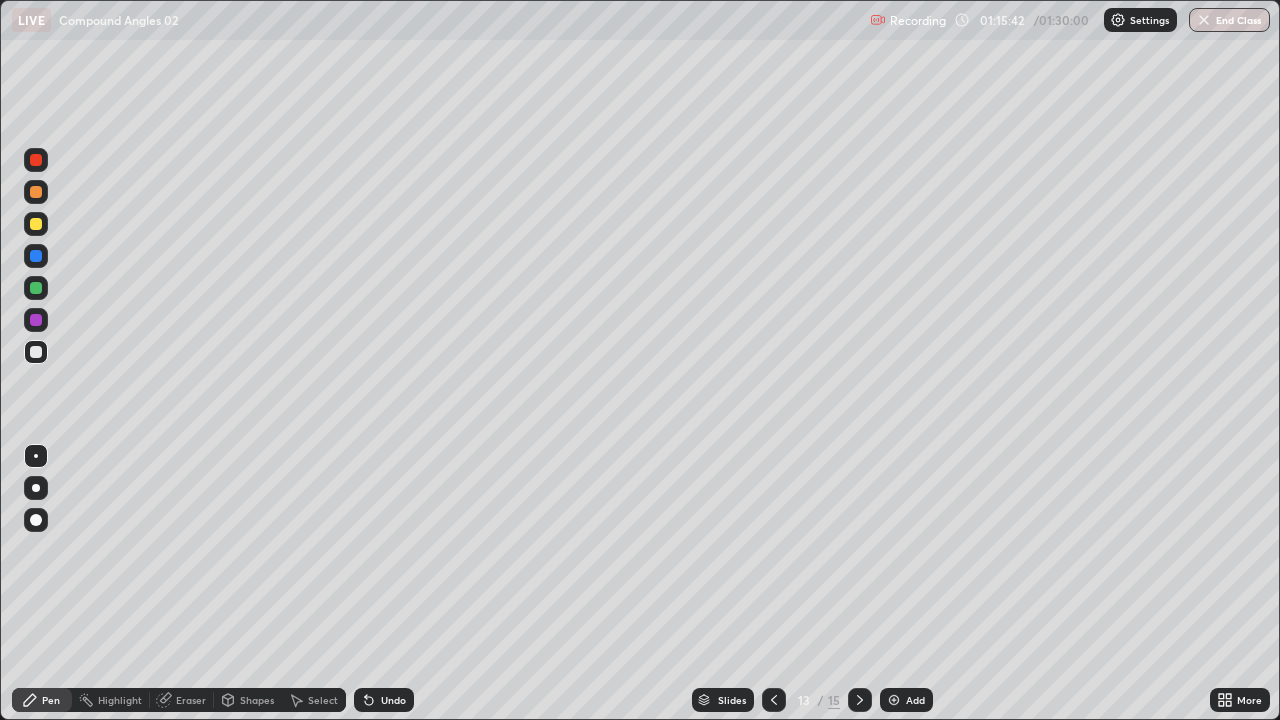 click on "Undo" at bounding box center [384, 700] 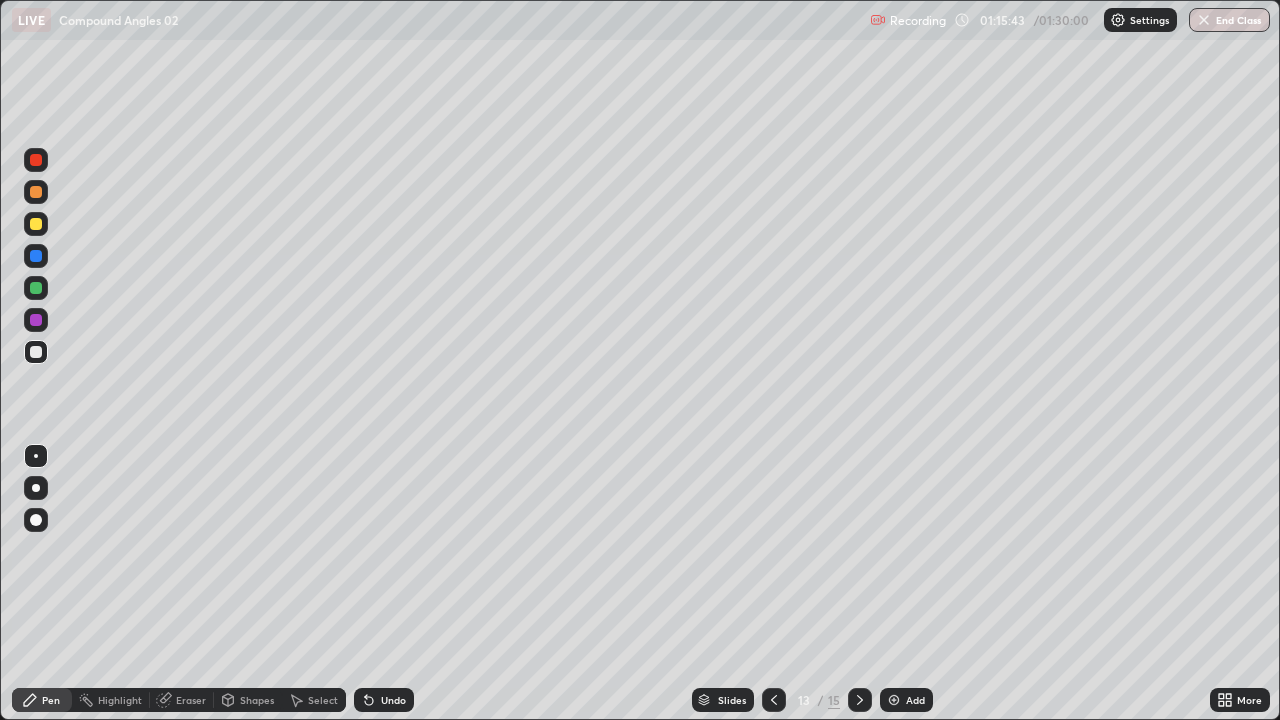 click on "Undo" at bounding box center (393, 700) 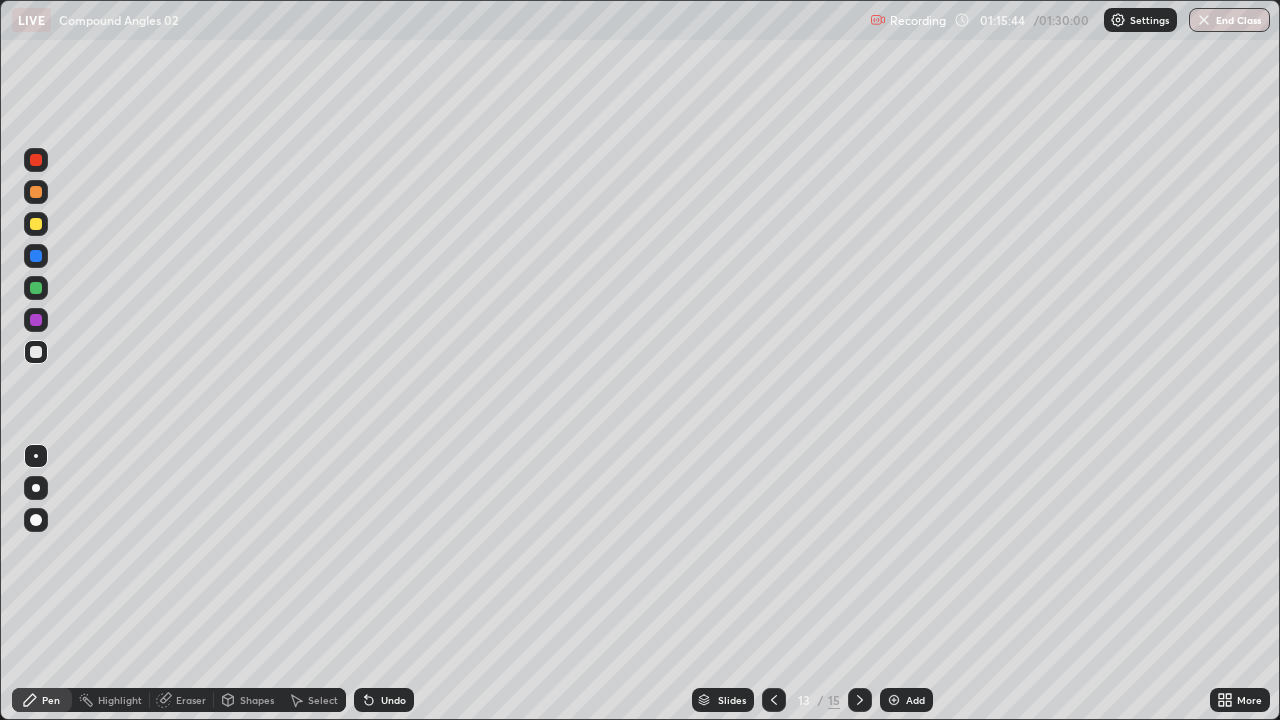 click on "Undo" at bounding box center (393, 700) 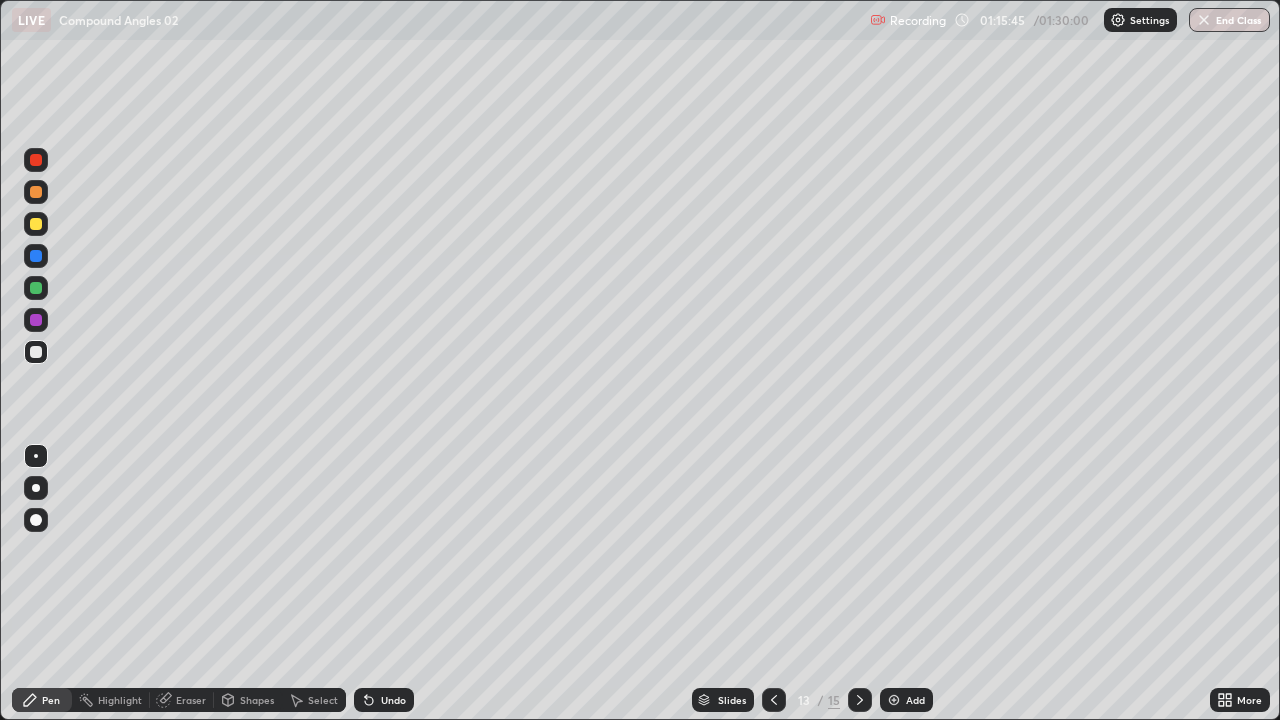click on "Undo" at bounding box center [393, 700] 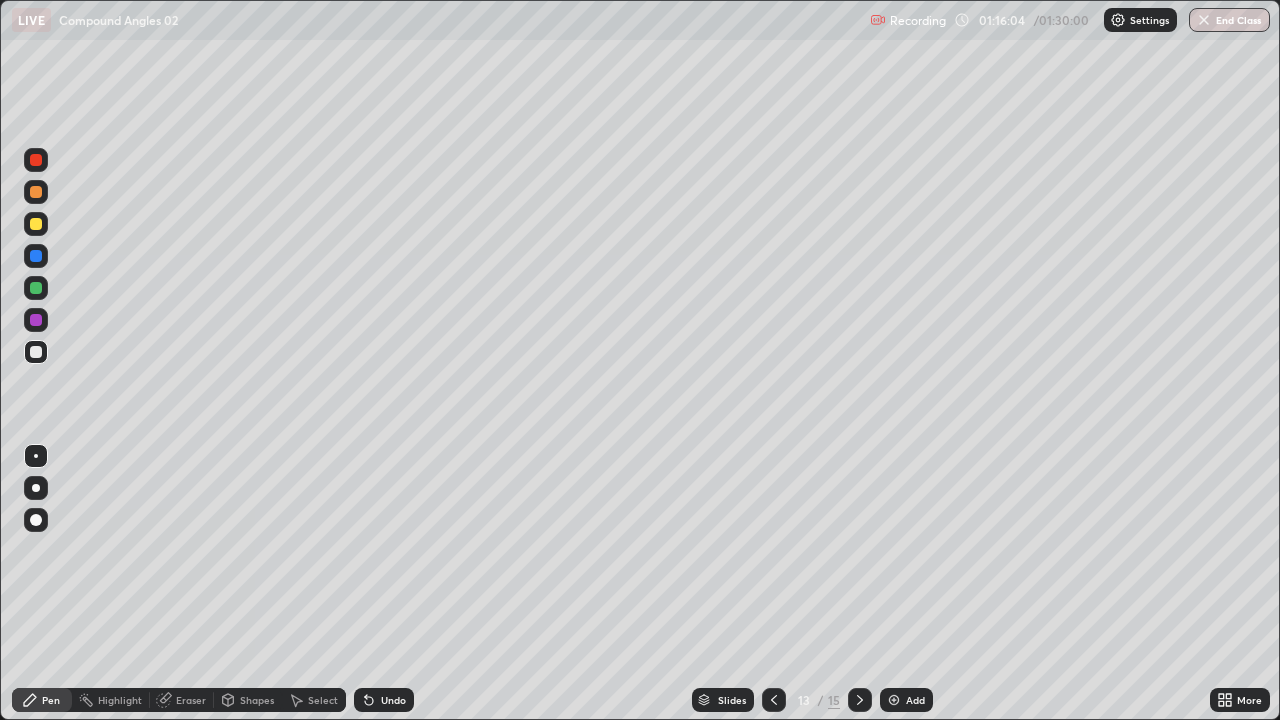 click on "Eraser" at bounding box center (191, 700) 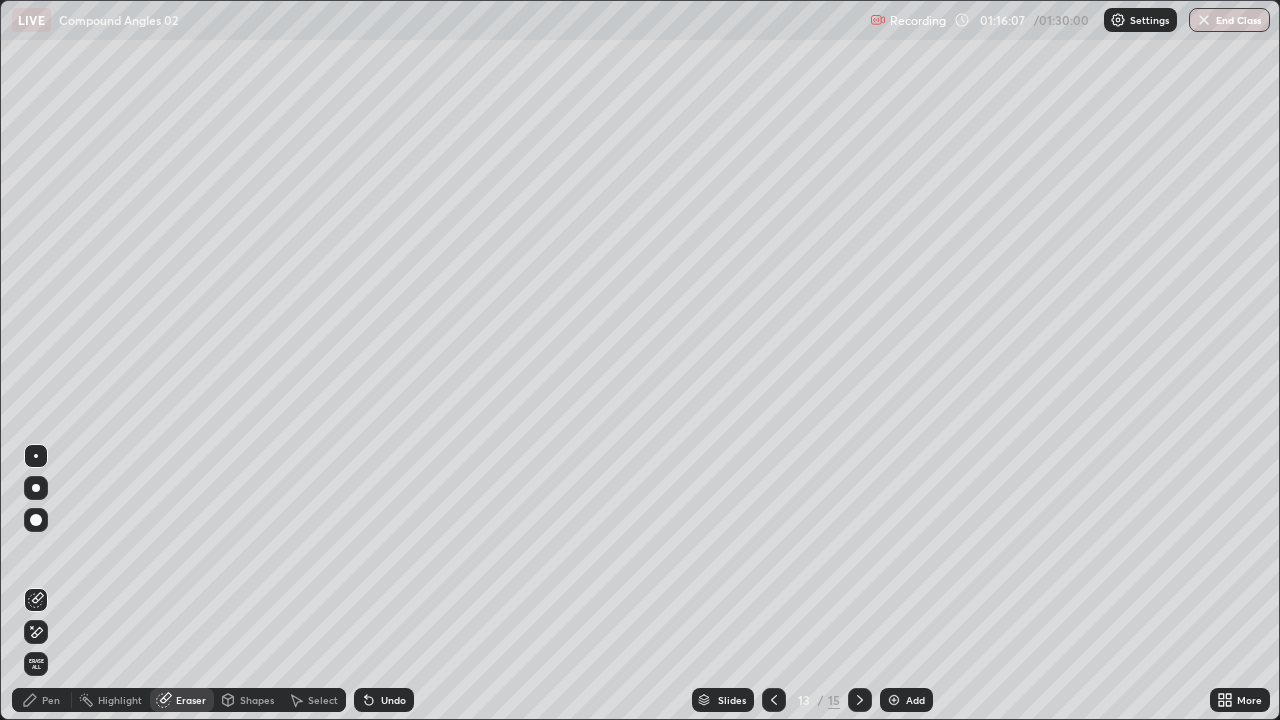 click on "Pen" at bounding box center [42, 700] 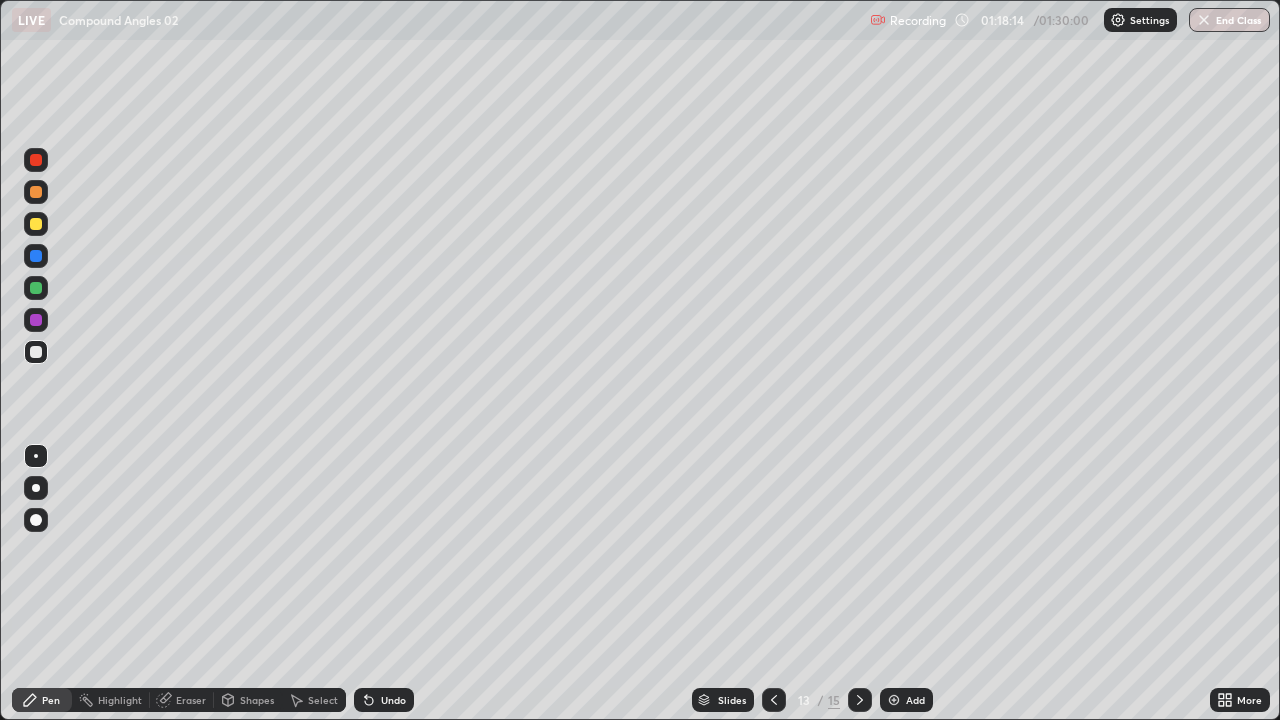 click on "Add" at bounding box center (915, 700) 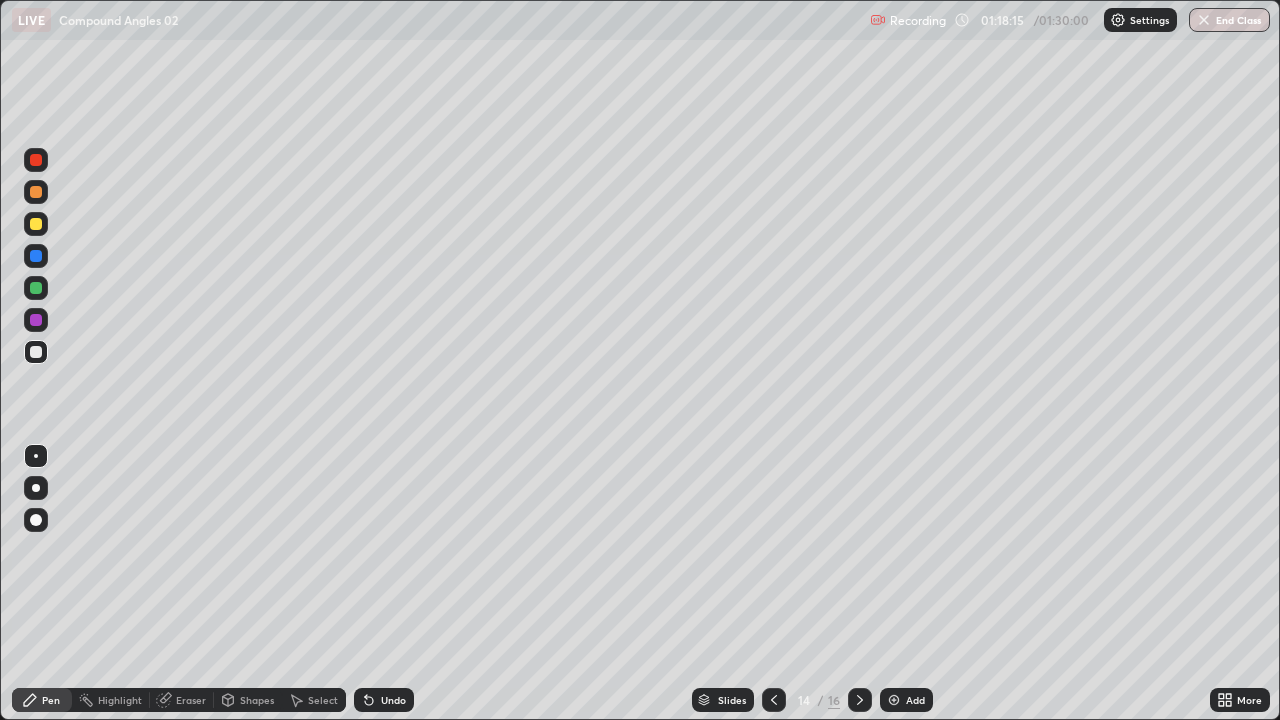 click on "Shapes" at bounding box center [257, 700] 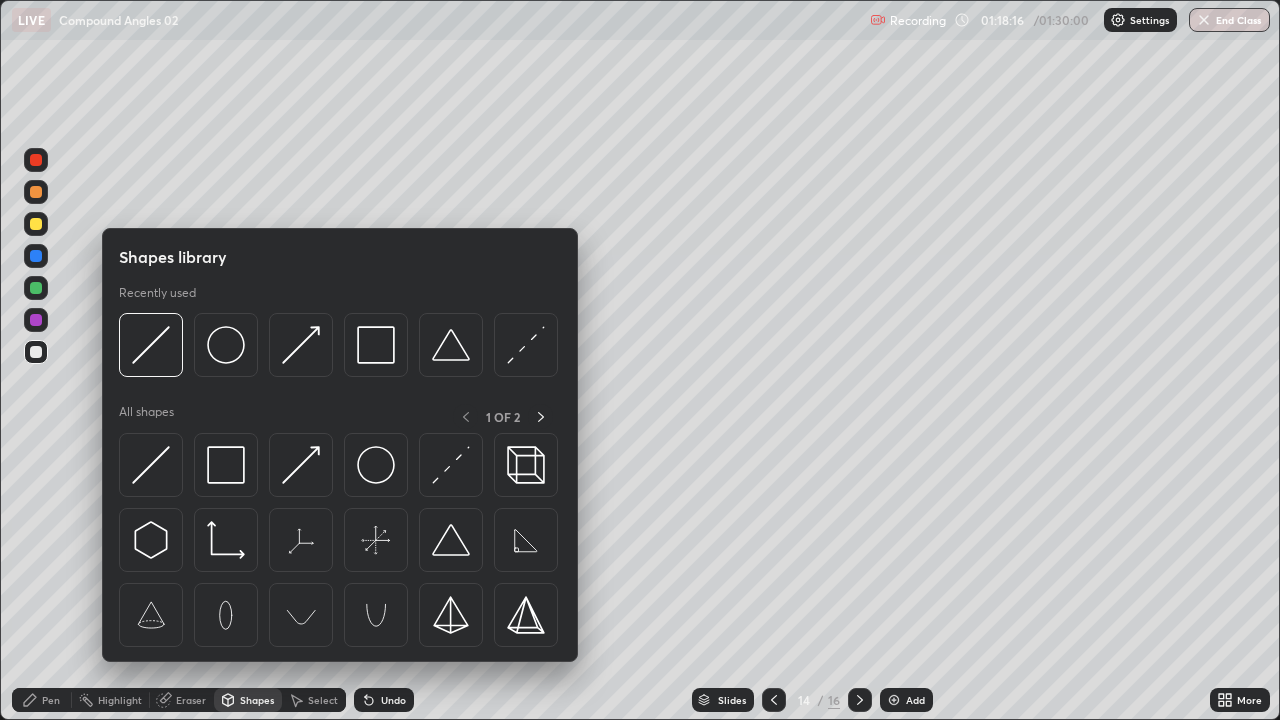 click at bounding box center [36, 288] 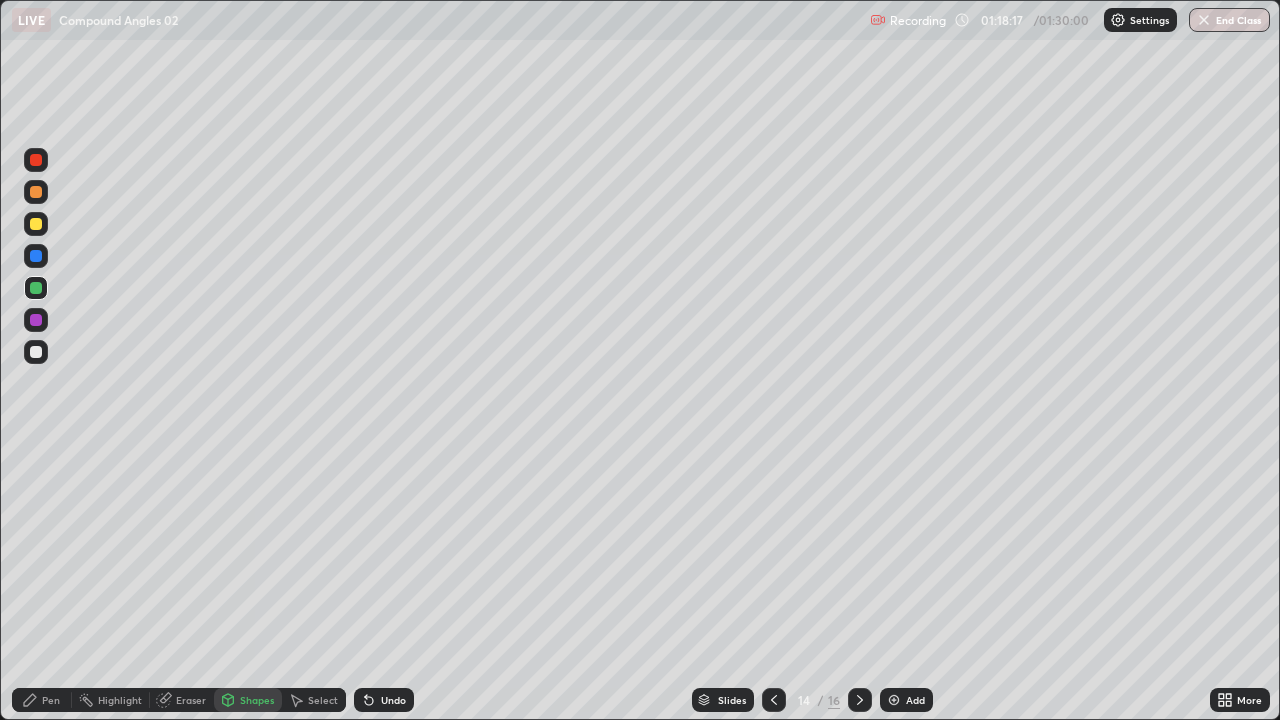 click on "Shapes" at bounding box center [257, 700] 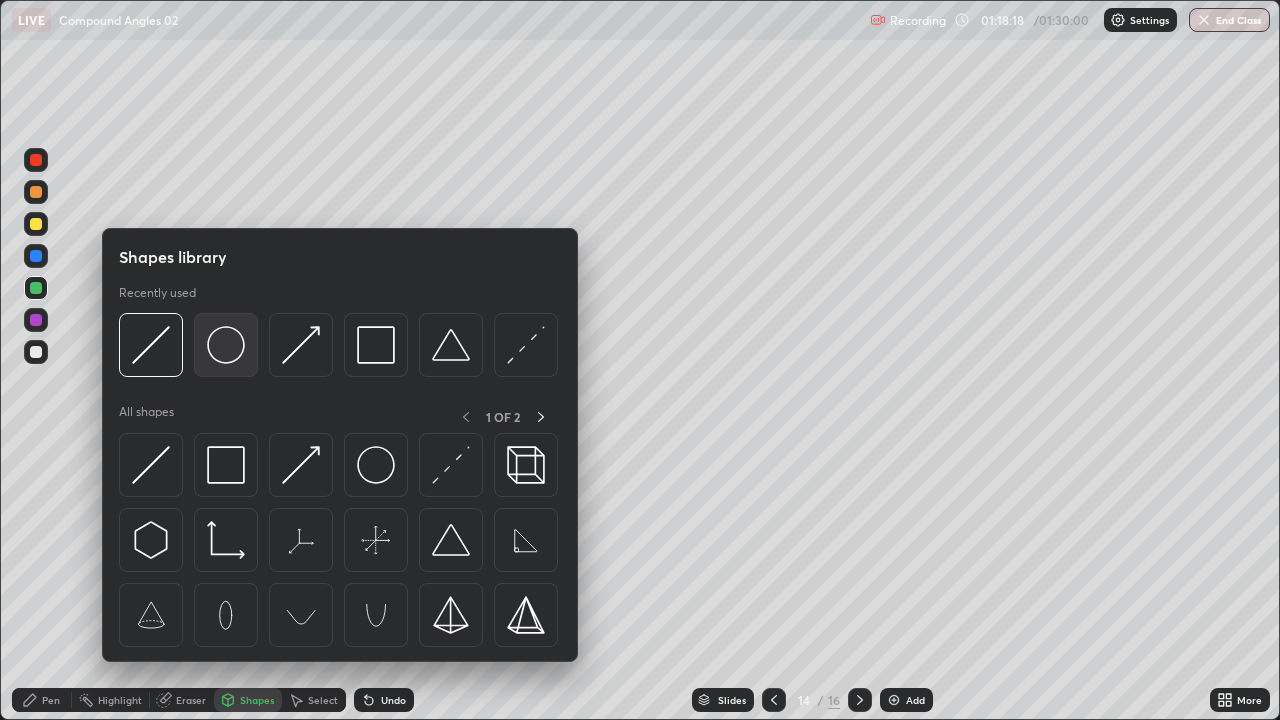 click at bounding box center [226, 345] 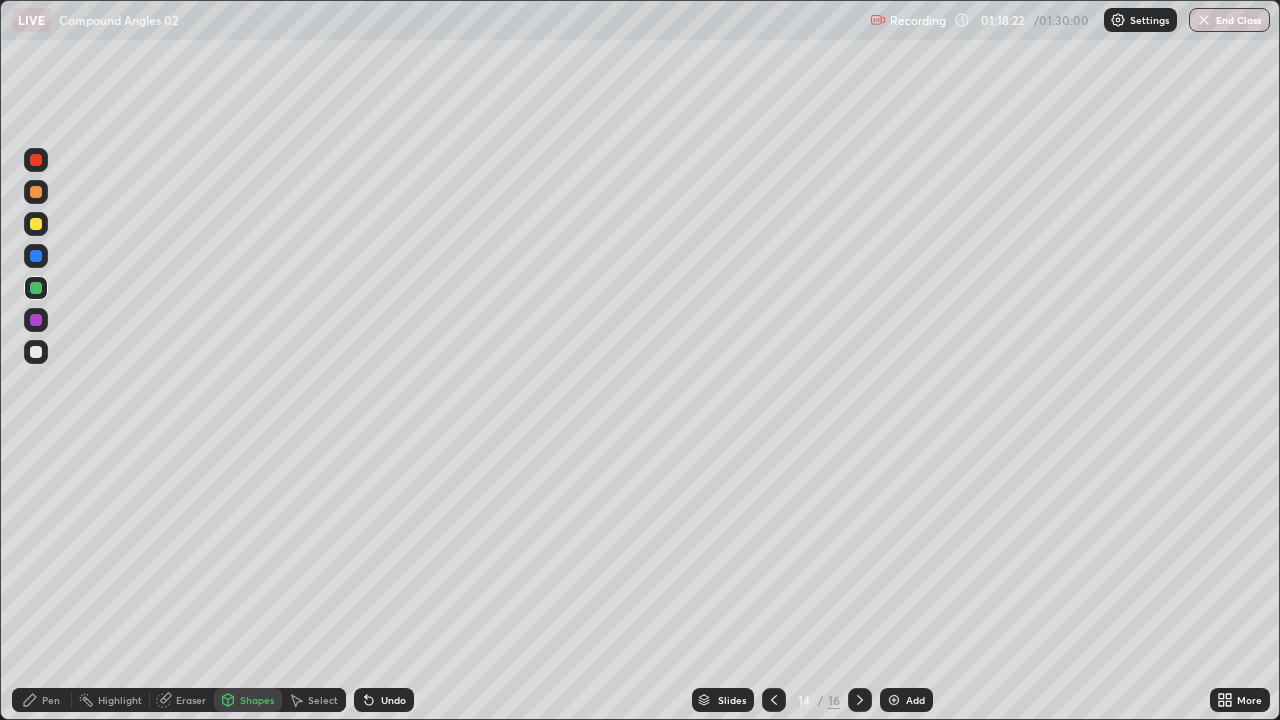 click on "Pen" at bounding box center [42, 700] 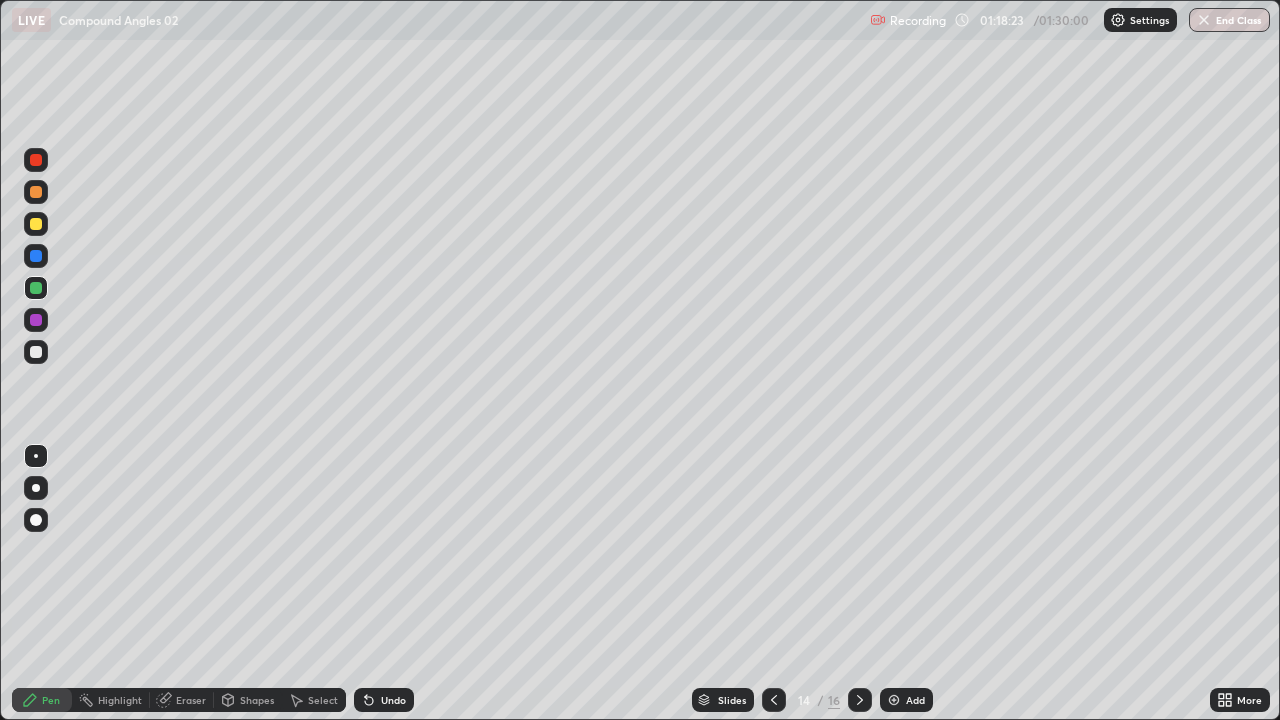 click at bounding box center [36, 224] 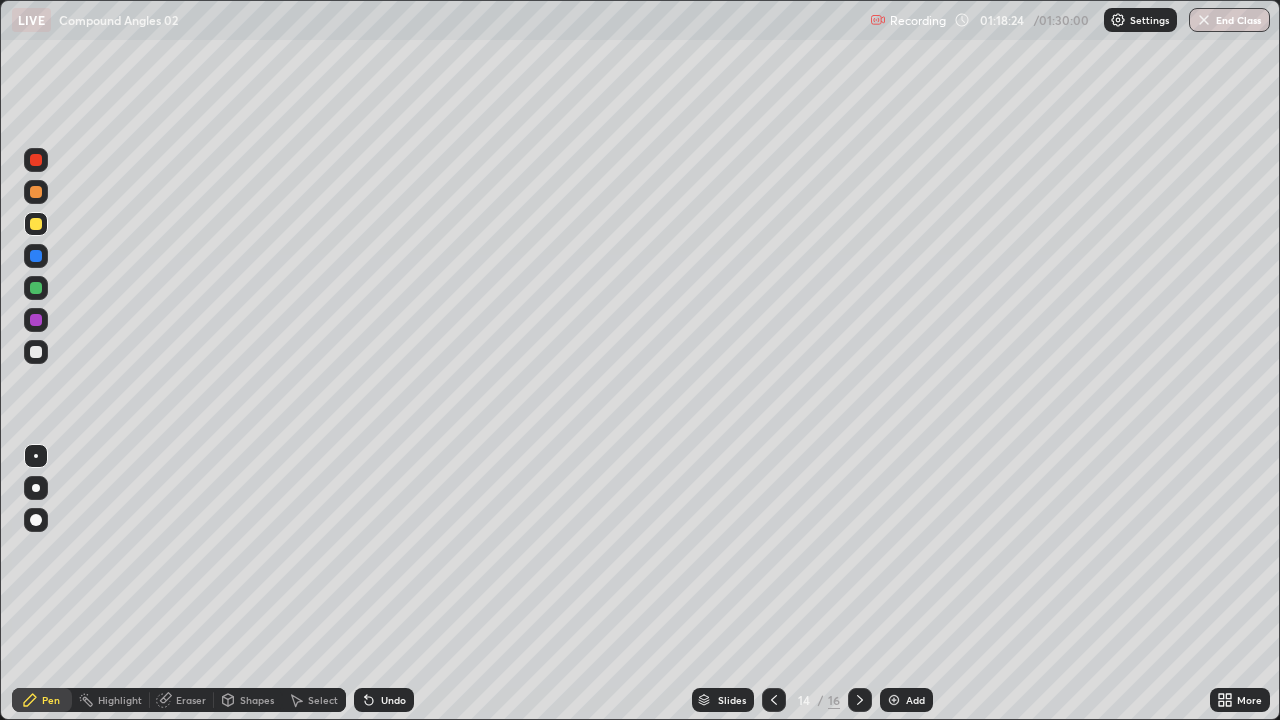 click on "Shapes" at bounding box center [257, 700] 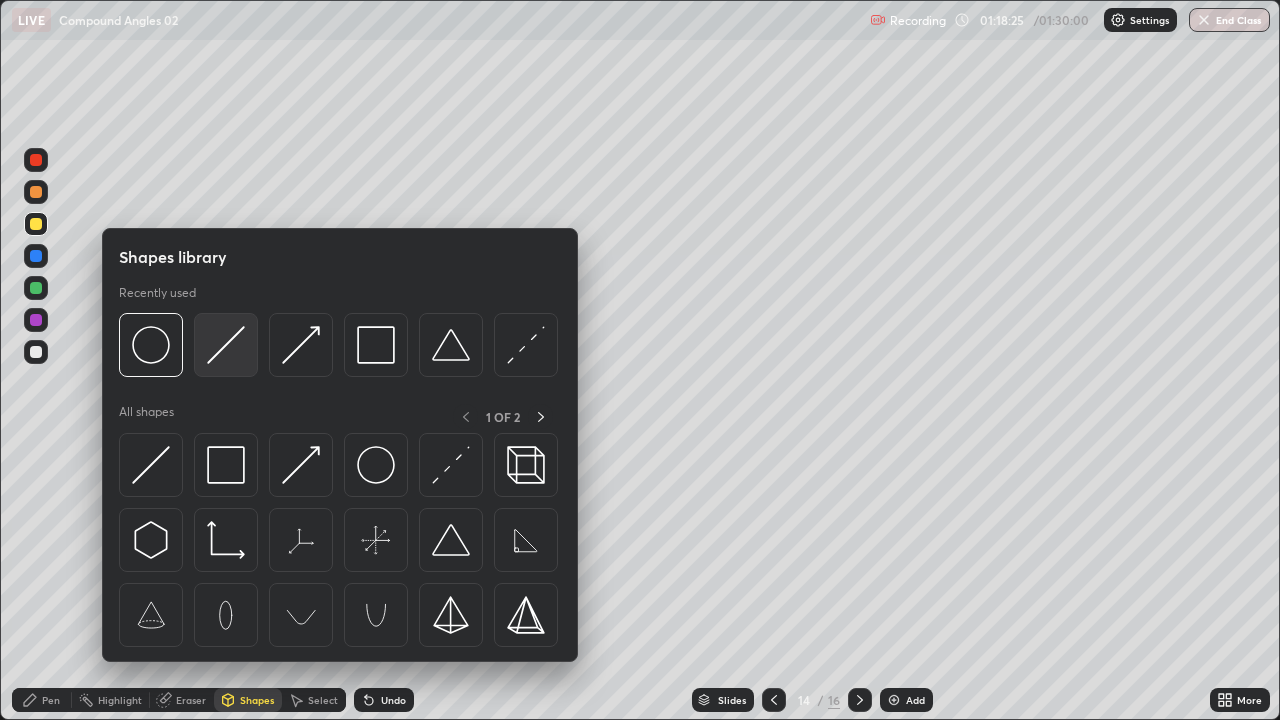 click at bounding box center [226, 345] 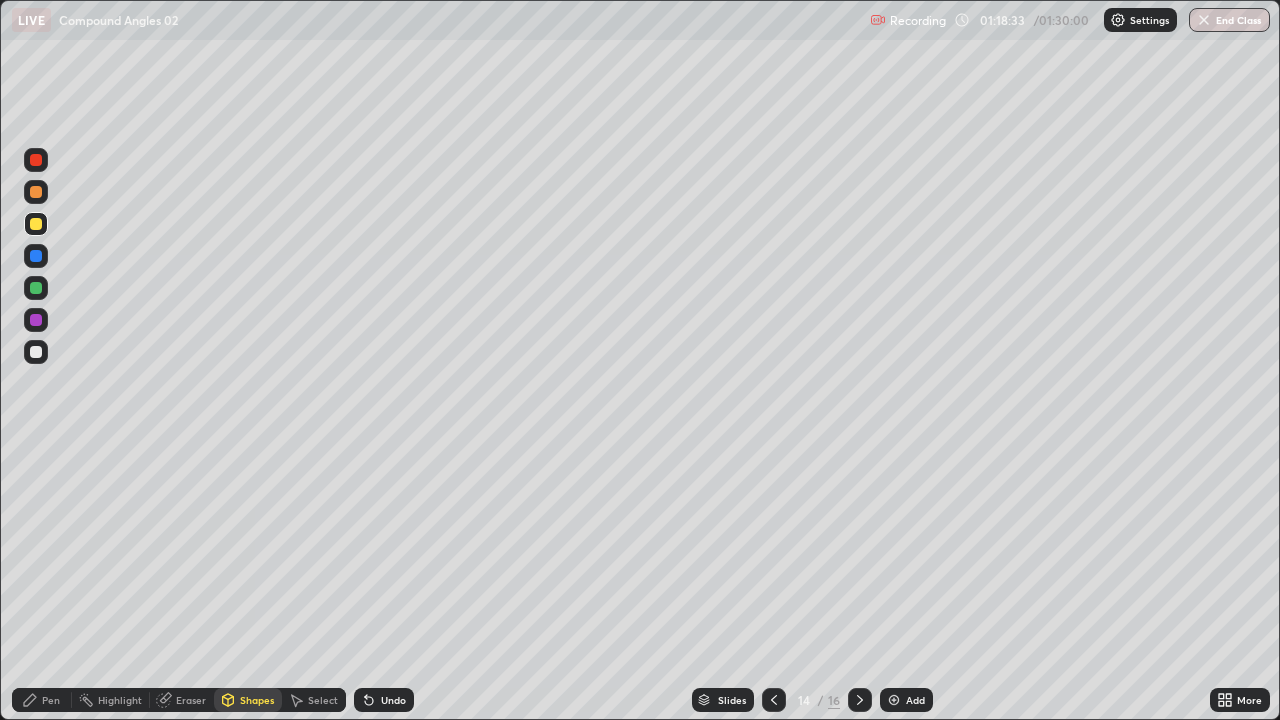 click 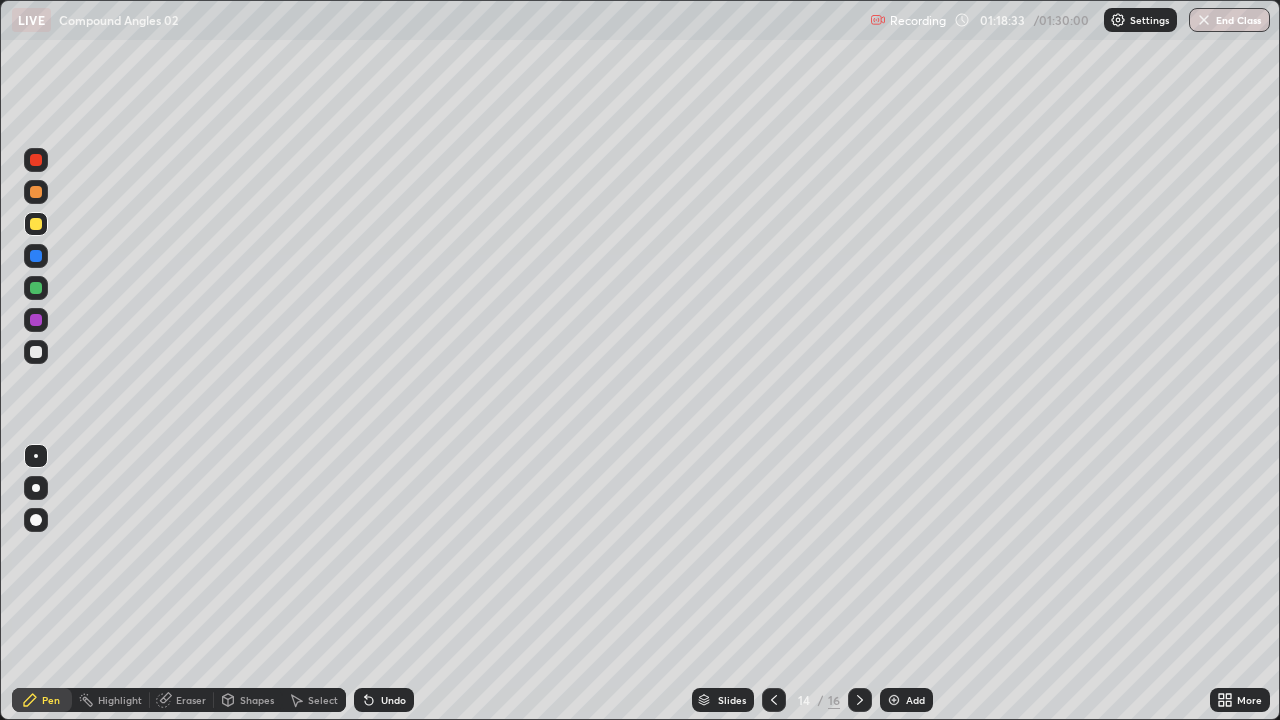 click at bounding box center (36, 288) 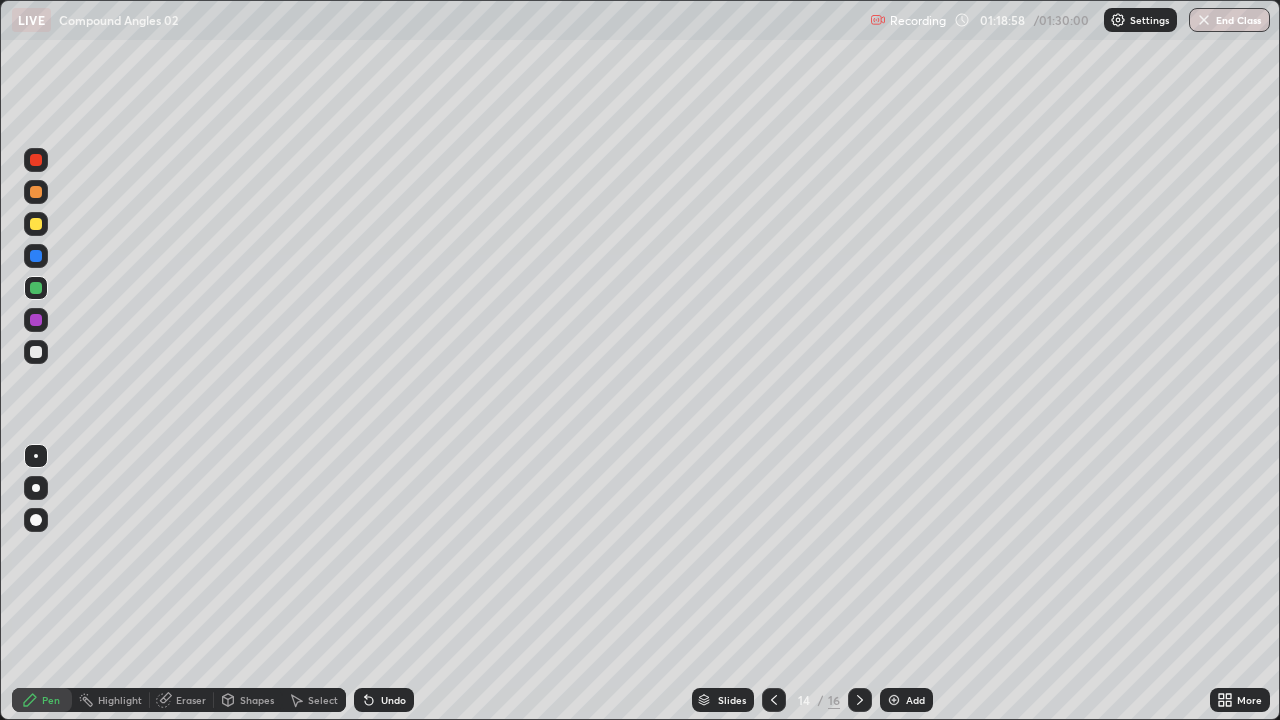 click at bounding box center (36, 352) 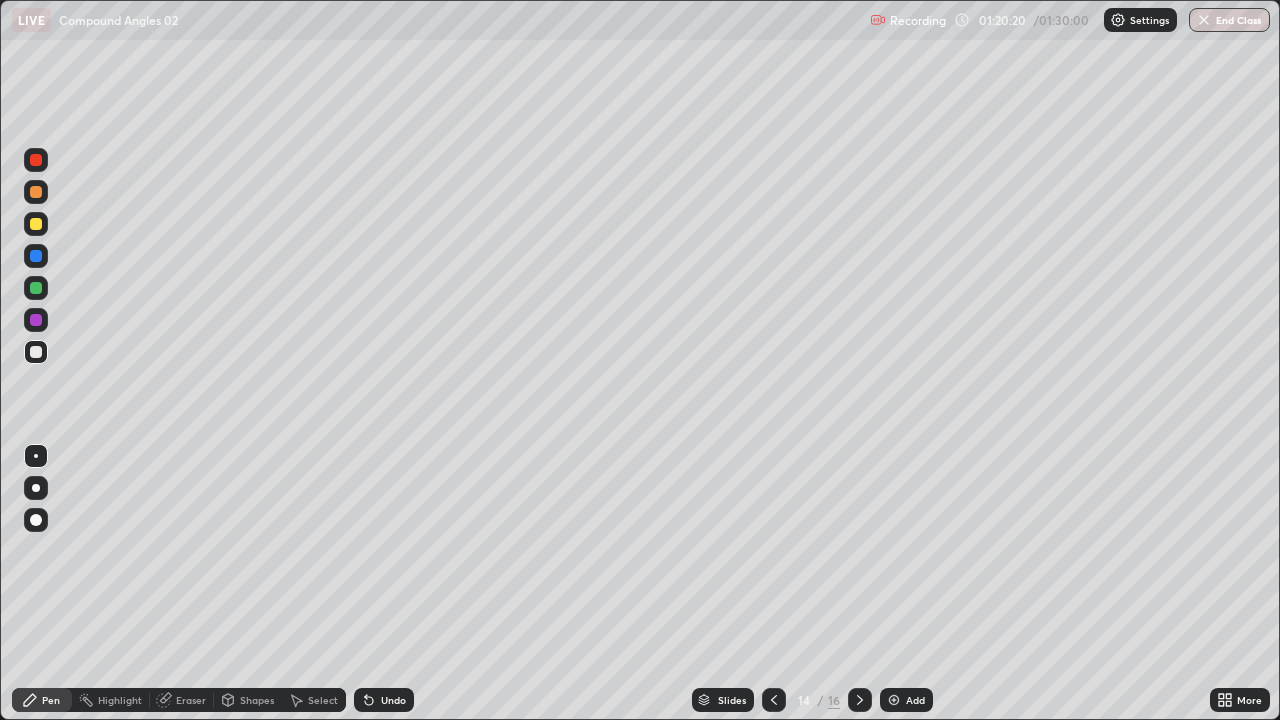 click at bounding box center (36, 192) 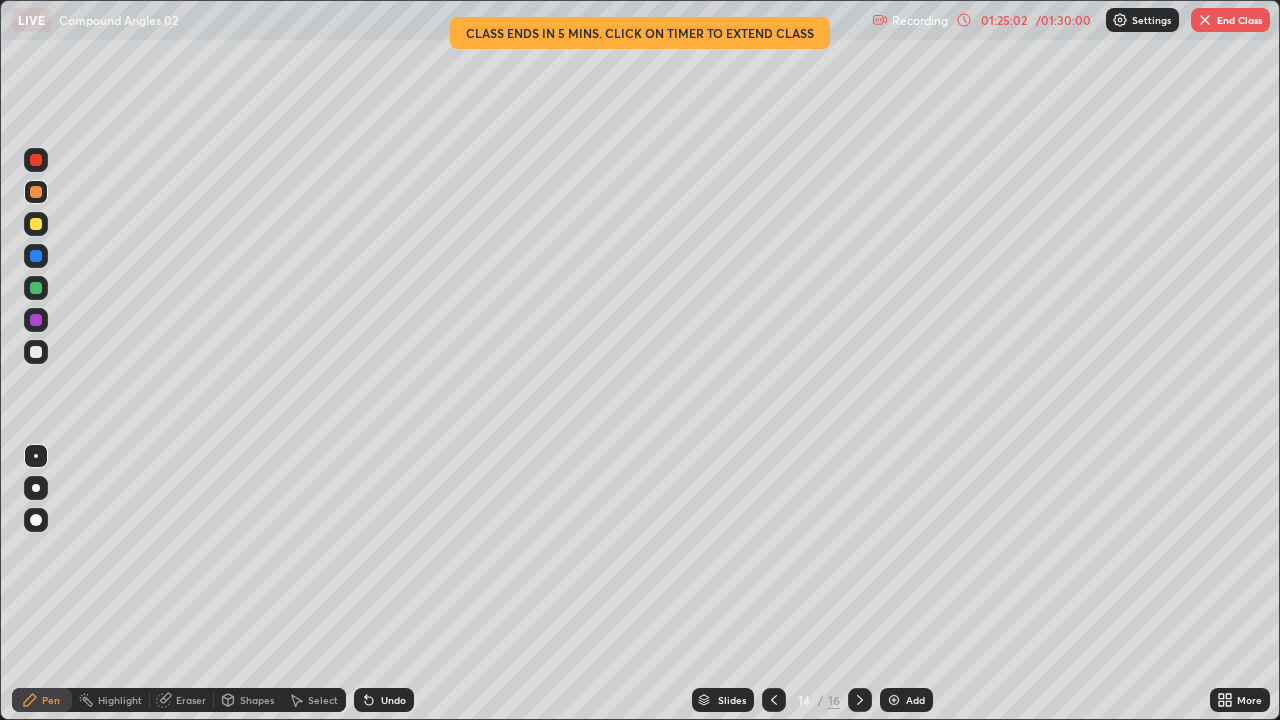 click on "End Class" at bounding box center [1230, 20] 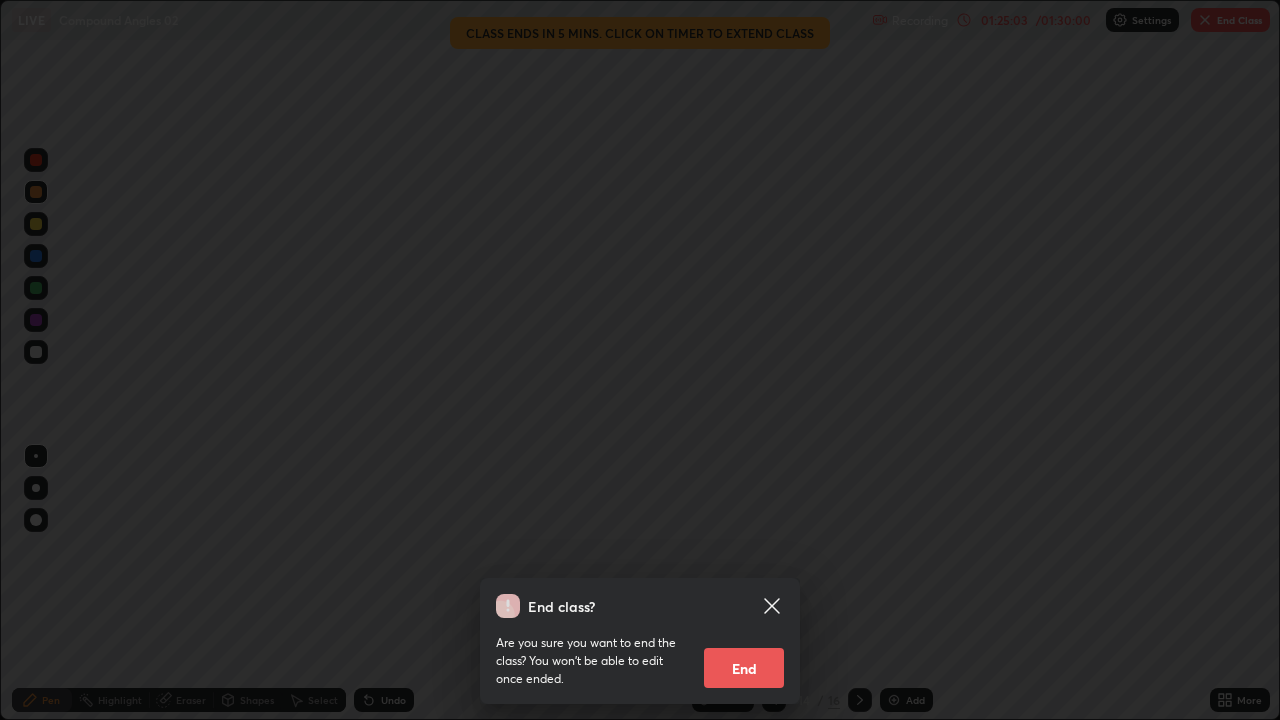 click on "End" at bounding box center [744, 668] 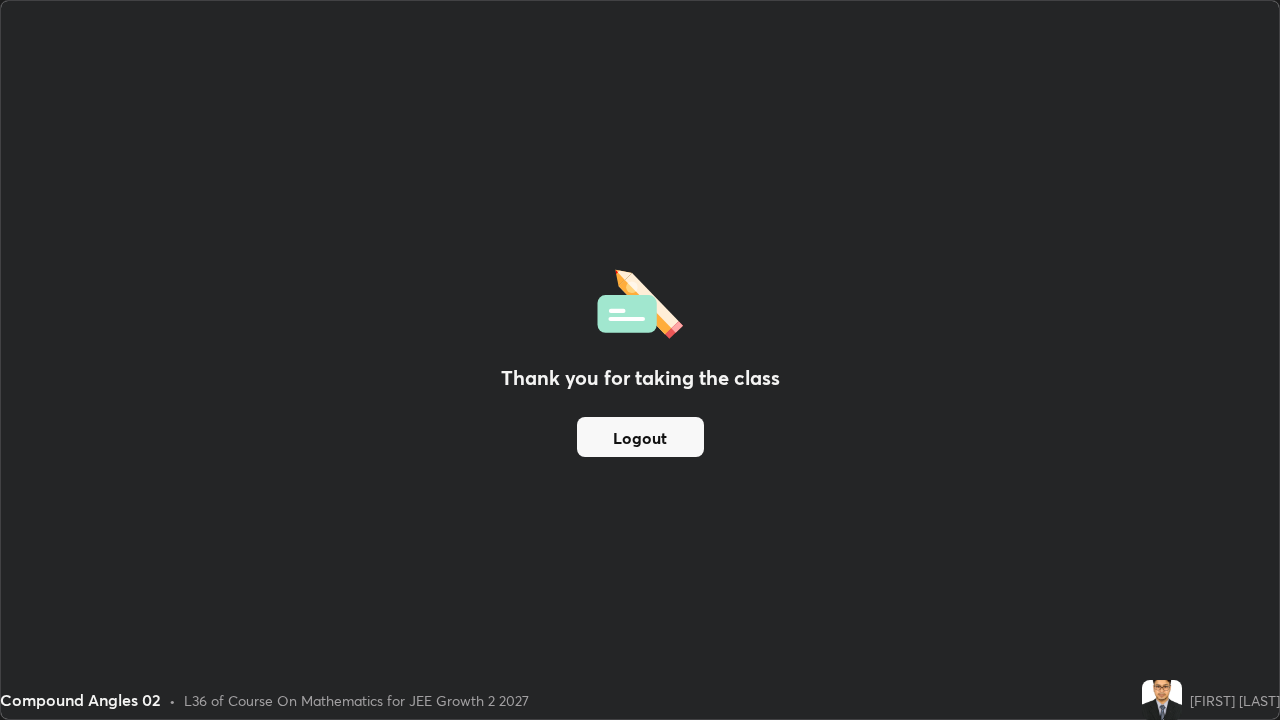 click on "Logout" at bounding box center (640, 437) 